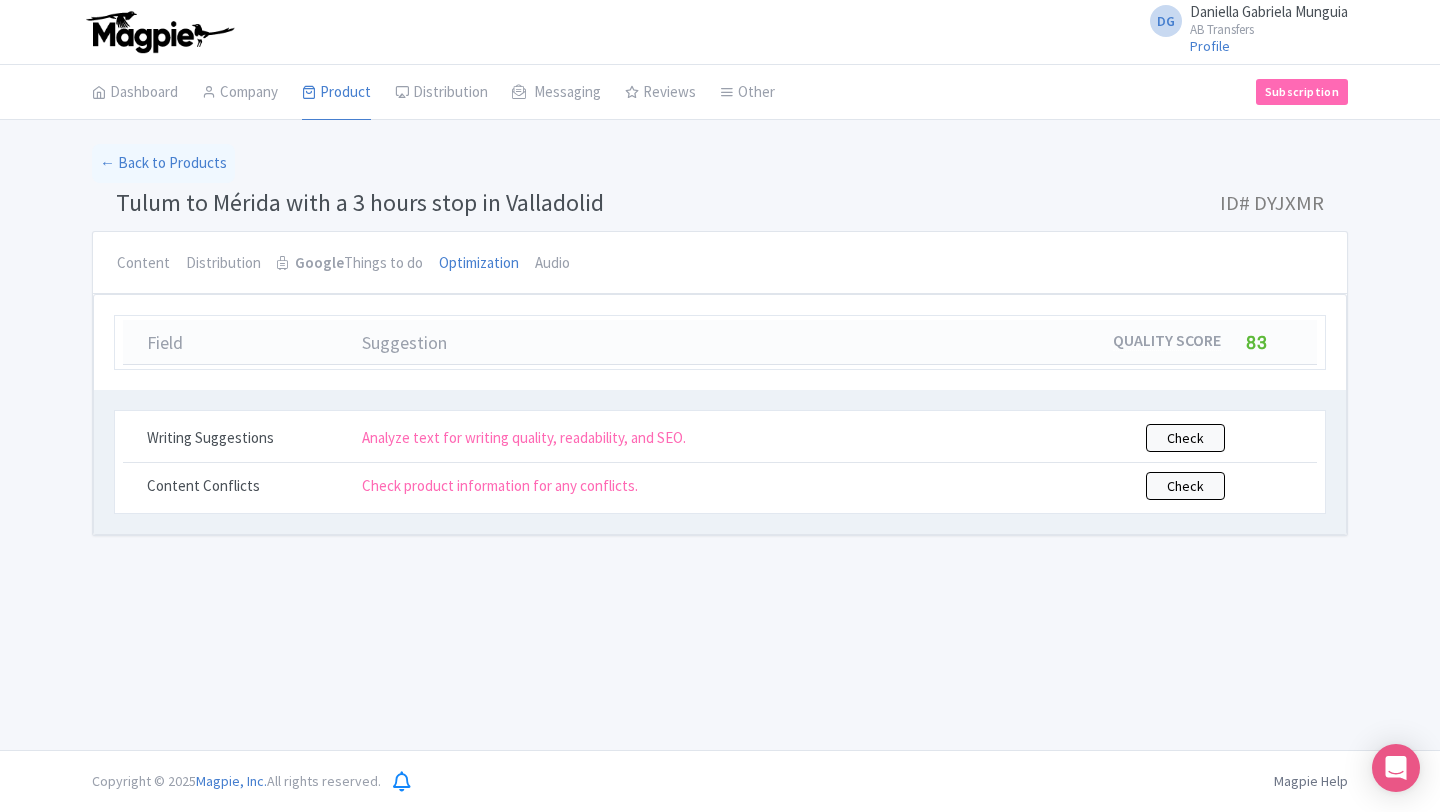 scroll, scrollTop: 0, scrollLeft: 0, axis: both 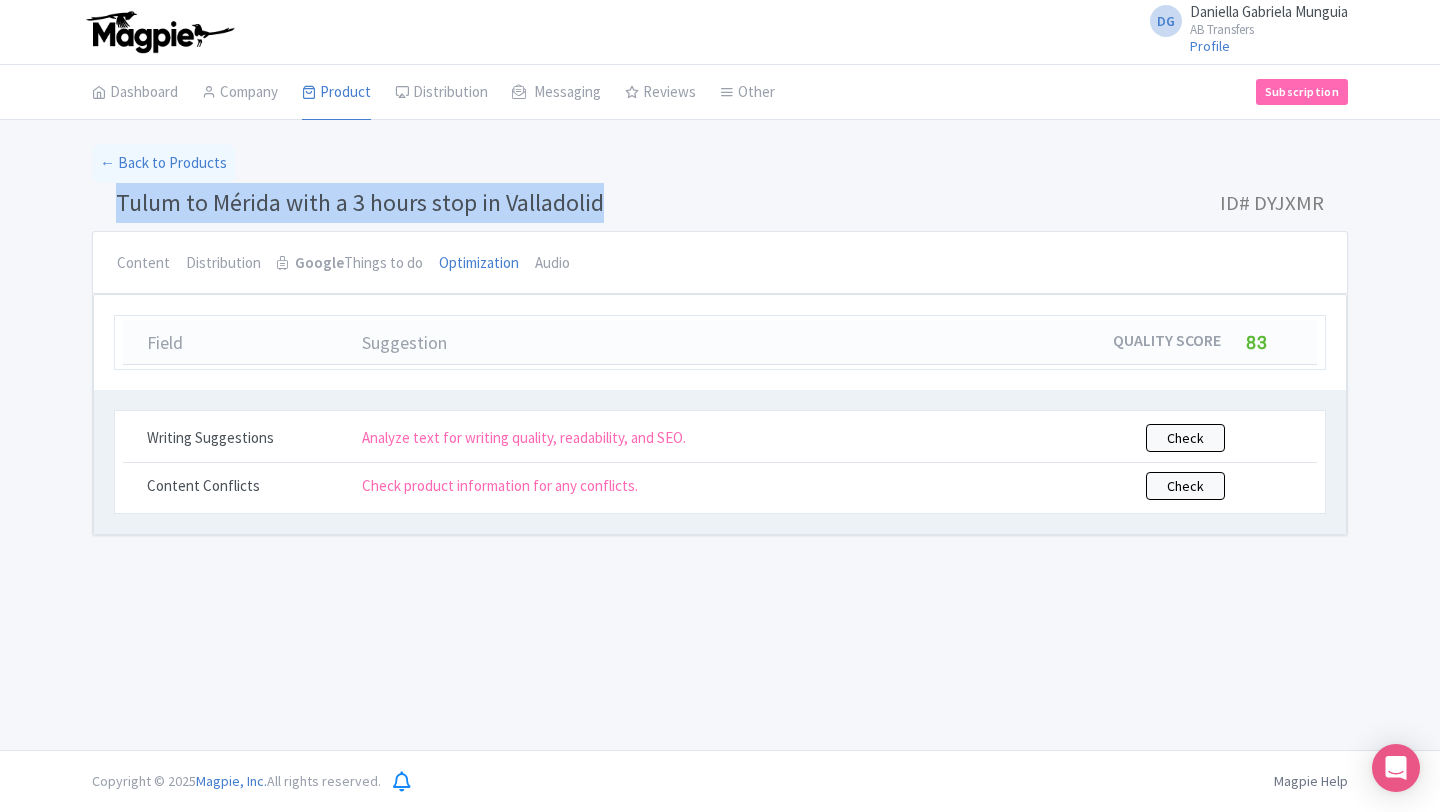 drag, startPoint x: 0, startPoint y: 0, endPoint x: 111, endPoint y: 202, distance: 230.48862 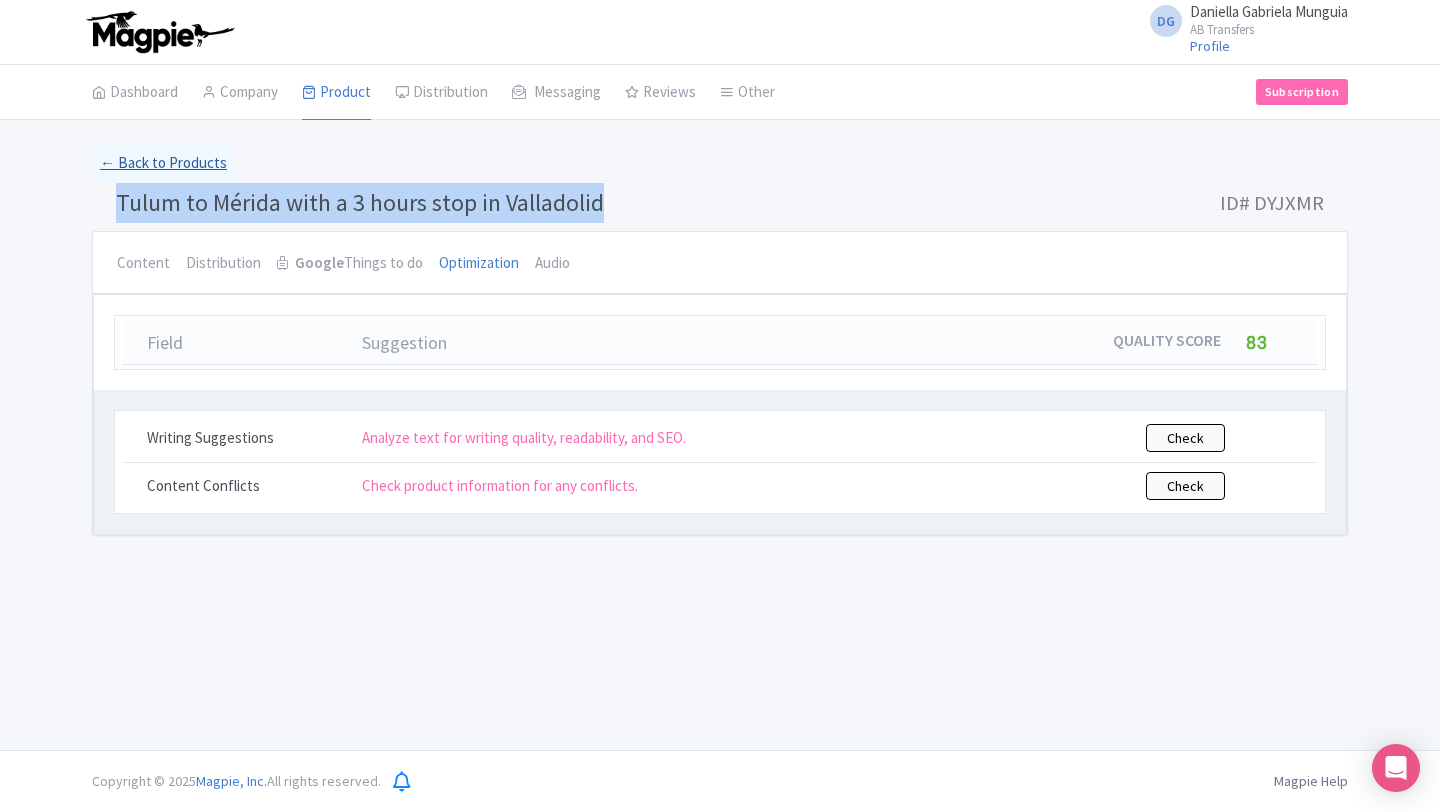 click on "← Back to Products" at bounding box center (163, 163) 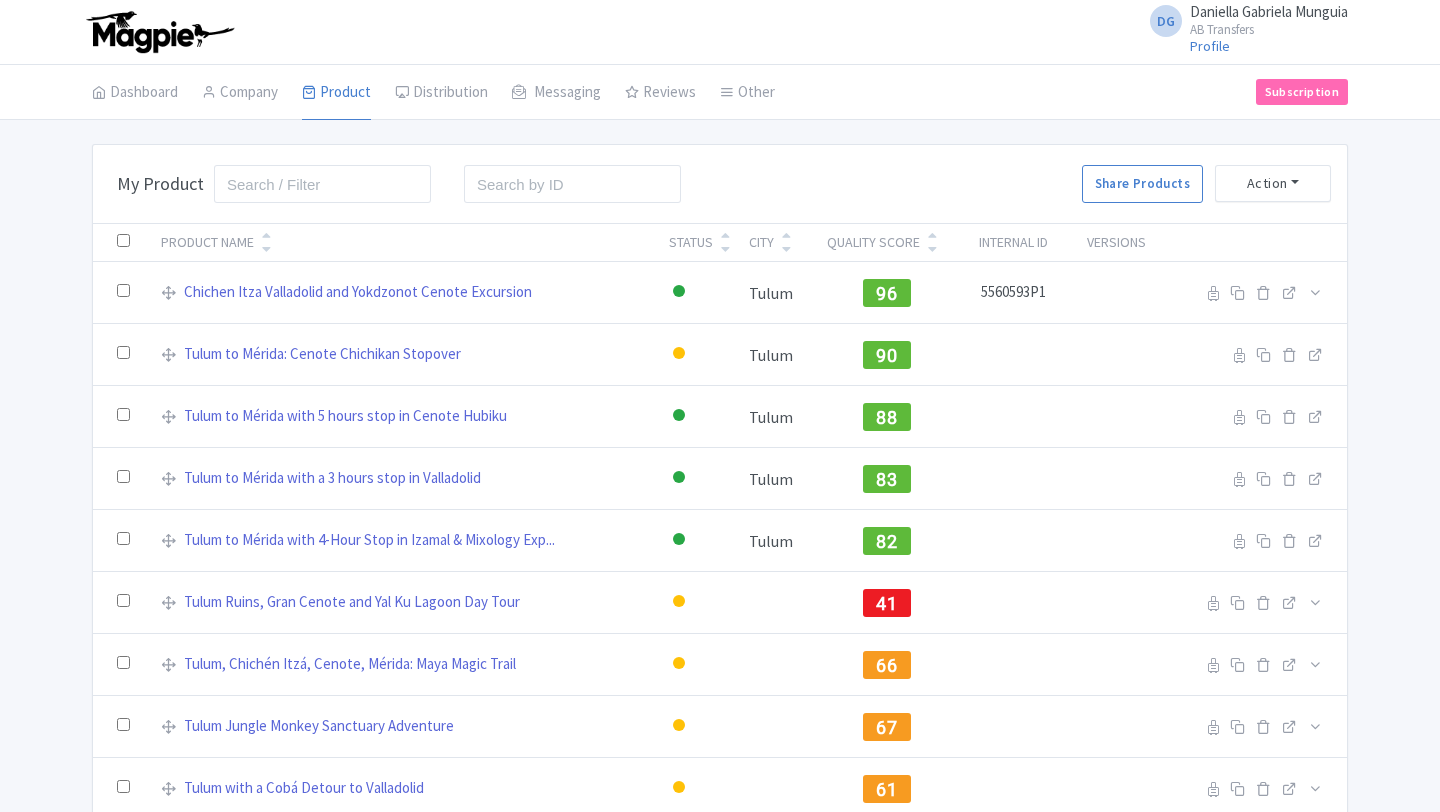 scroll, scrollTop: 0, scrollLeft: 0, axis: both 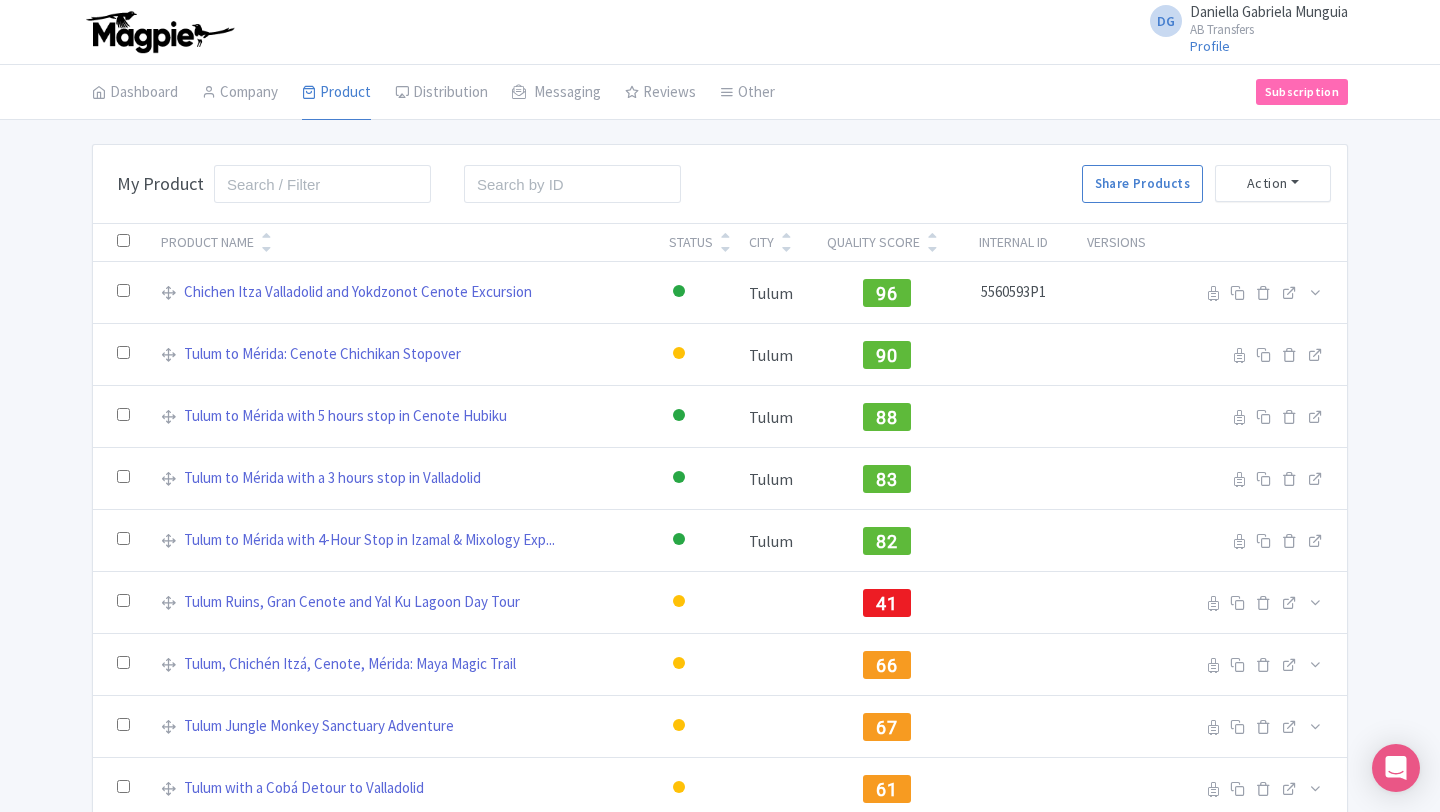 click on "Bulk Actions
Delete
Add to Collection
Share Products
Add to Collection
Collections   *
Add
Cancel
My Product
Search
Search
Share Products
Action
Create New Product  »
Start with blank product
Start with my Default template
Download Product List
Product Name
Status
City
Quality Score
Internal ID
Versions
Chichen Itza Valladolid and Yokdzonot Cenote Excursion
Active
Inactive
Building
Archived
Tulum
96
5560593P1
Reseller
Product name on reseller
Extranet
Listing
Edit listing
Stage
Tulum Chichen Itza Valladolid and Yokdzonot Cenote Adventure
Extranet
Listing
Selling
Active" at bounding box center (720, 668) 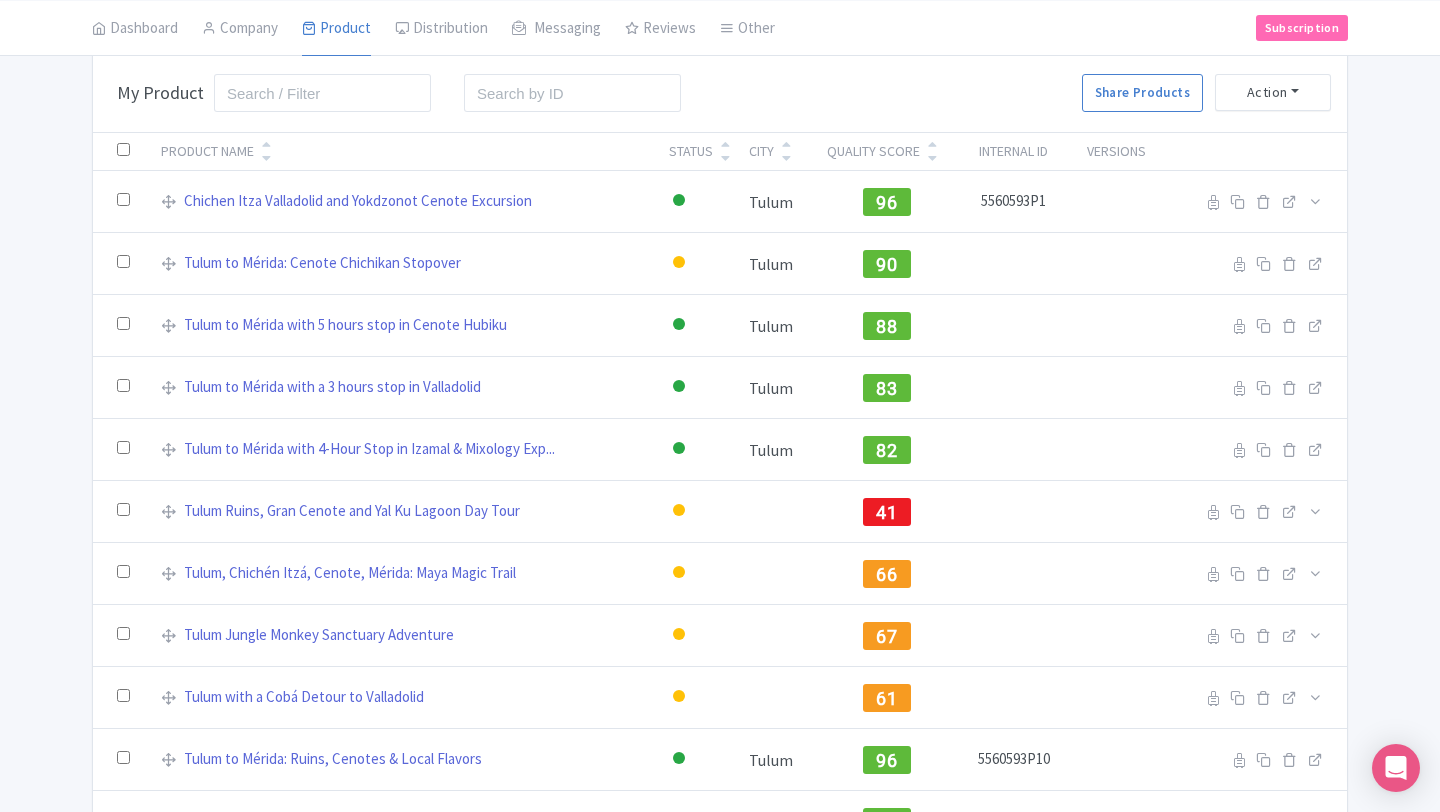 scroll, scrollTop: 120, scrollLeft: 0, axis: vertical 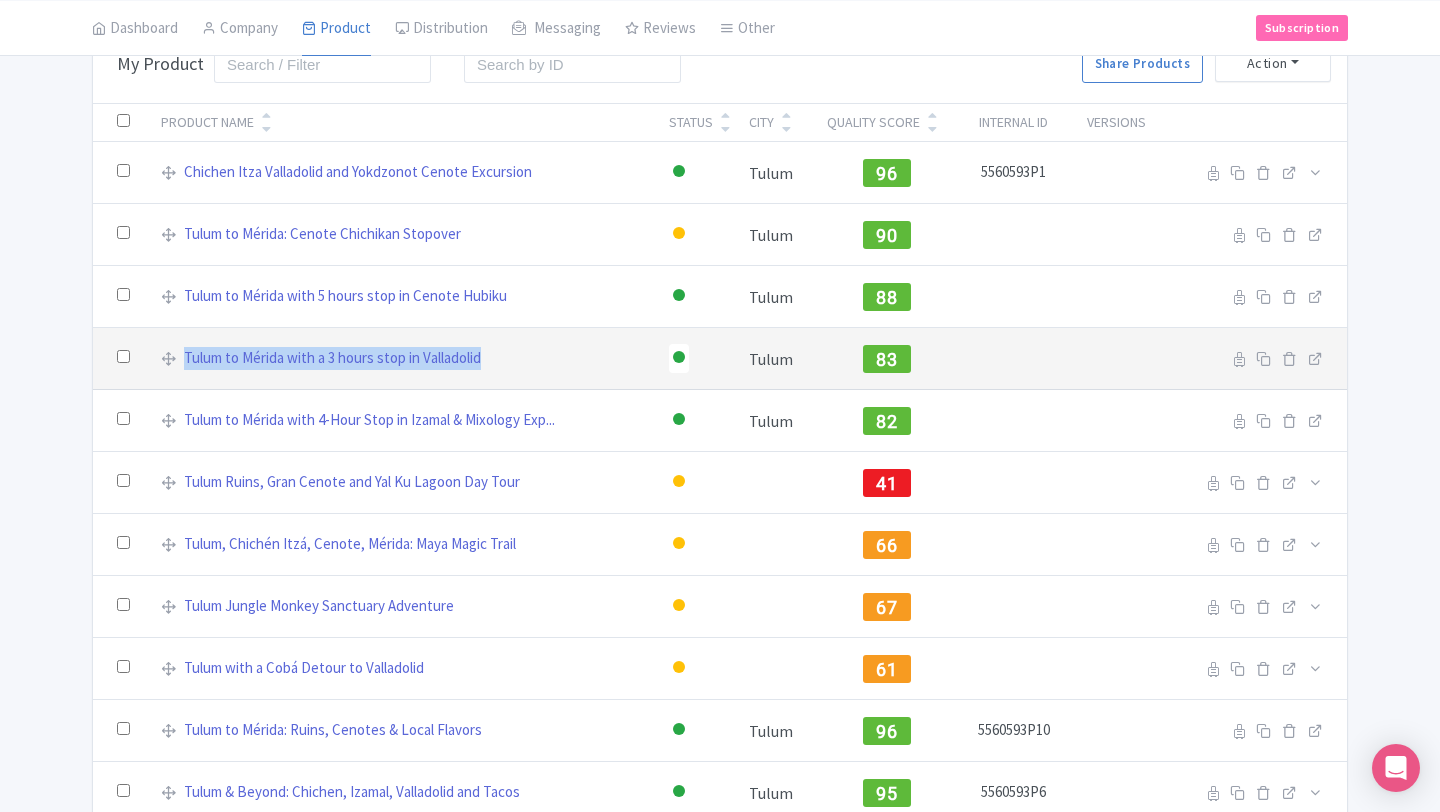 drag, startPoint x: 525, startPoint y: 357, endPoint x: 179, endPoint y: 361, distance: 346.02313 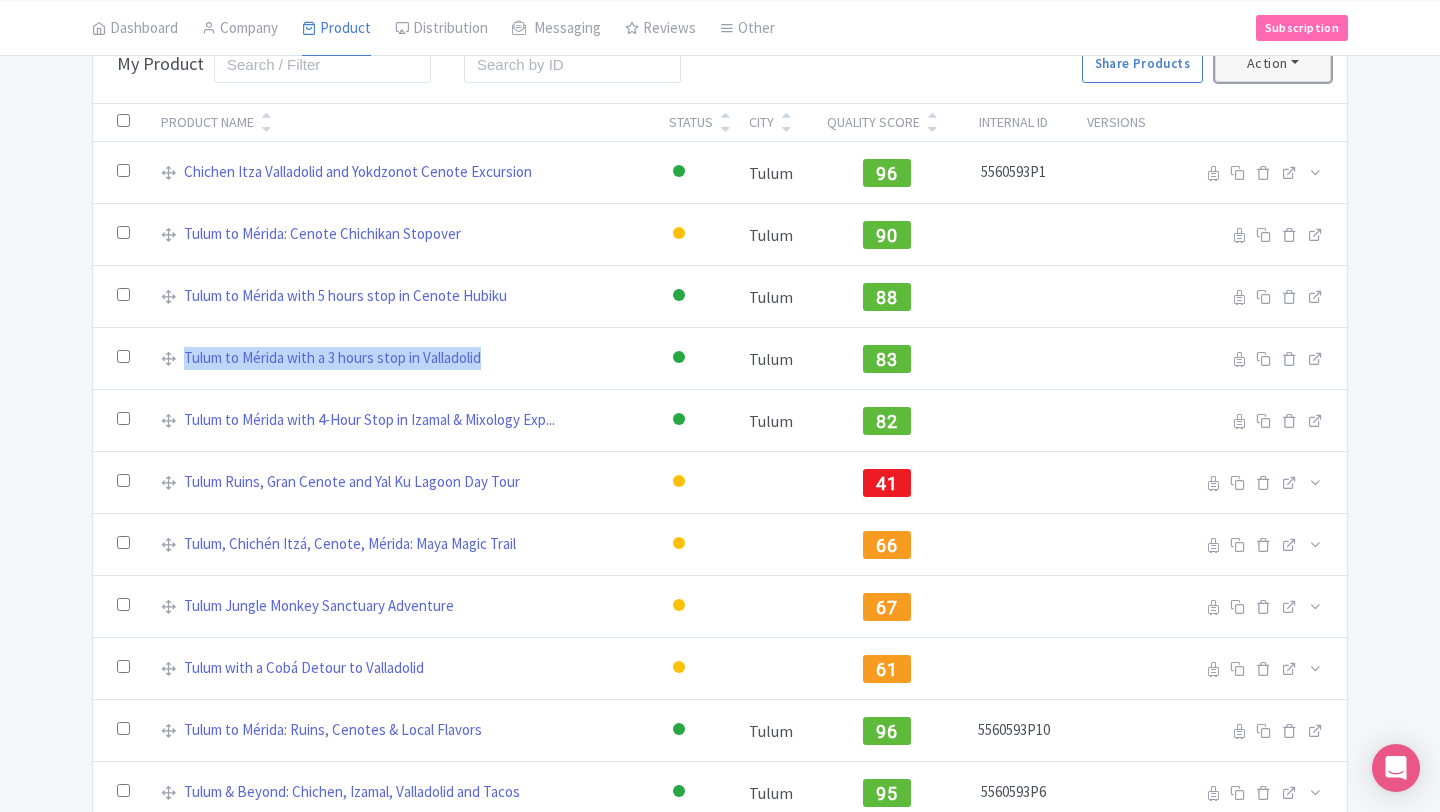 click on "Action" at bounding box center [1273, 63] 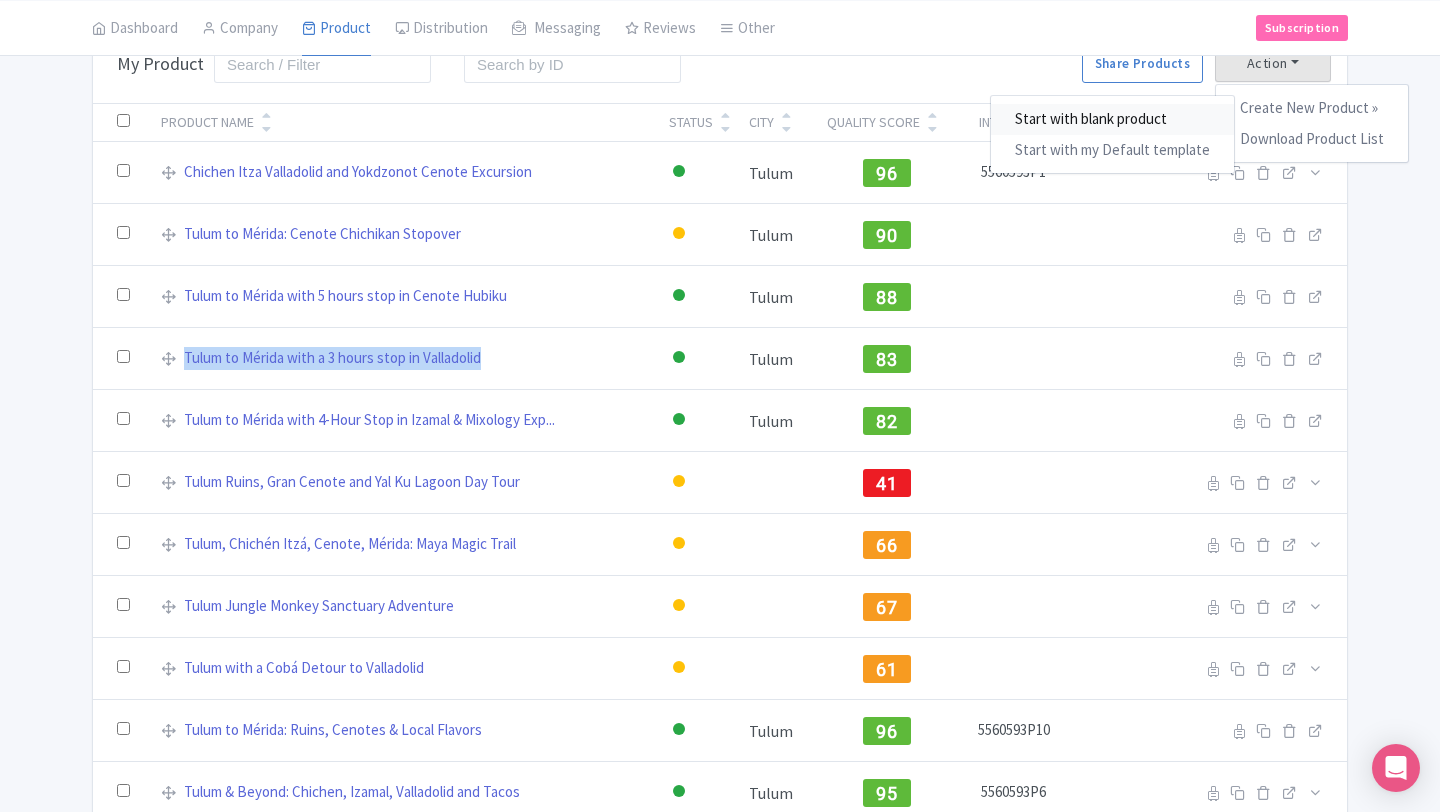 click on "Start with blank product" at bounding box center [1112, 119] 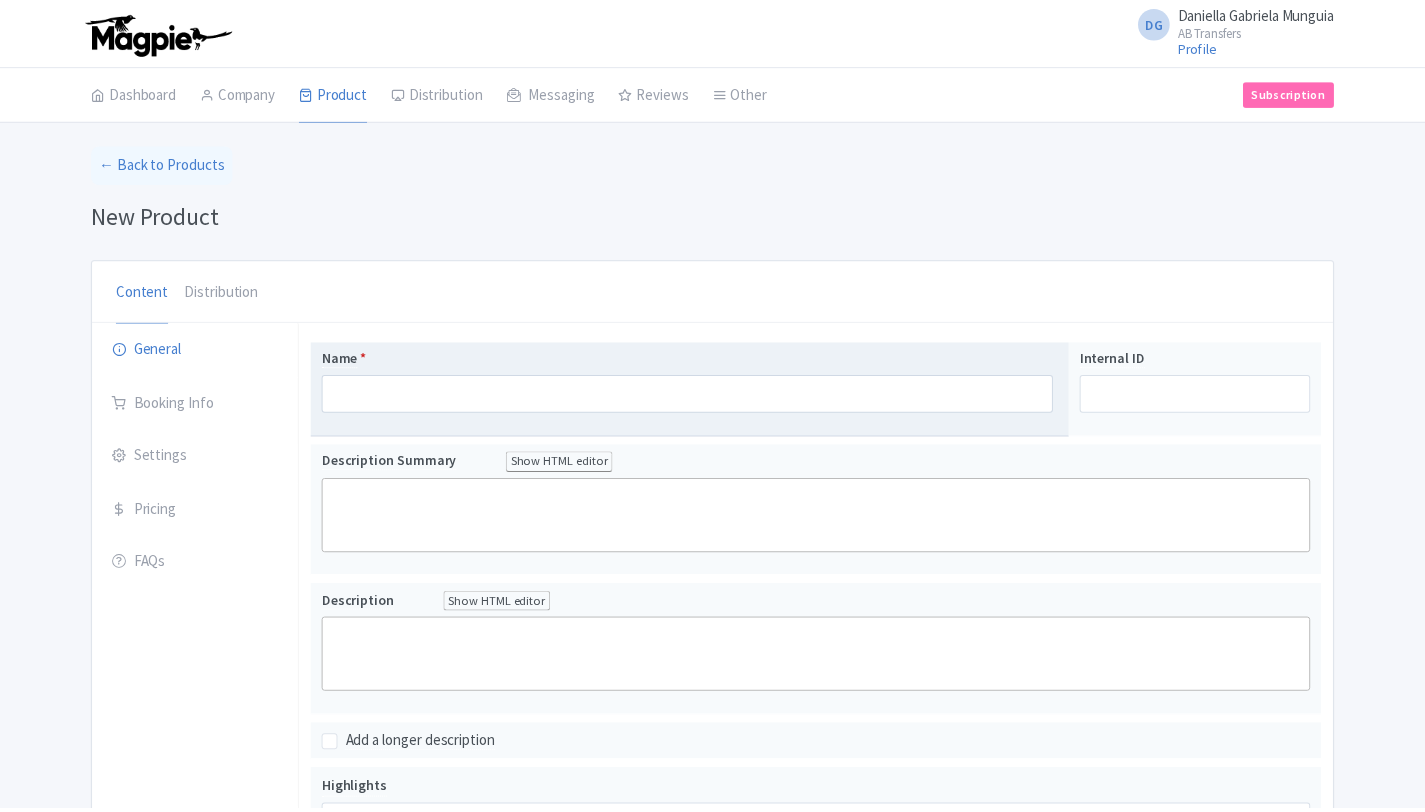 scroll, scrollTop: 0, scrollLeft: 0, axis: both 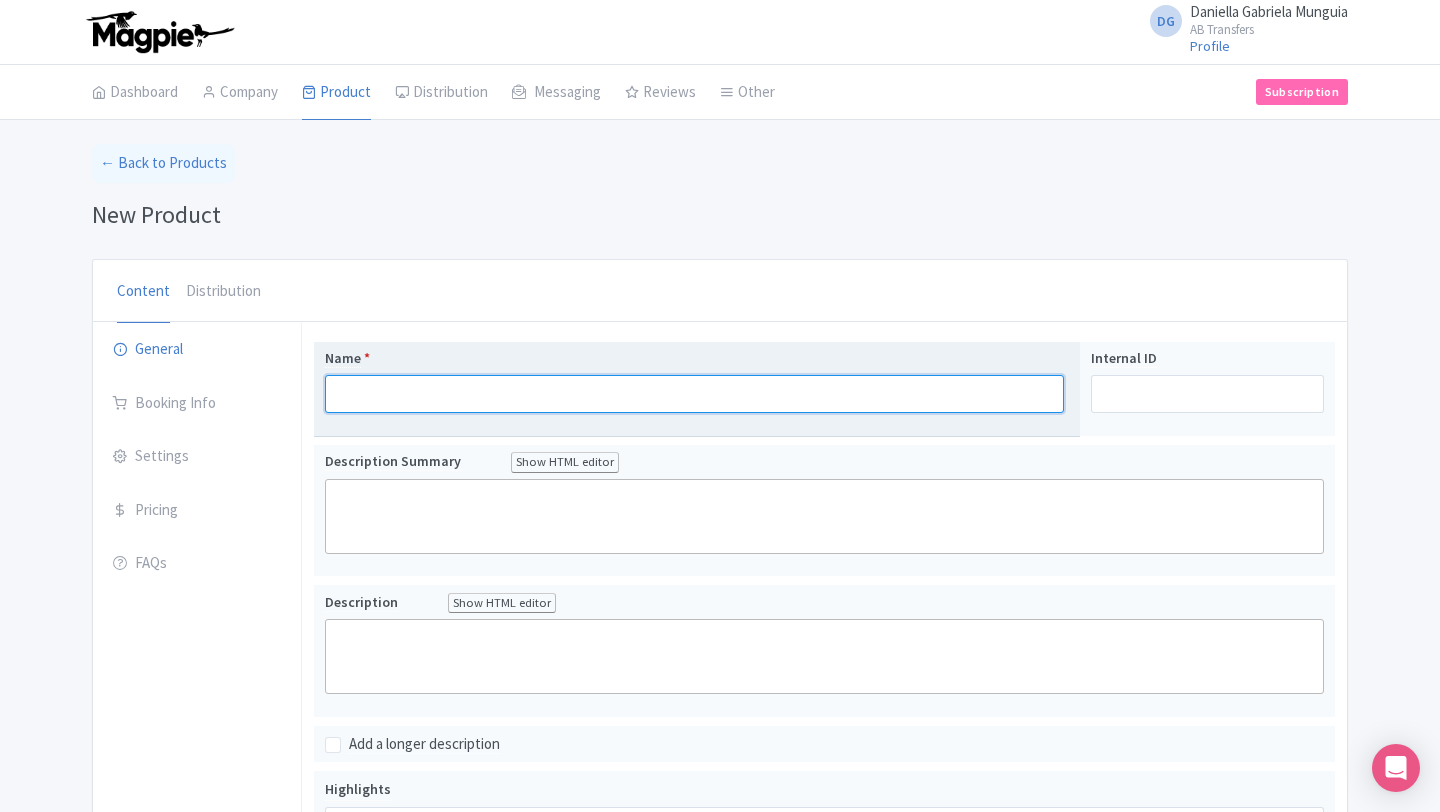 click on "Name   *" at bounding box center [694, 394] 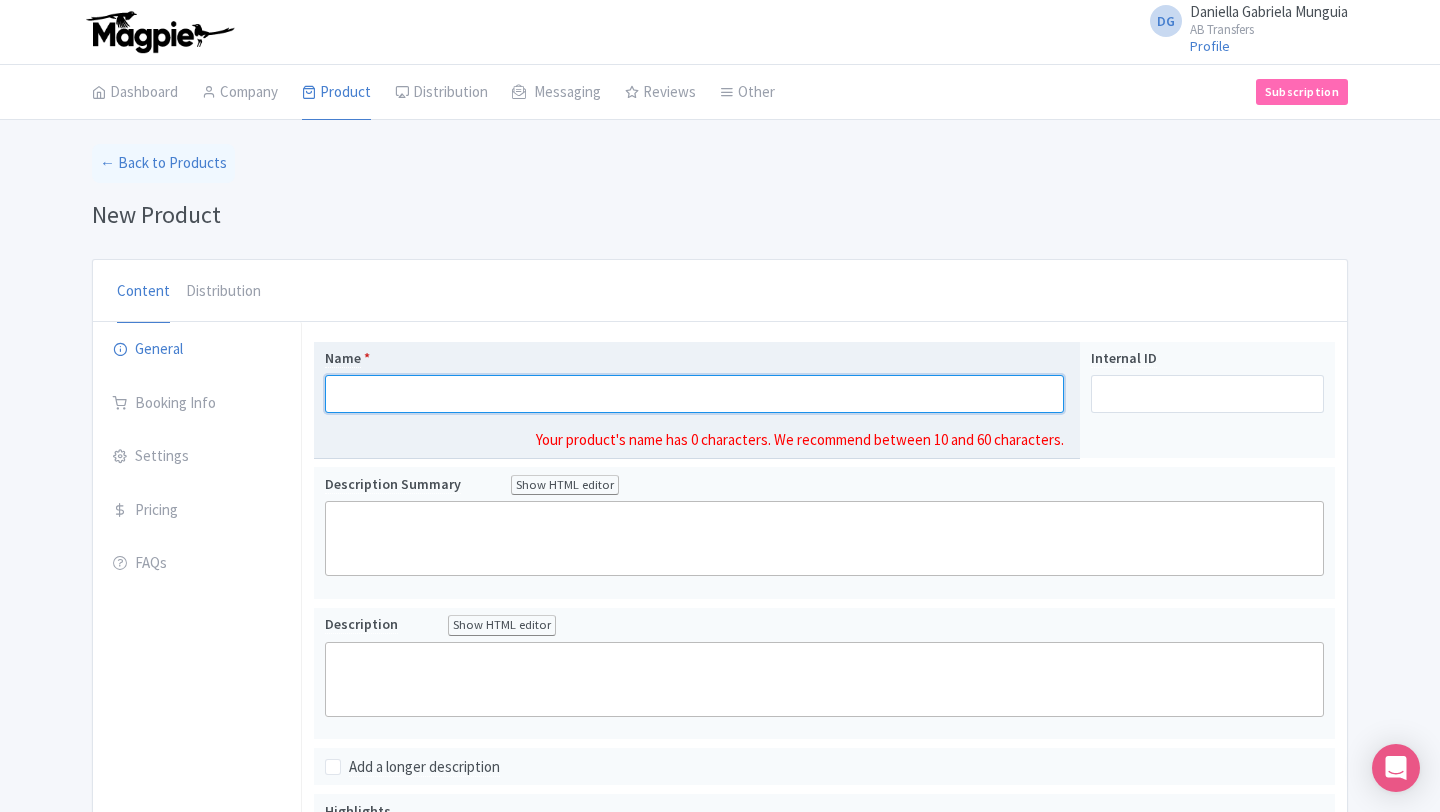 type on "t" 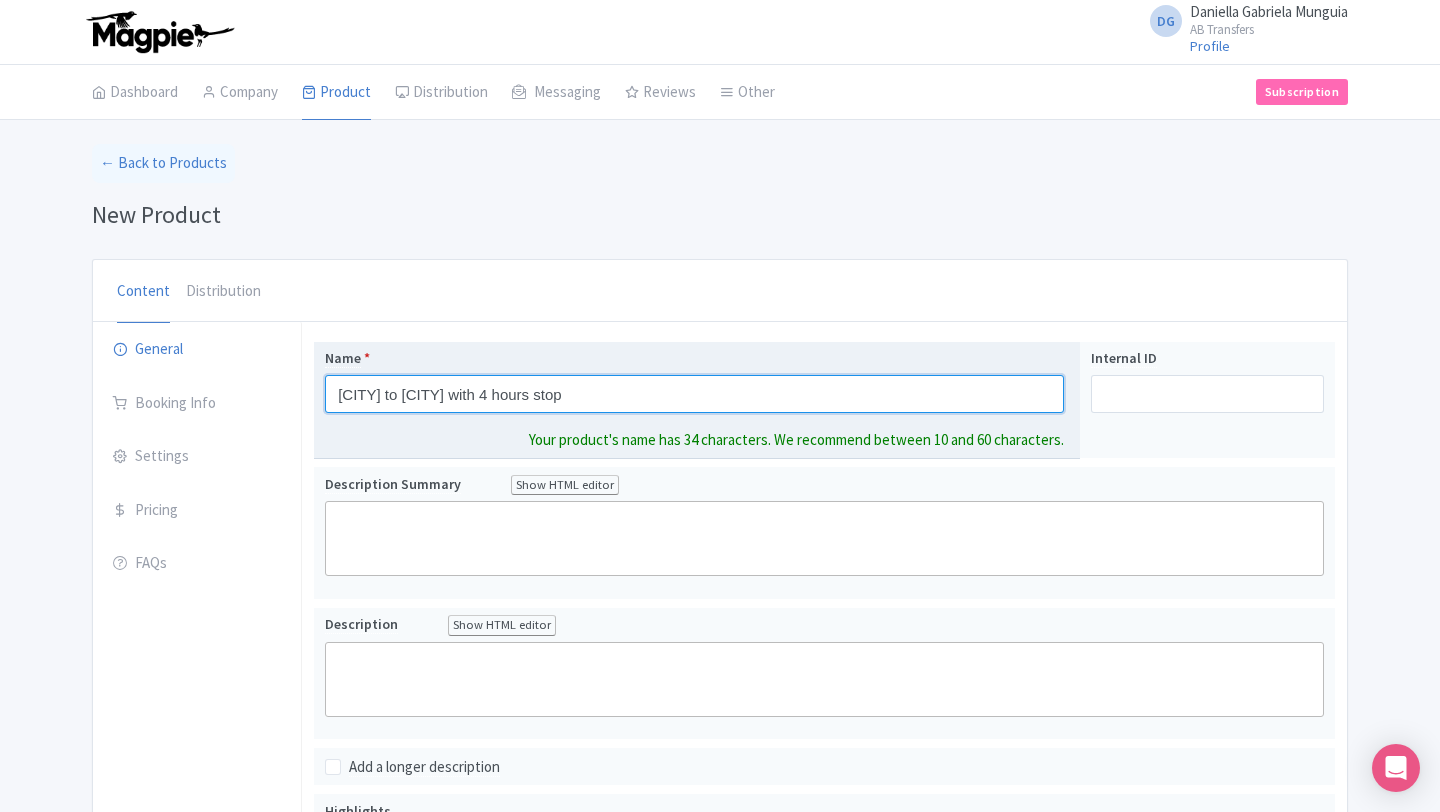 paste on "sukán Santuario de vida" 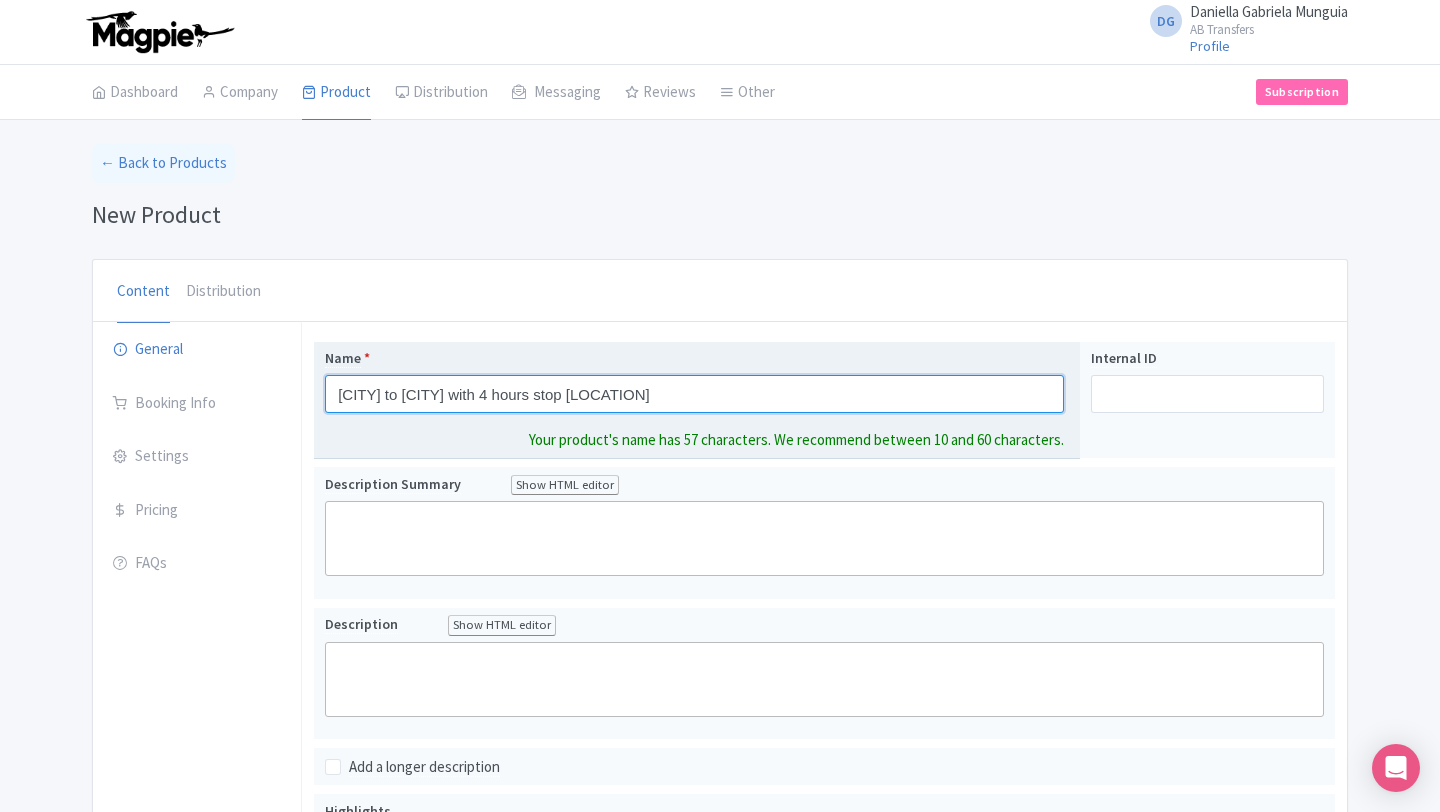 click on "Tulum to Mérida with 4 hours stop sukán Santuario de vida" at bounding box center (694, 394) 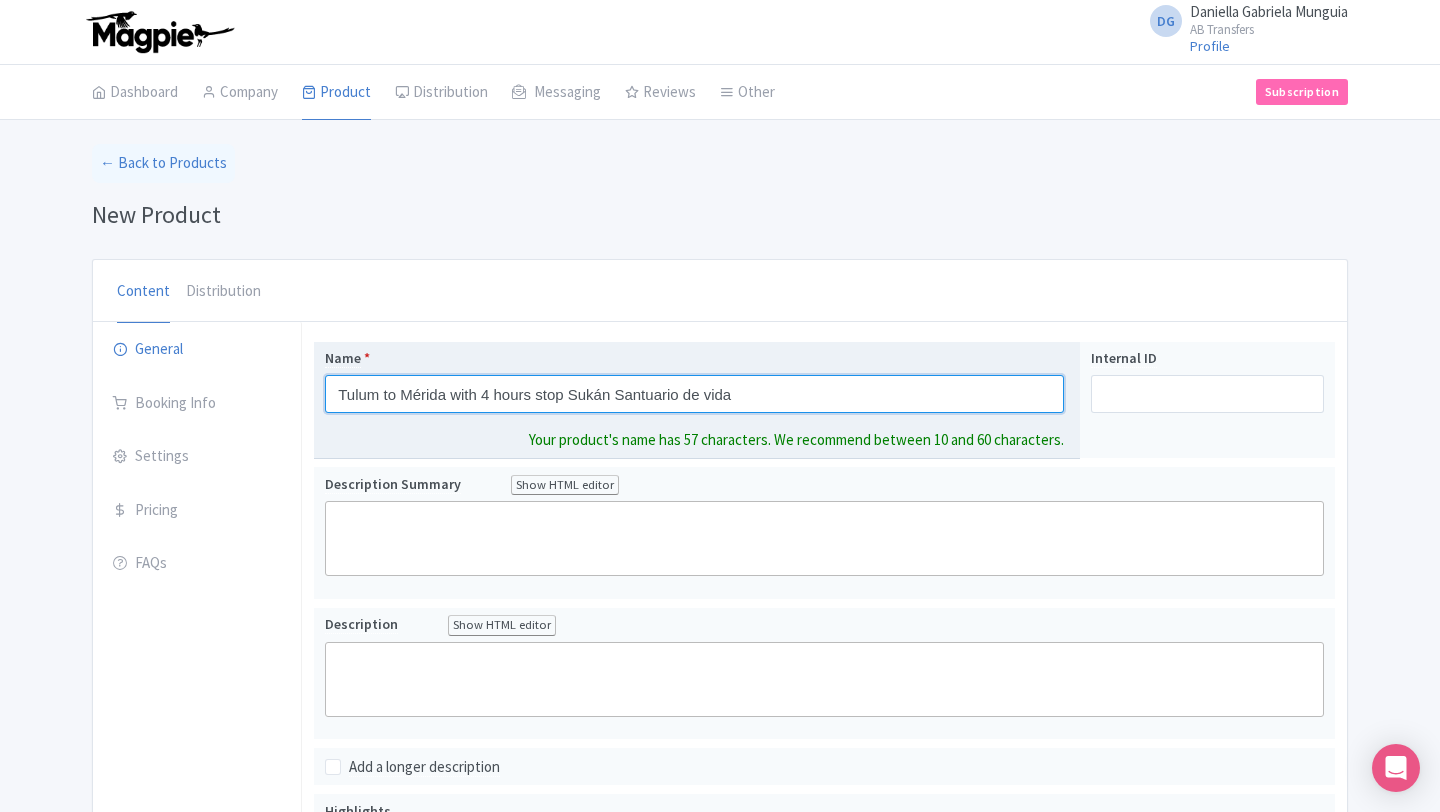 drag, startPoint x: 767, startPoint y: 402, endPoint x: 332, endPoint y: 398, distance: 435.0184 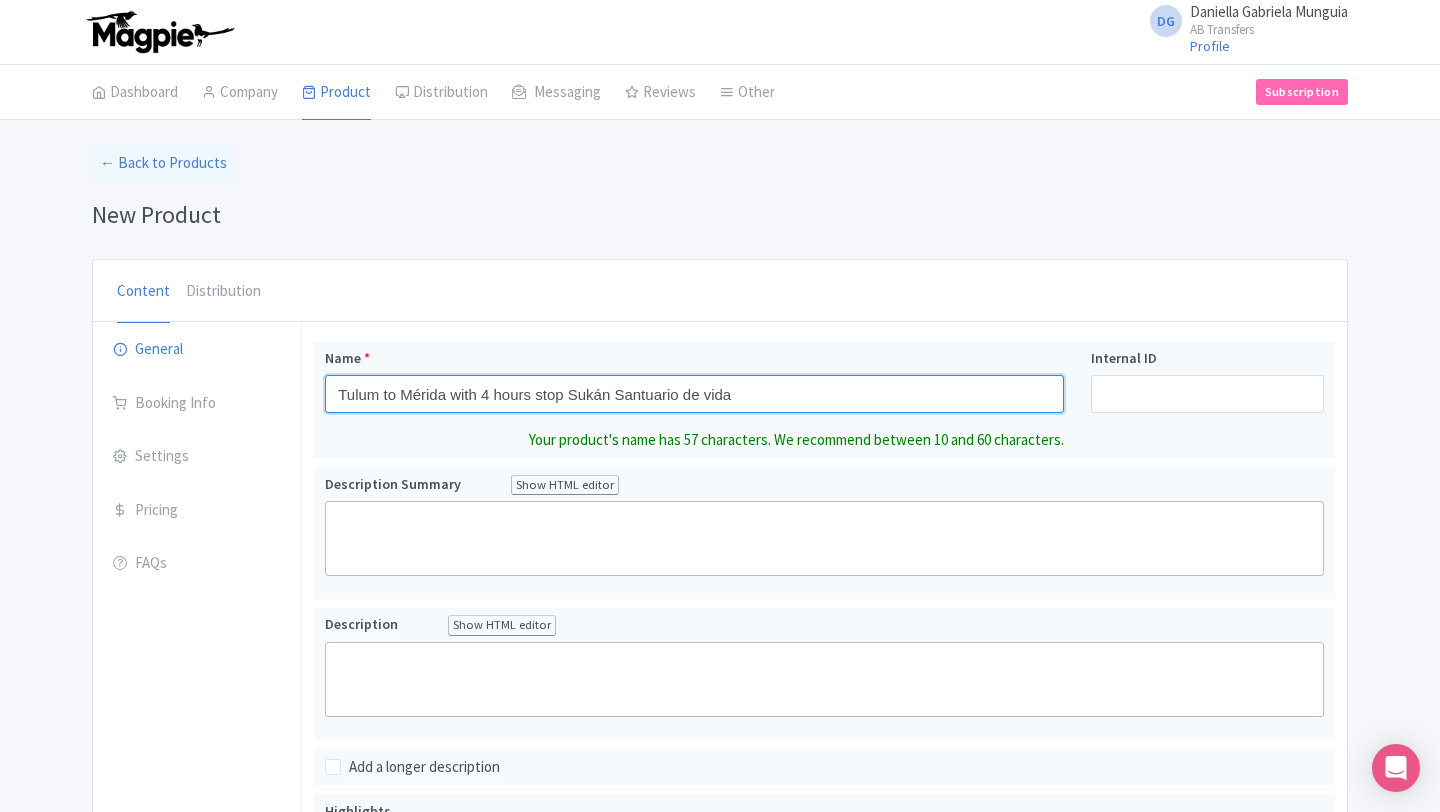 type on "Tulum to Mérida with 4 hours stop Sukán Santuario de vida" 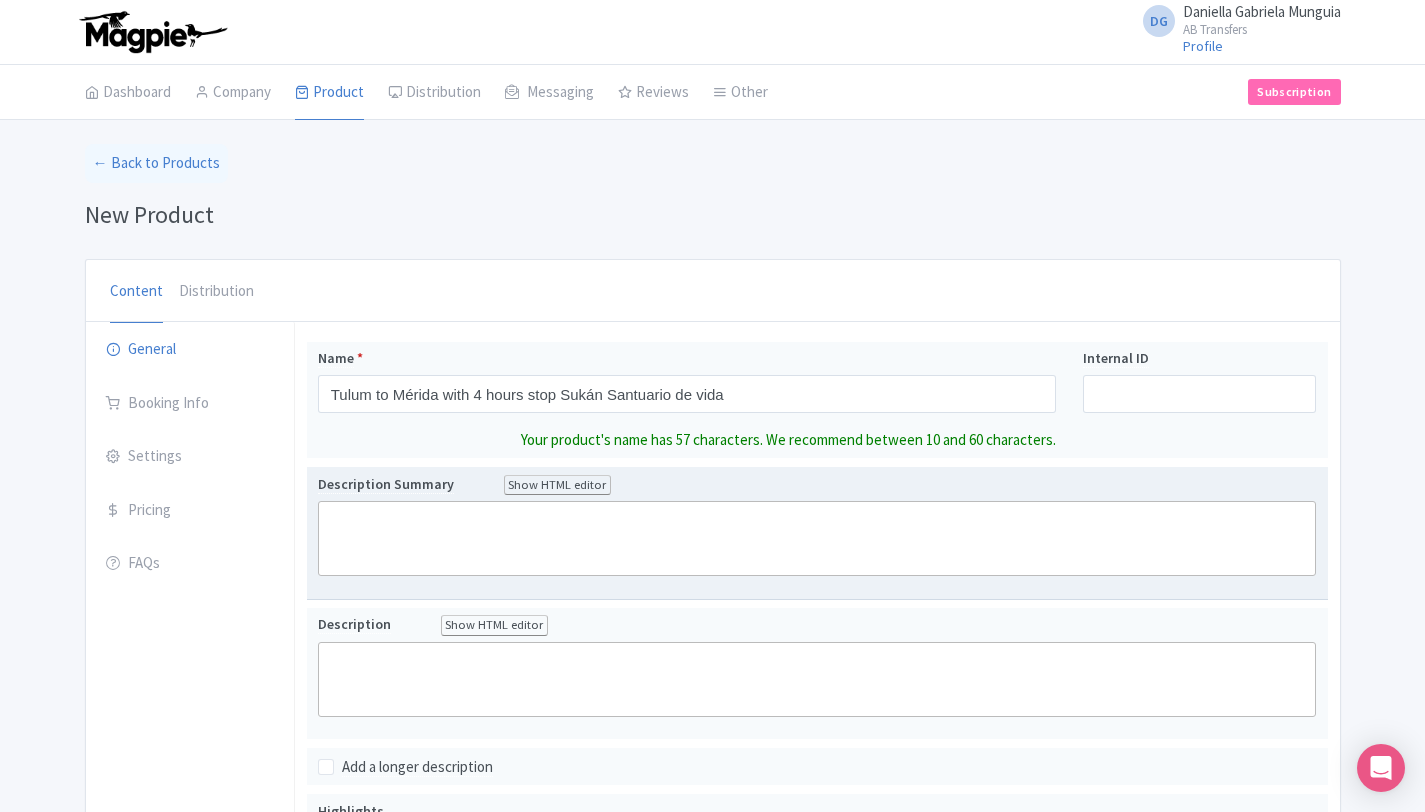 click 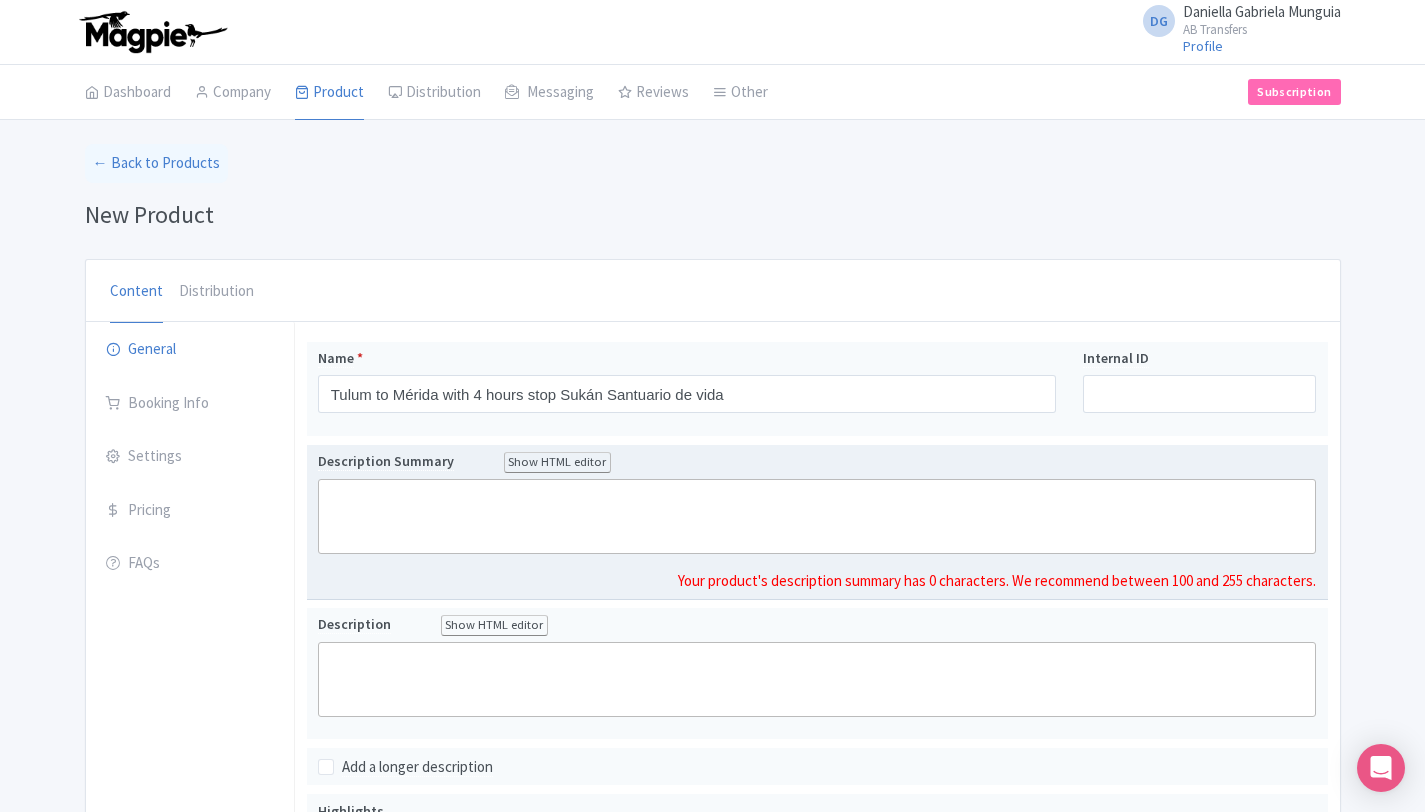 click 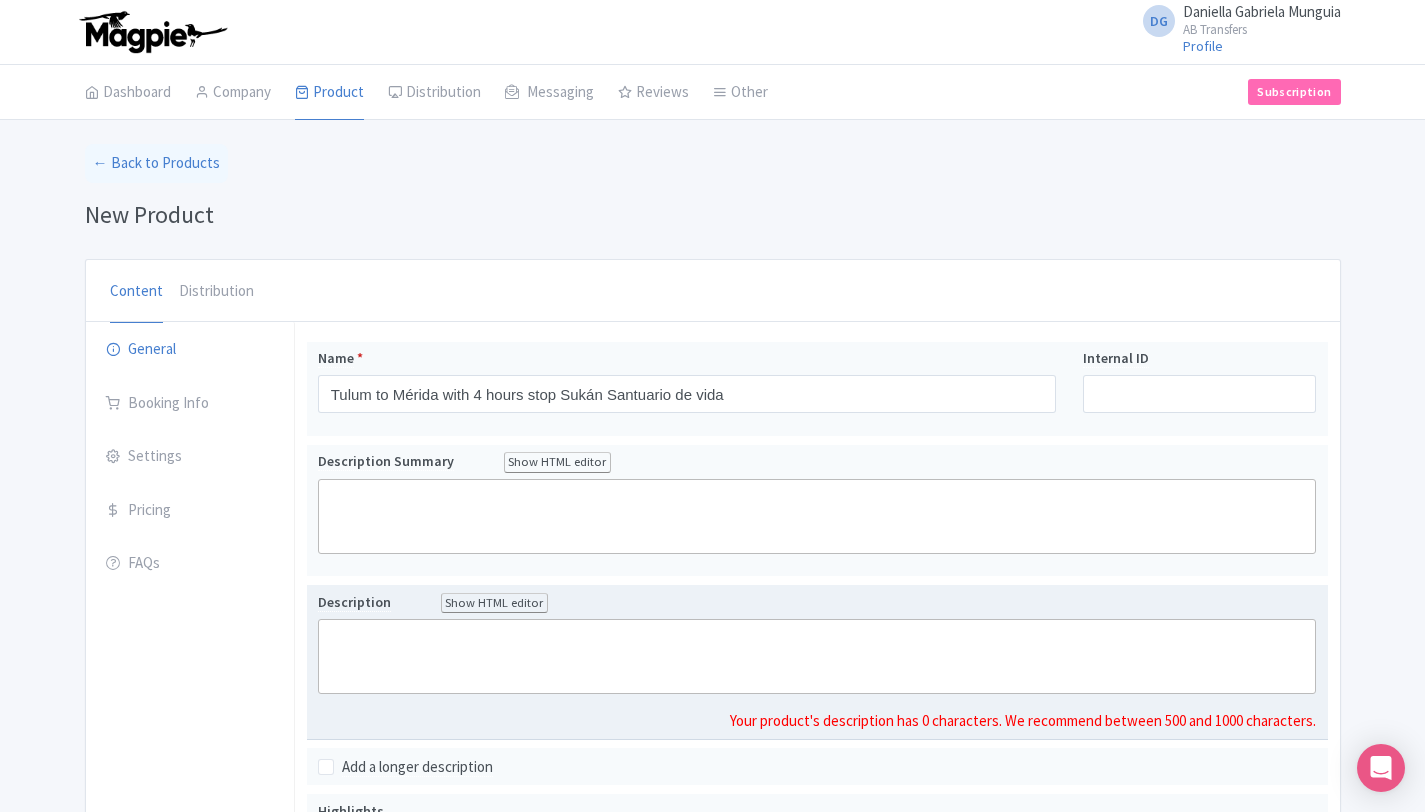 click 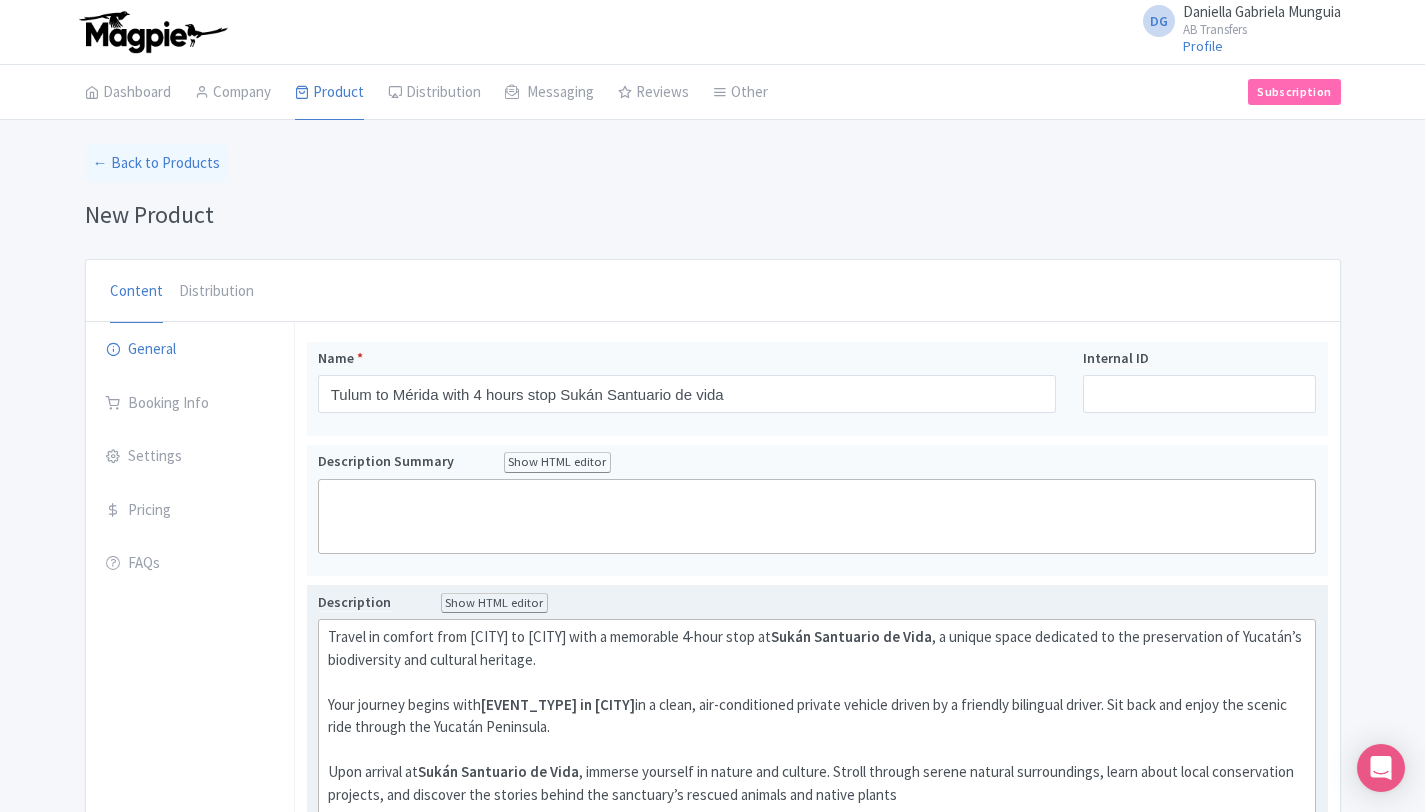 click on "Upon arrival at  Sukán Santuario de Vida , immerse yourself in nature and culture. Stroll through serene natural surroundings, learn about local conservation projects, and discover the stories behind the sanctuary’s rescued animals and native plants" 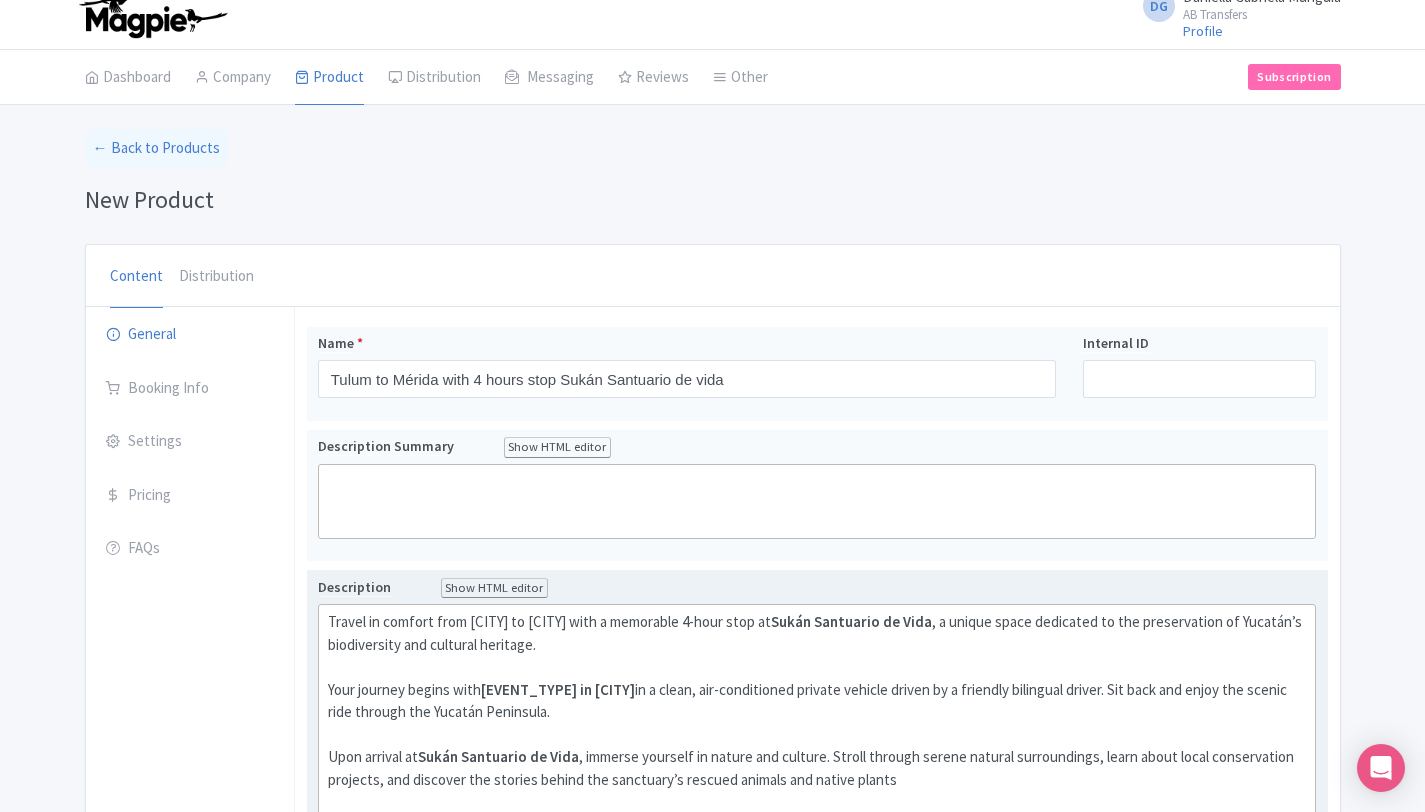 scroll, scrollTop: 37, scrollLeft: 0, axis: vertical 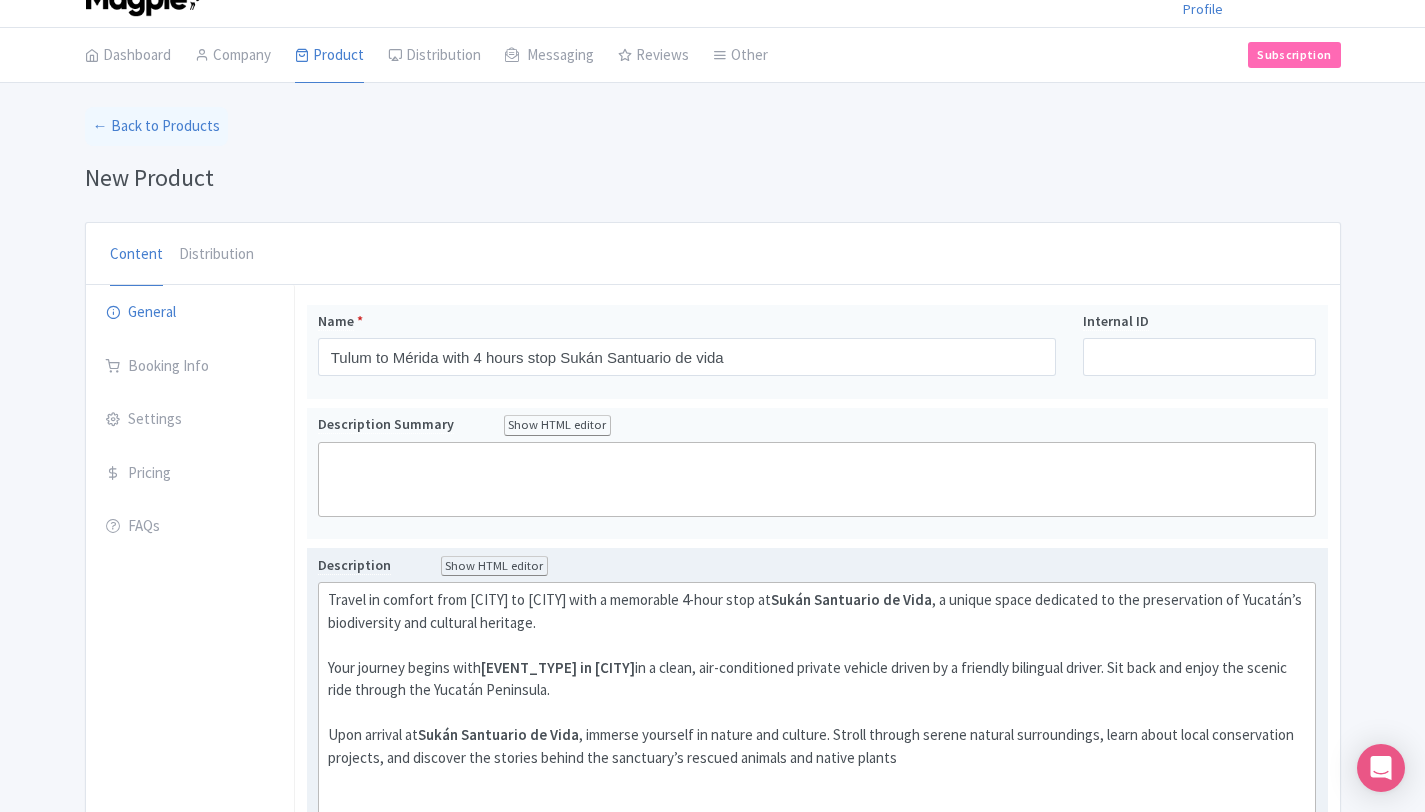 paste on "After your visit, your driver will continue the journey to <strong>Mérida</strong>, dropping you off at your hotel or central location in comfort and style." 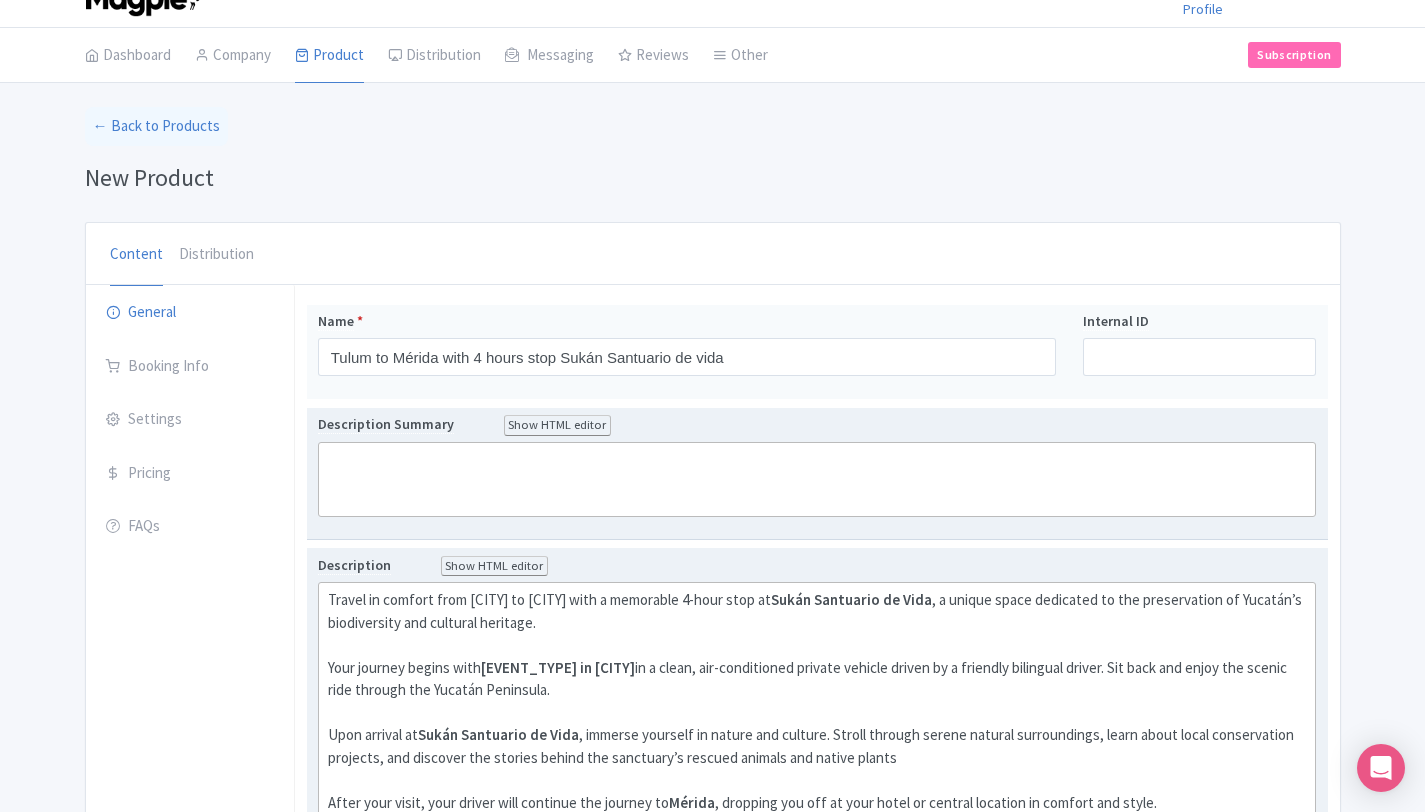 click on "Description Summary Show HTML editor
Bold
Italic
Strikethrough
Link
Heading
Quote
Code
Bullets
Numbers
Decrease Level
Increase Level
Attach Files
Undo
Redo
Link
Unlink
Your product's description summary has 0 characters. We recommend between 100 and 255 characters." at bounding box center (817, 473) 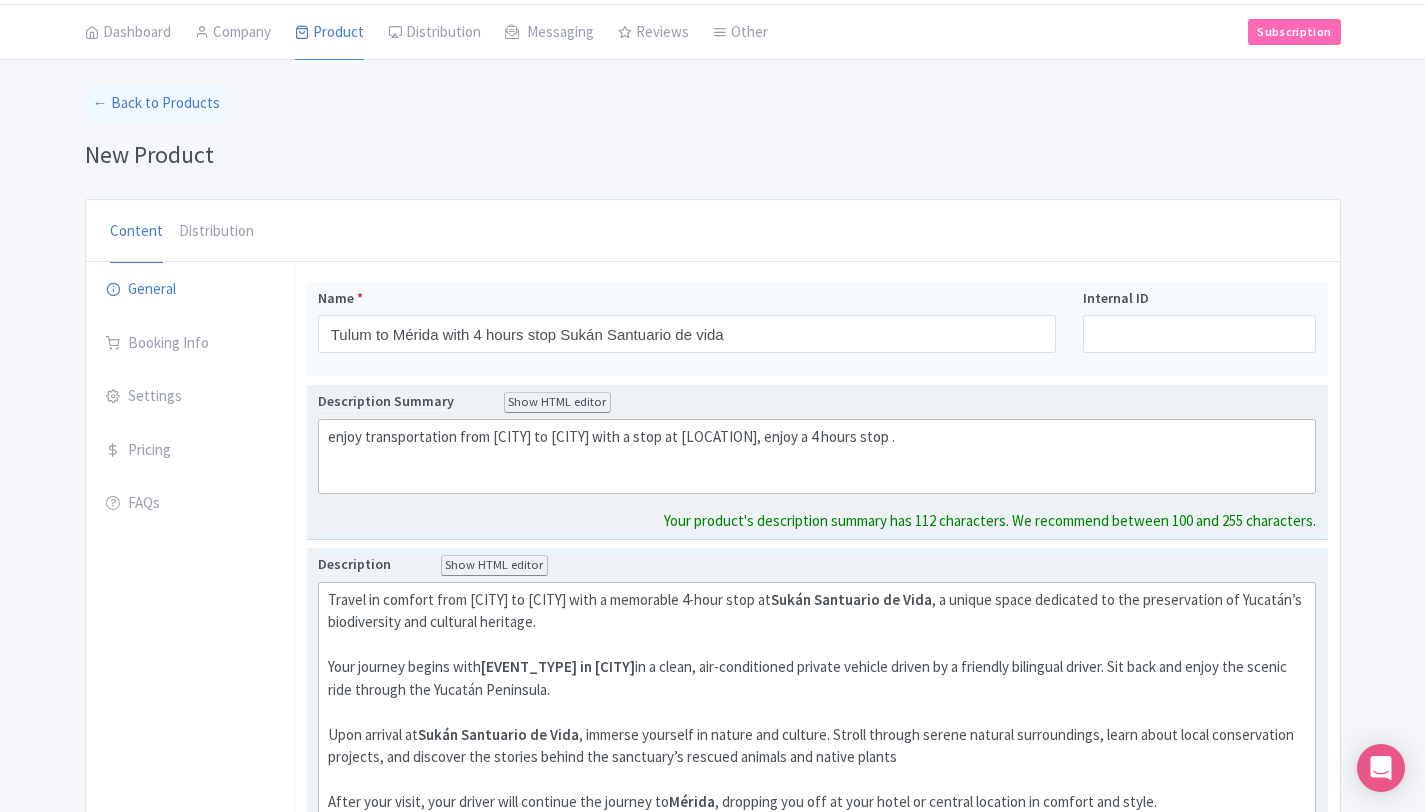 type on "<div>enjoy transportation from tulum to mérida with a stop at Cenote Sukán Santuario de vida, enjoy a 4 hours stop .&nbsp;</div>" 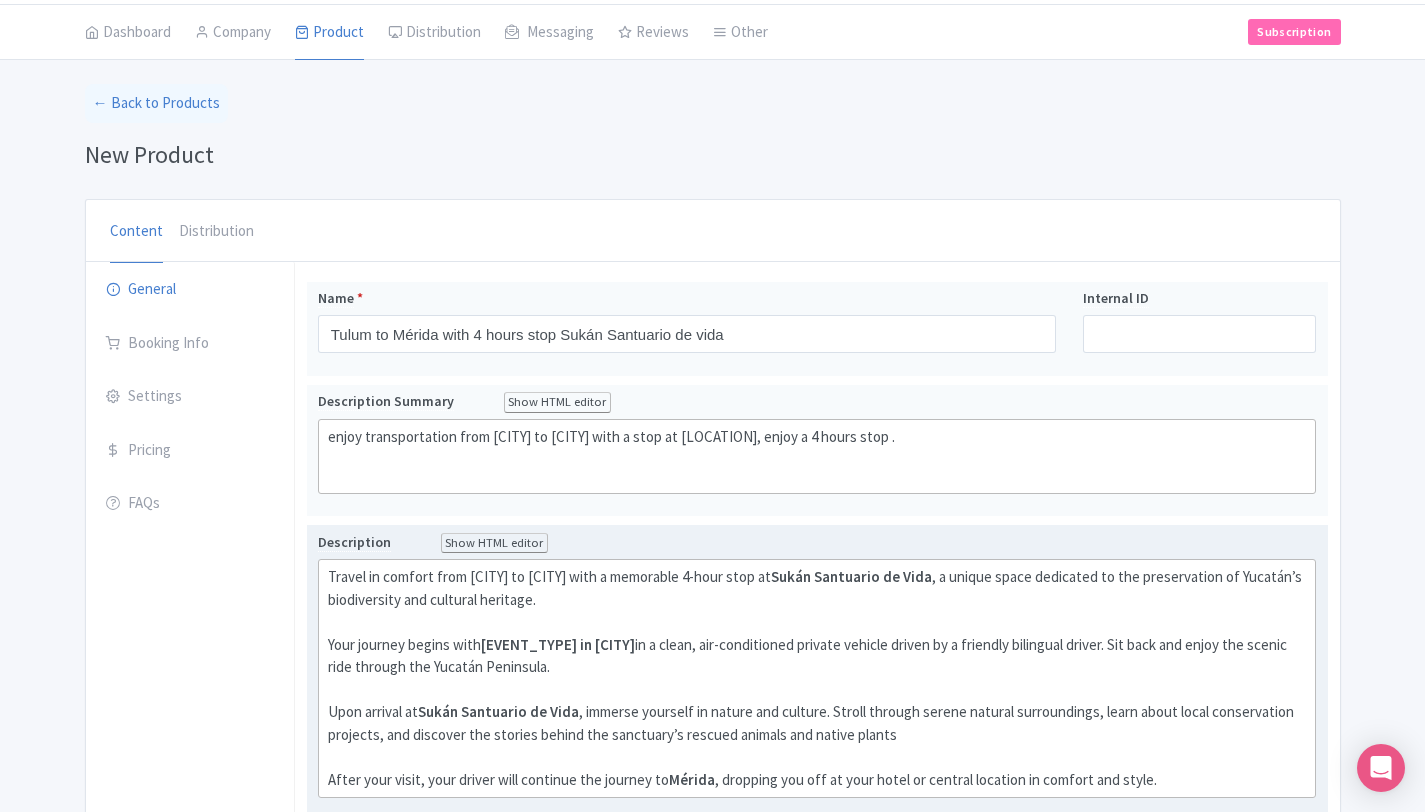 click on "← Back to Products
New Product
Content
Distribution
Confirm Copy Operation
Yes, Copy
Cancel
You are currently editing a version of this product: Primary Product
General
Booking Info
Settings
Pricing
FAQs
Name   * Tulum to Mérida with 4 hours stop Sukán Santuario de vida
Your product's name has 57 characters. We recommend between 10 and 60 characters.
Internal ID
Description Summary Show HTML editor
Bold
Italic
Strikethrough
Link
Heading
Quote
Code
Bullets
Numbers
Decrease Level
Increase Level
Attach Files
Undo
Redo
Link
Unlink
Description Show HTML editor
Bold
Italic" at bounding box center [712, 622] 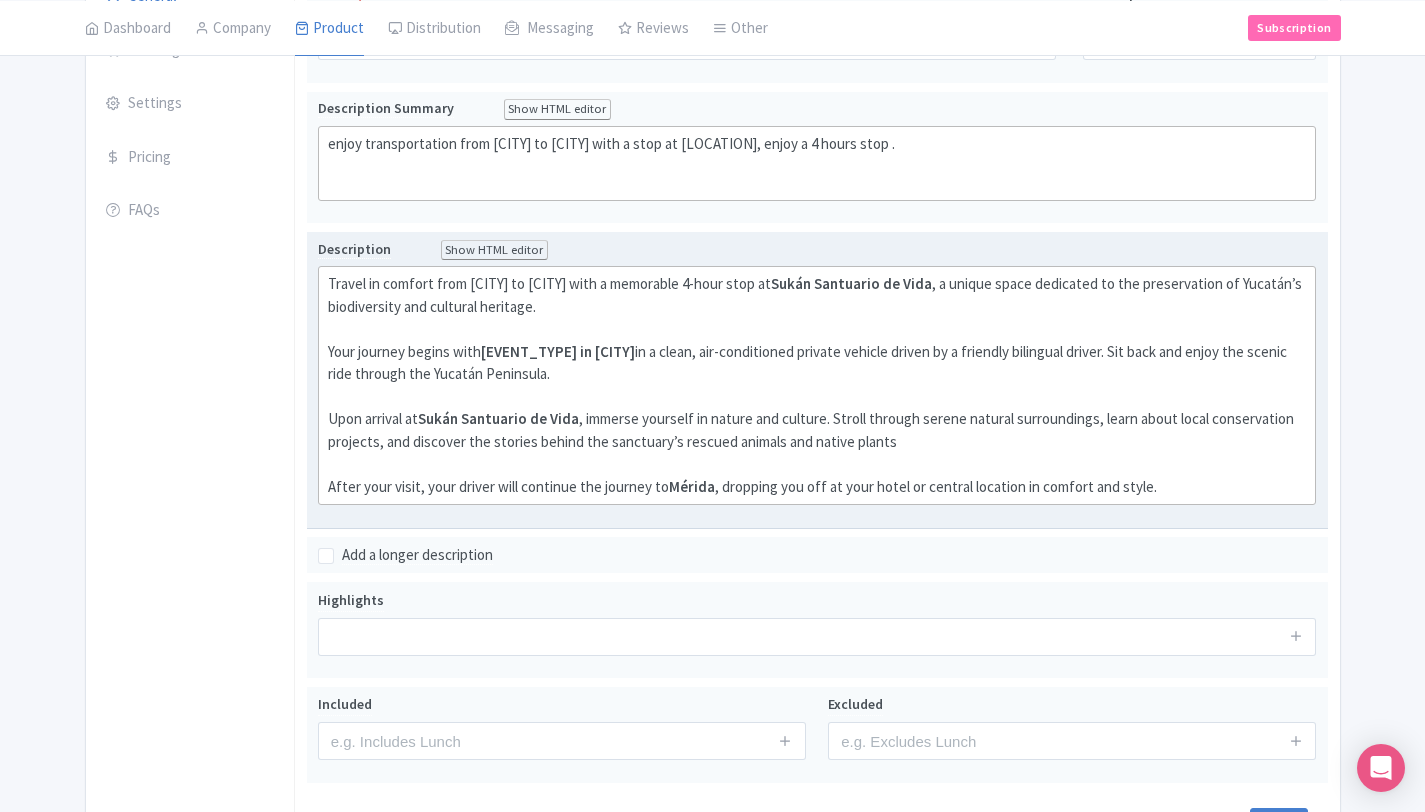 scroll, scrollTop: 368, scrollLeft: 0, axis: vertical 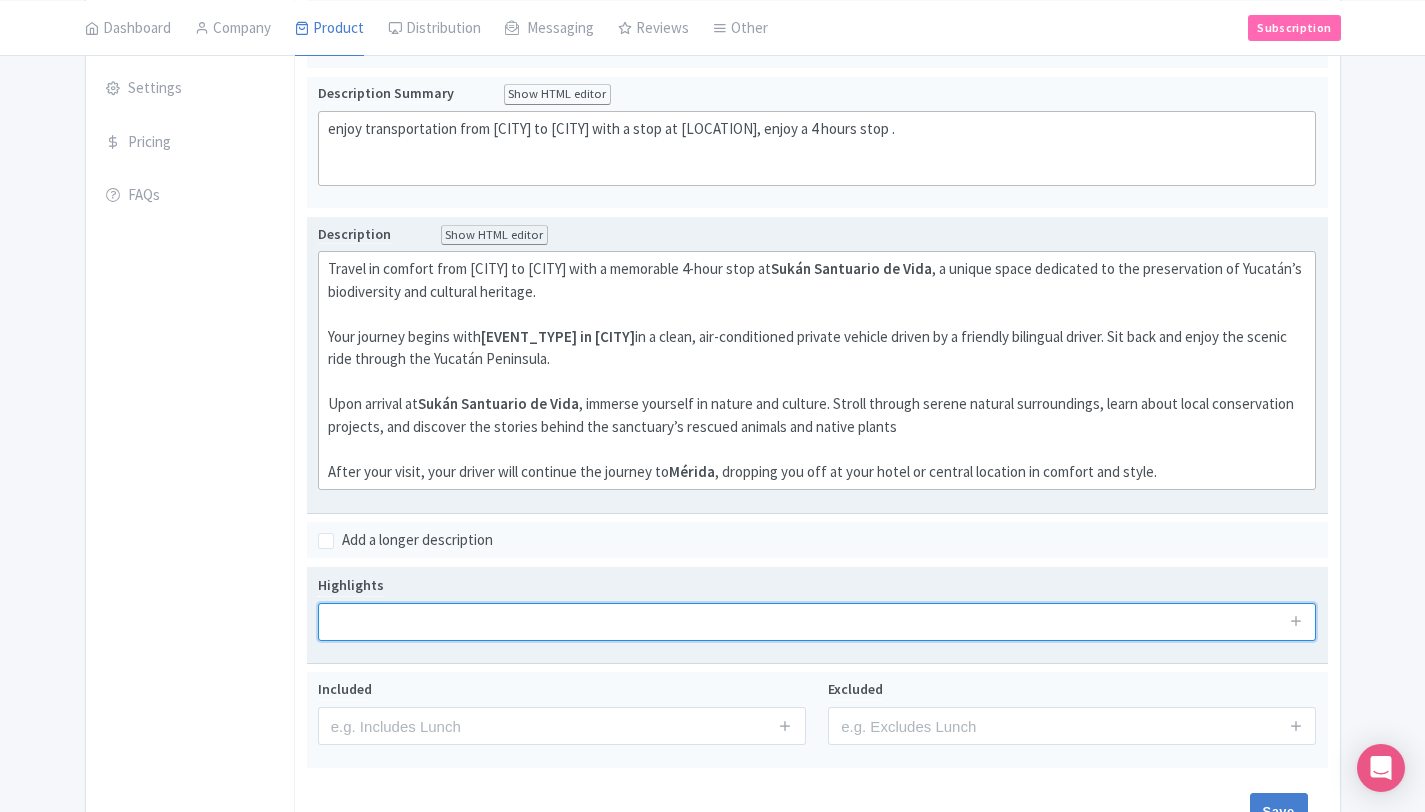 click at bounding box center [817, 622] 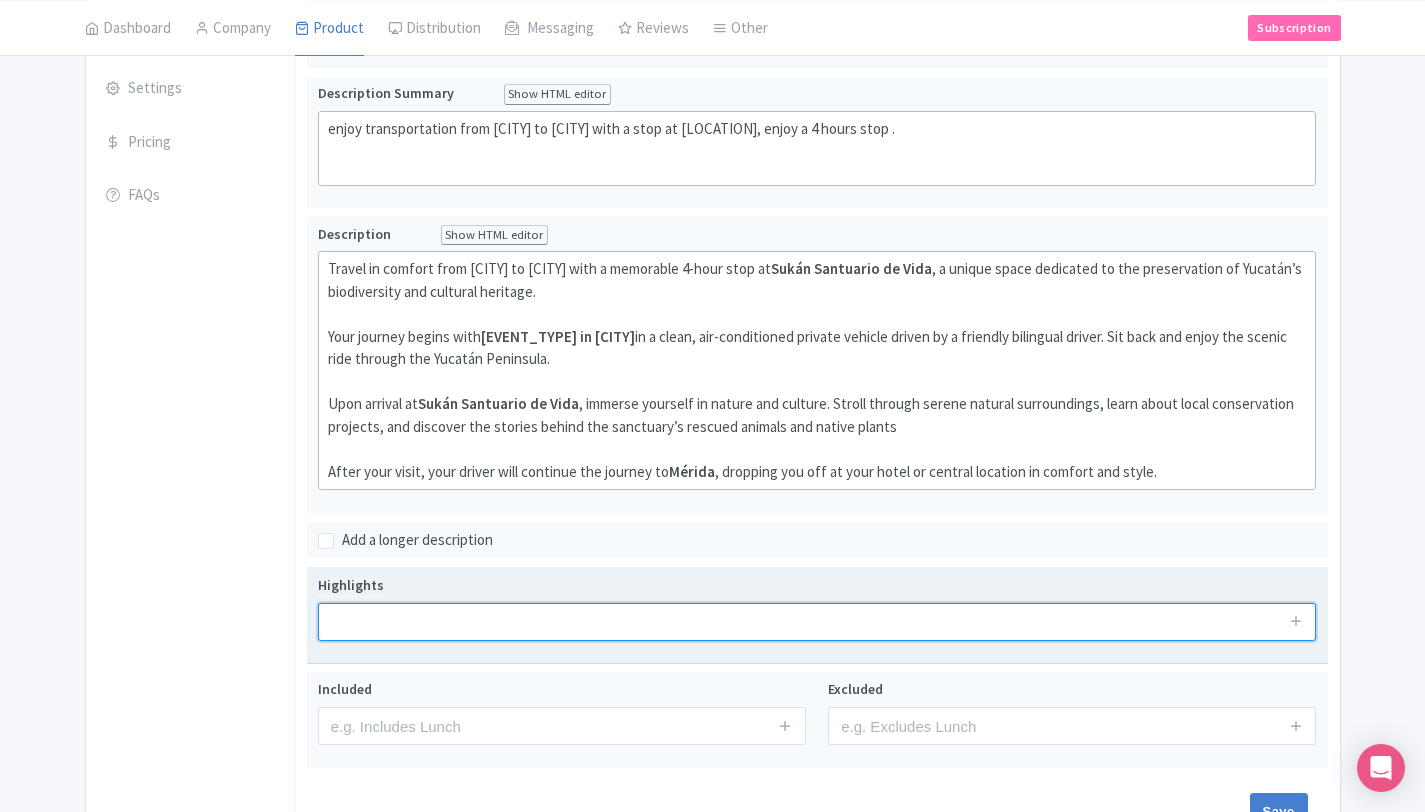 click at bounding box center (817, 622) 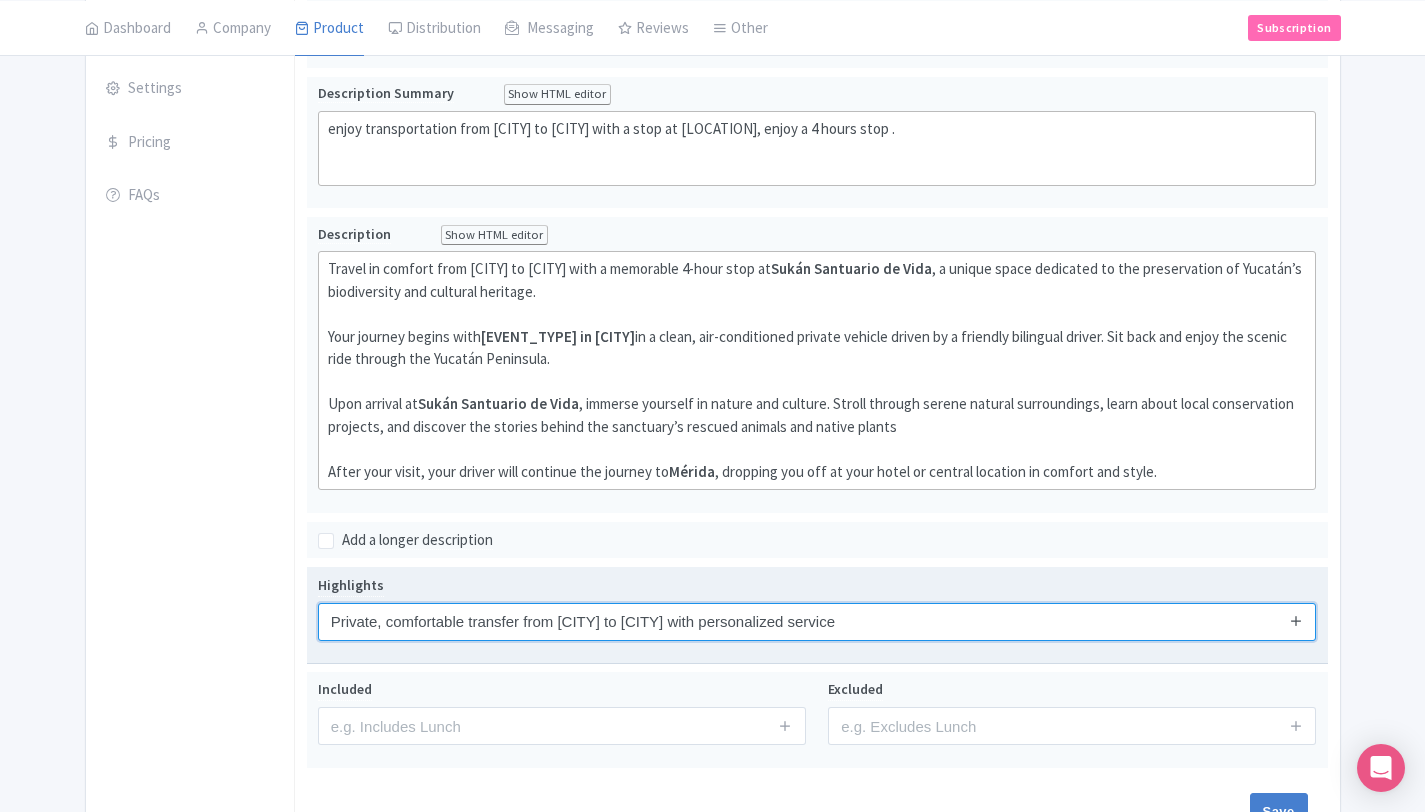 type on "Private, comfortable transfer from Tulum to Mérida with personalized service" 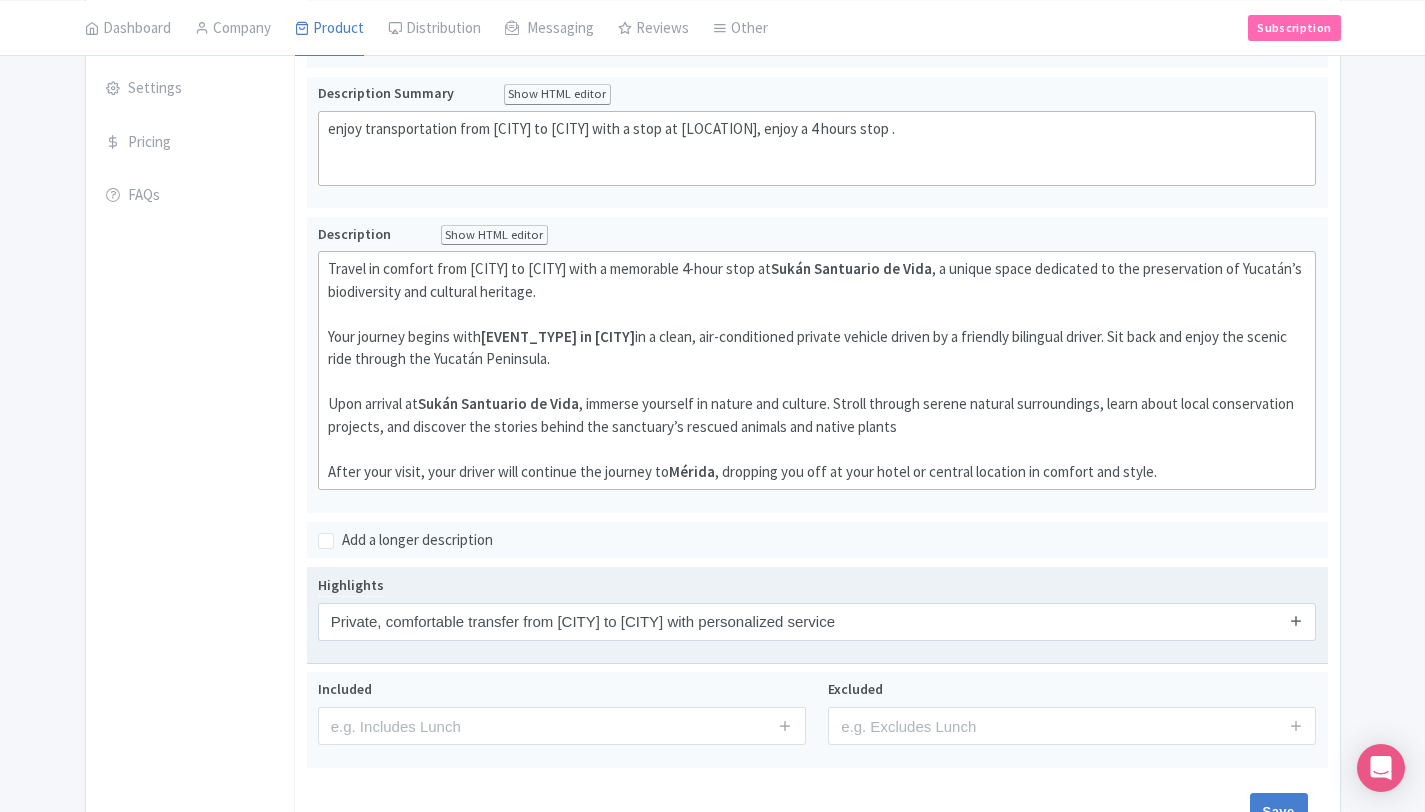 click at bounding box center (1296, 620) 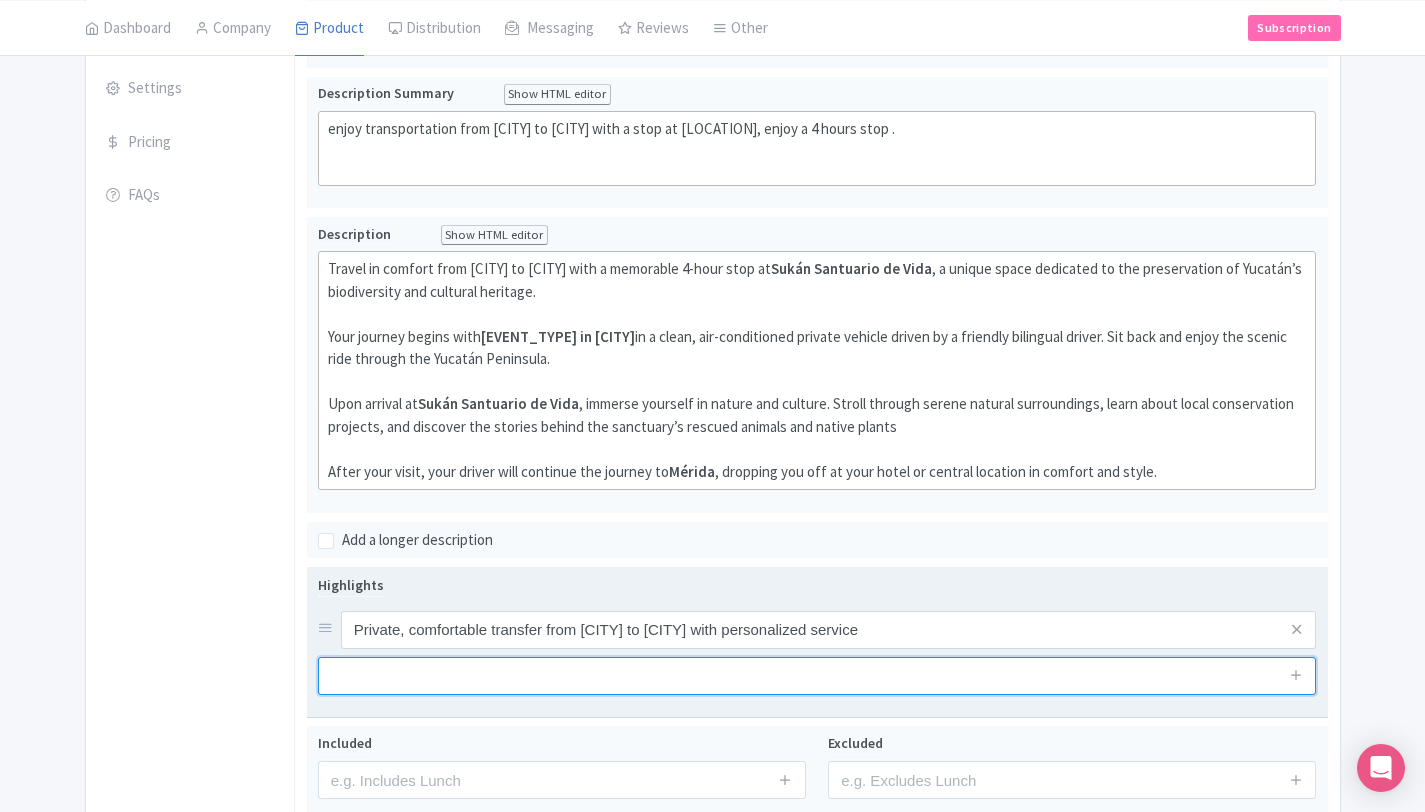 click at bounding box center (817, 676) 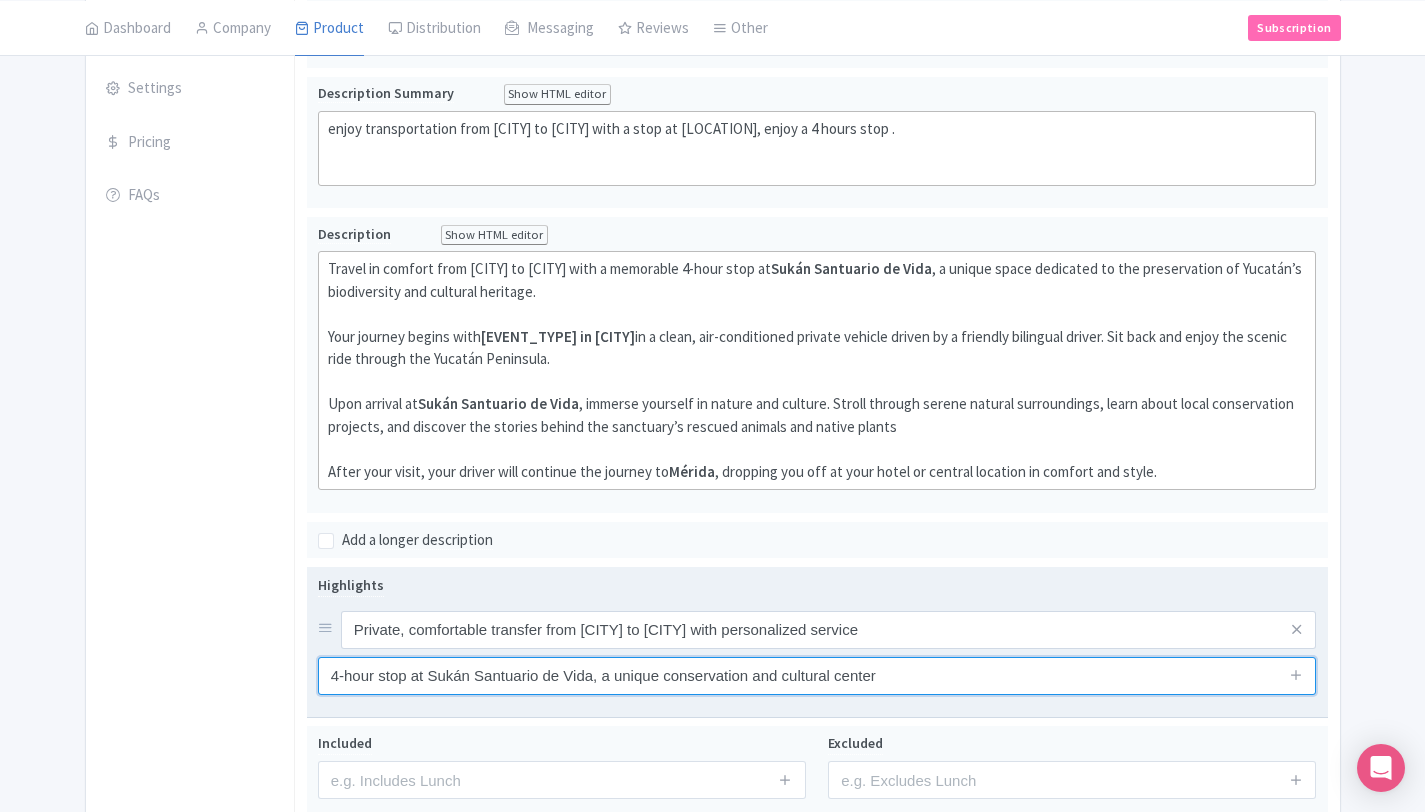 type on "4-hour stop at Sukán Santuario de Vida, a unique conservation and cultural center" 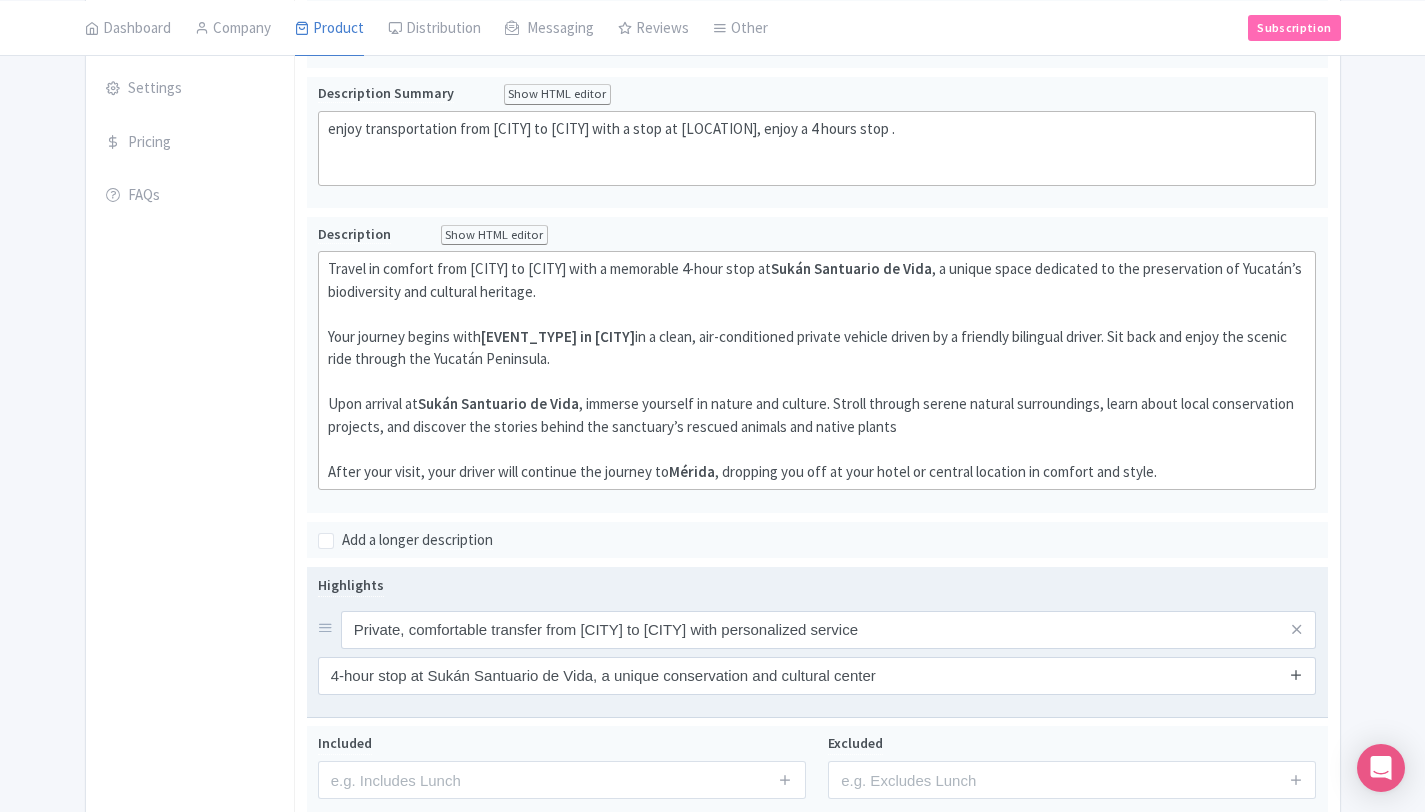 click at bounding box center (1296, 674) 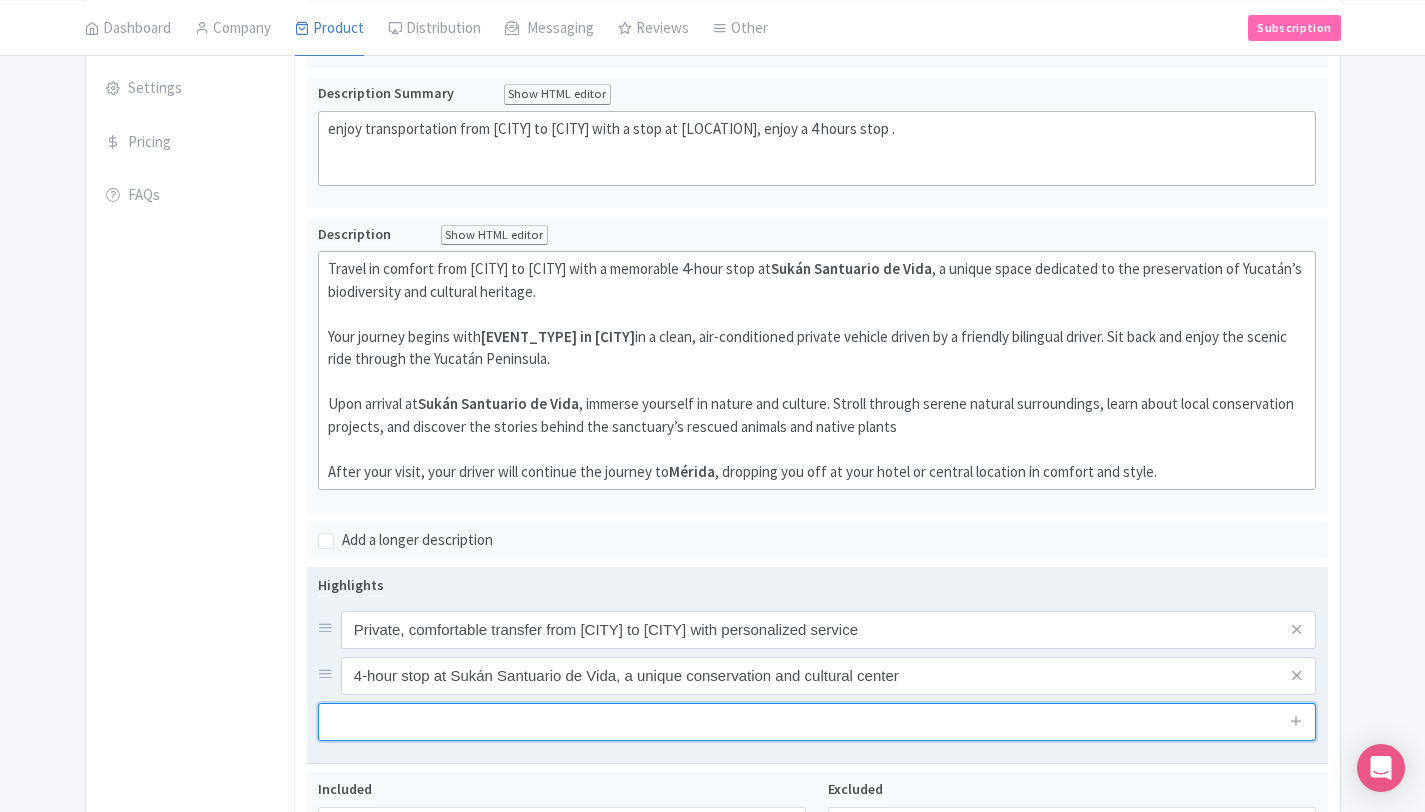 click at bounding box center (817, 722) 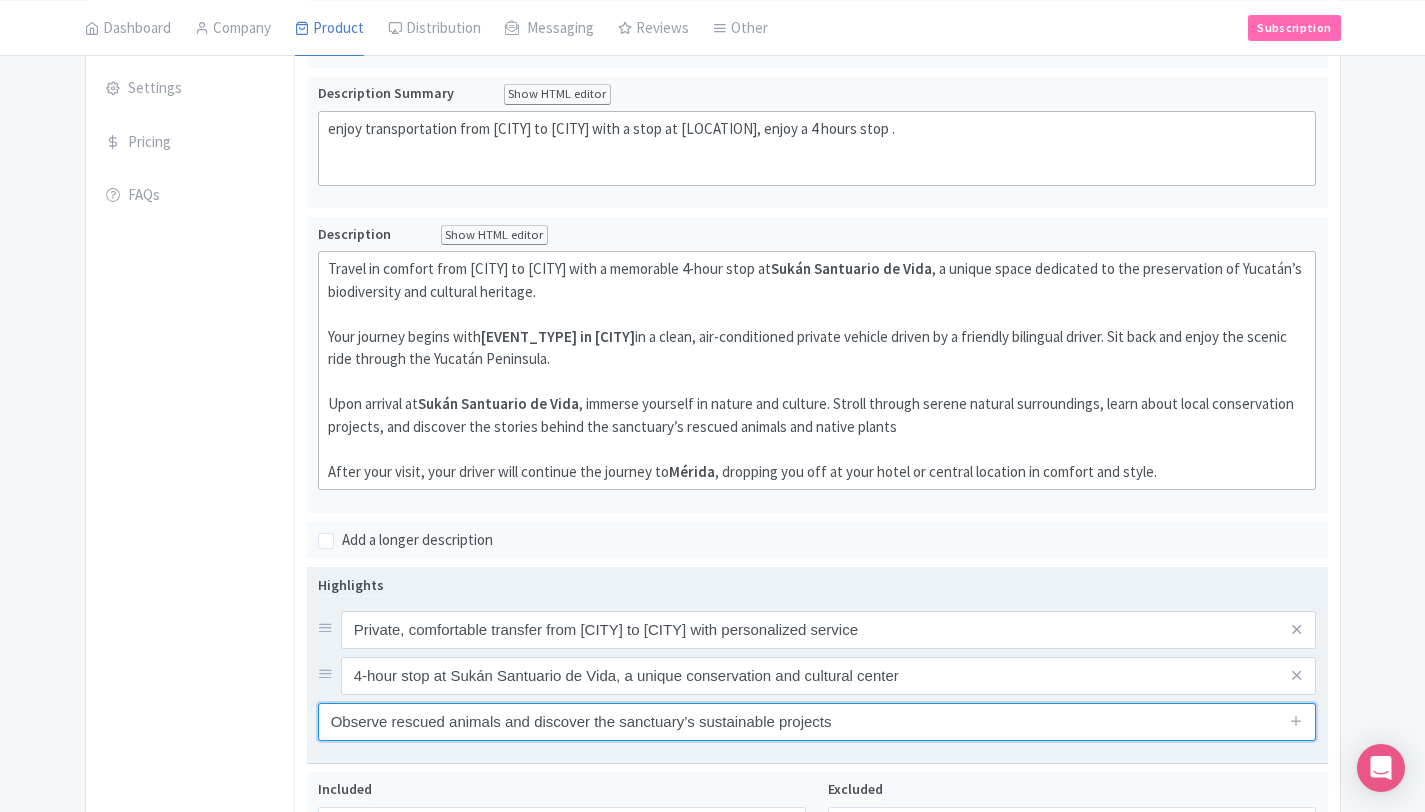 type on "Observe rescued animals and discover the sanctuary’s sustainable projects" 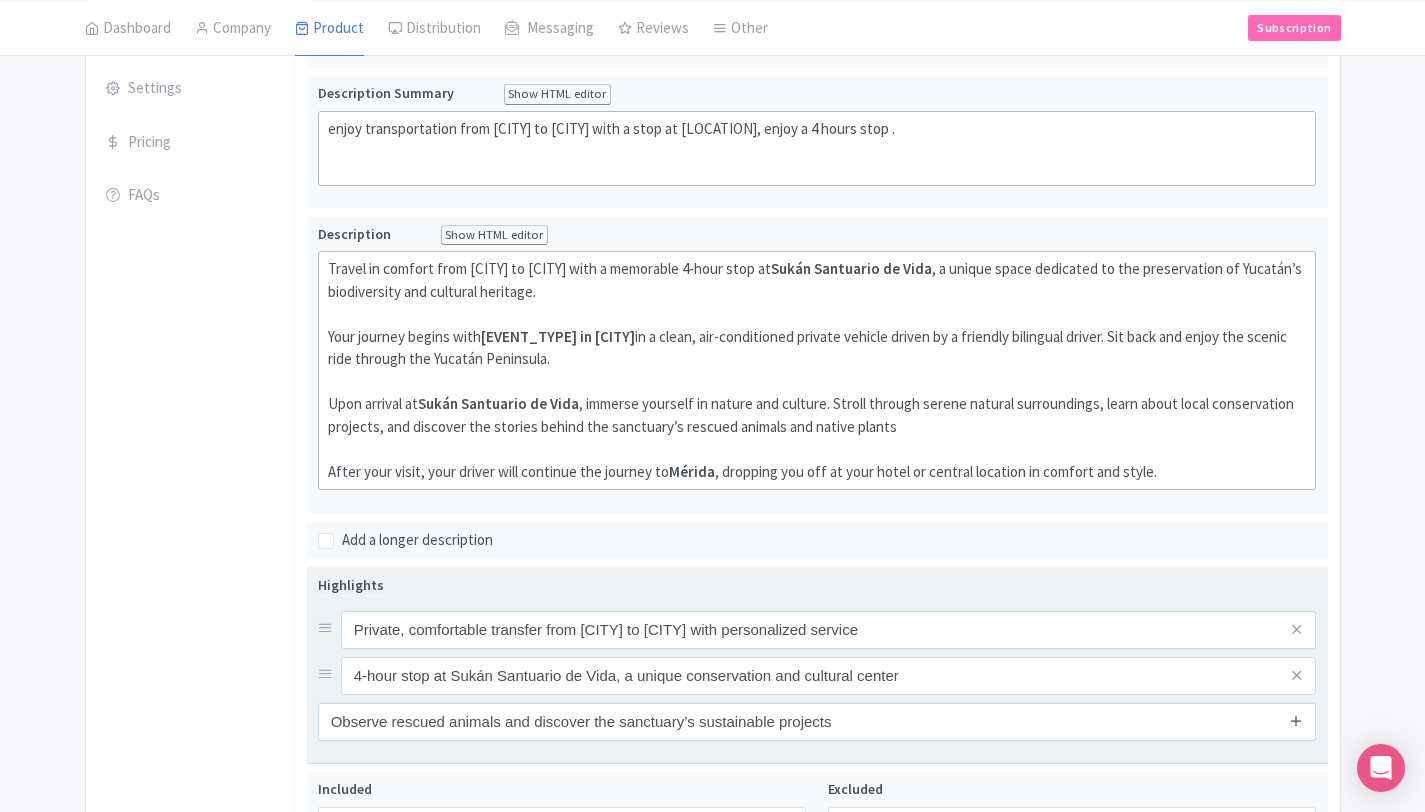 click at bounding box center [1296, 720] 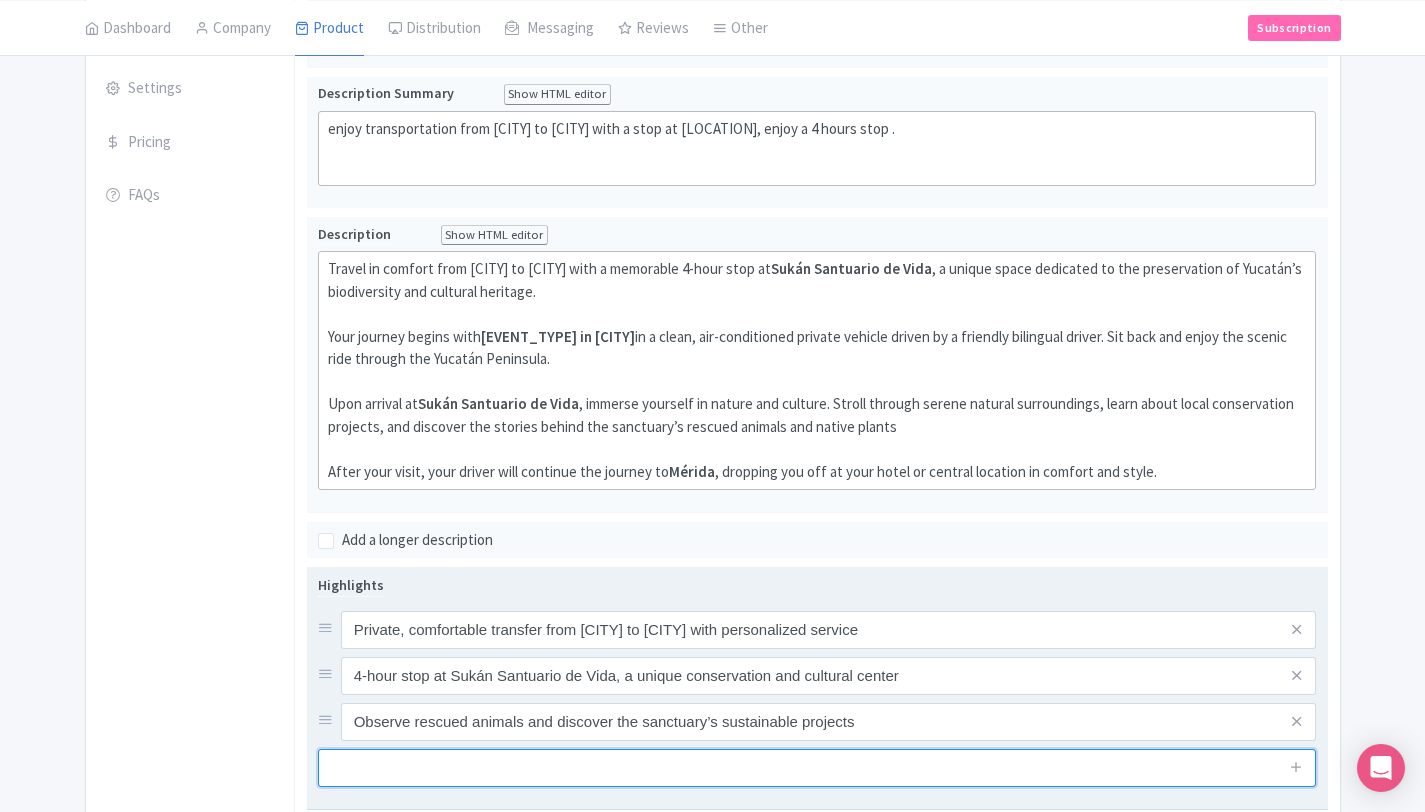 click at bounding box center [817, 768] 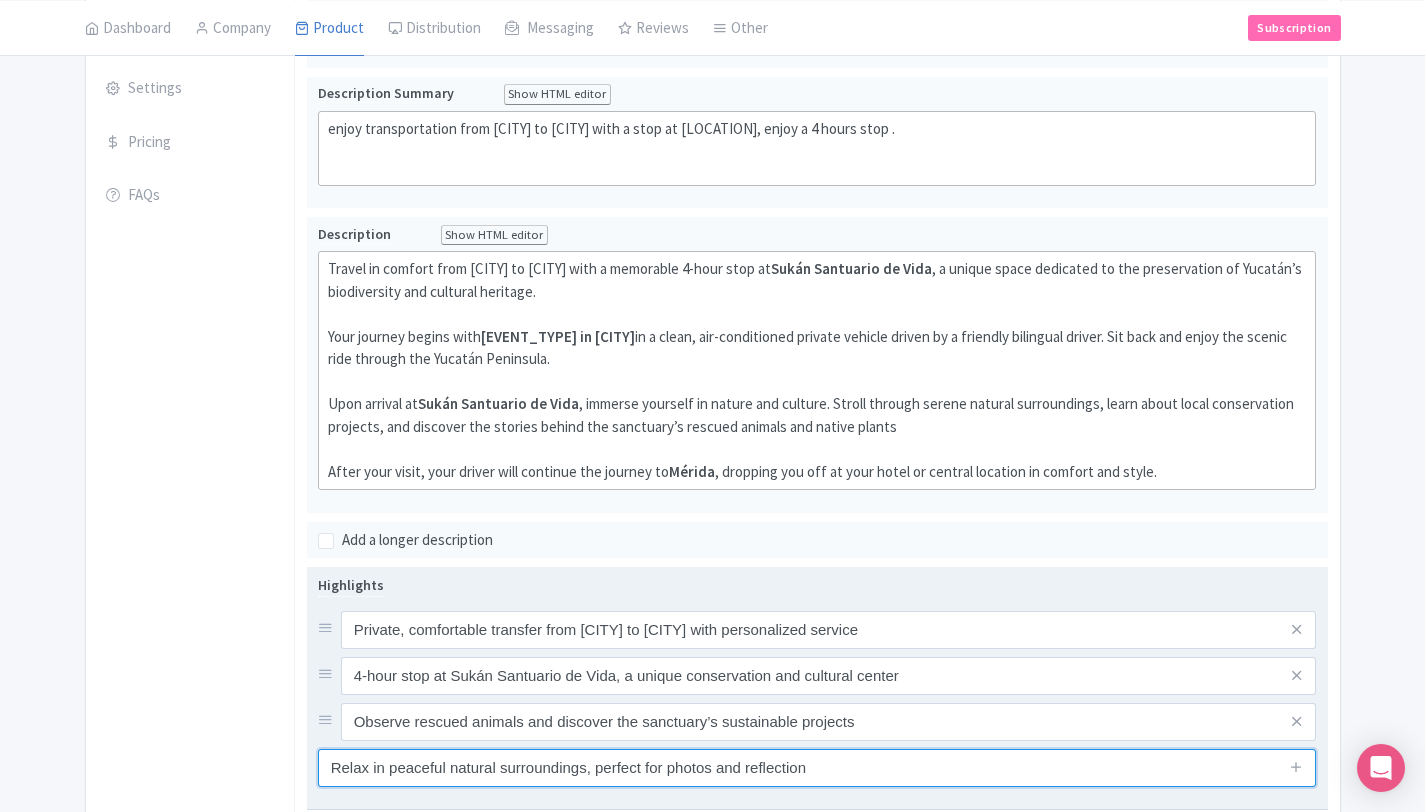 type on "Relax in peaceful natural surroundings, perfect for photos and reflection" 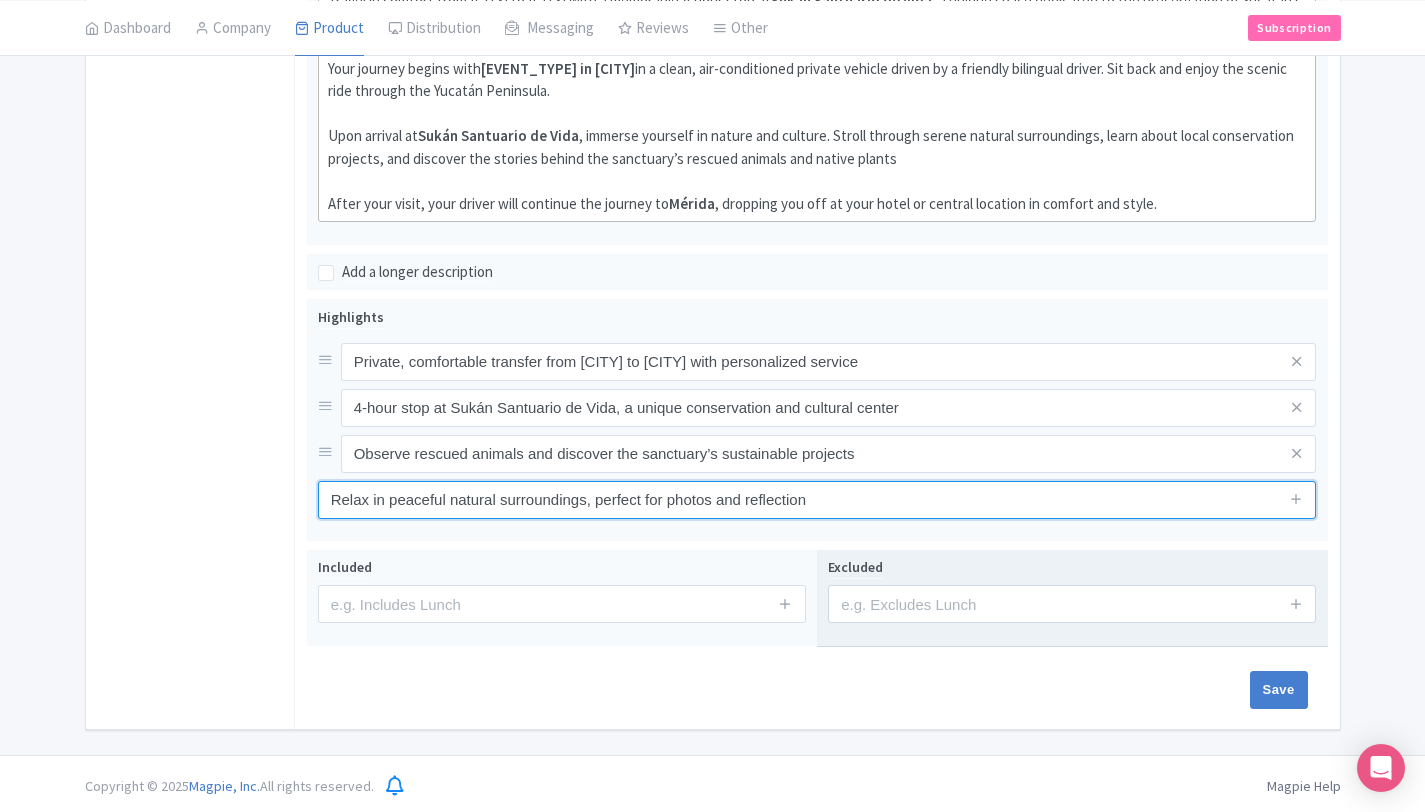 scroll, scrollTop: 641, scrollLeft: 0, axis: vertical 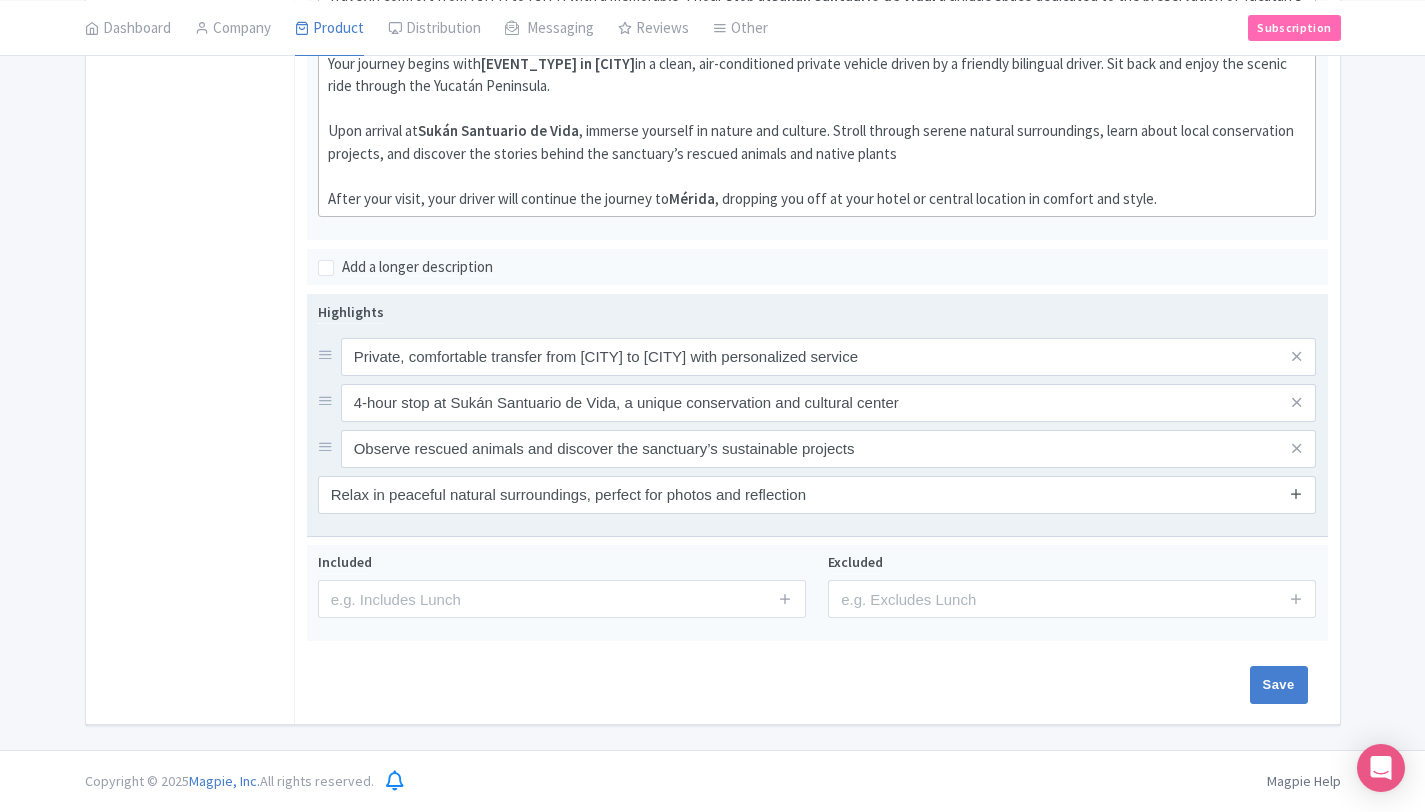 click at bounding box center (1296, 493) 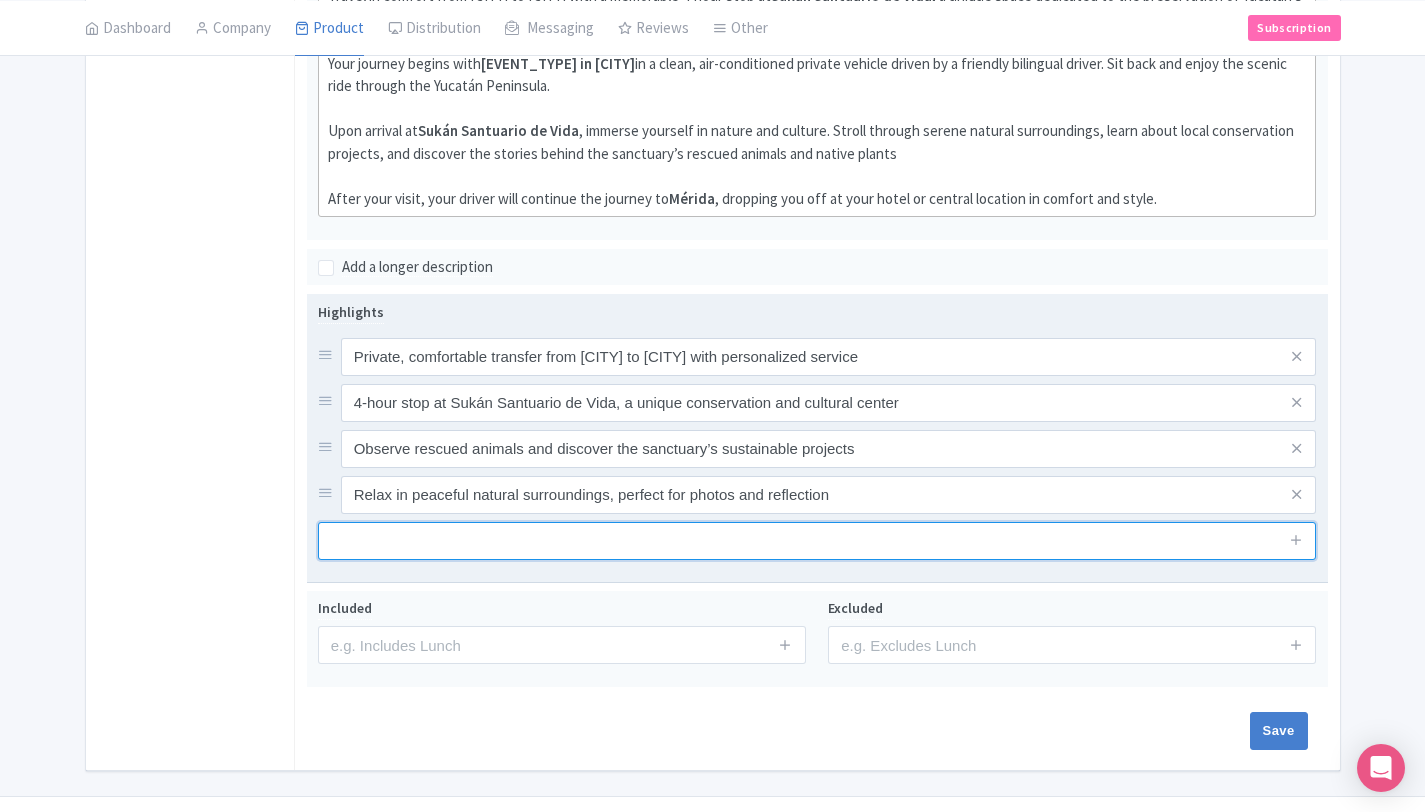 click at bounding box center (817, 541) 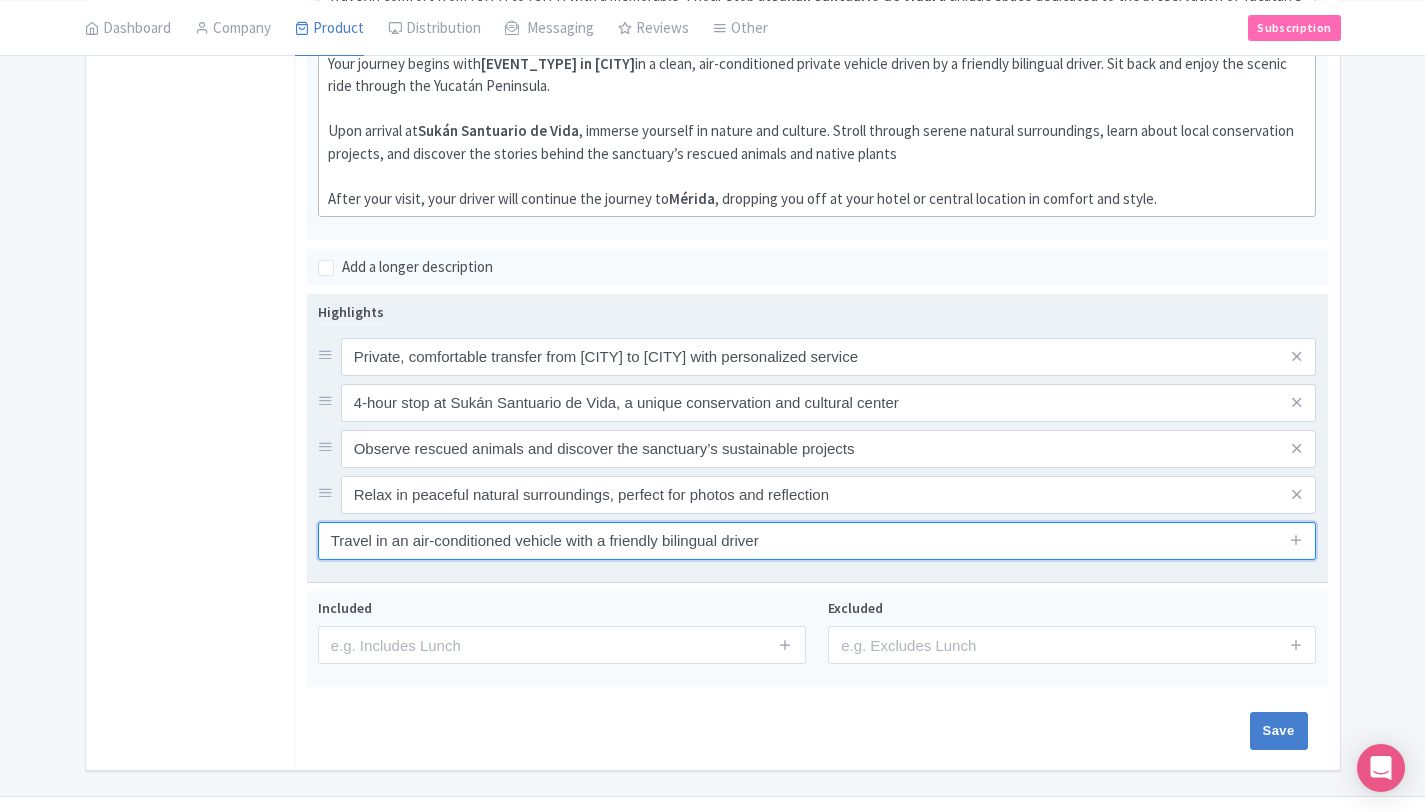 type on "Travel in an air-conditioned vehicle with a friendly bilingual driver" 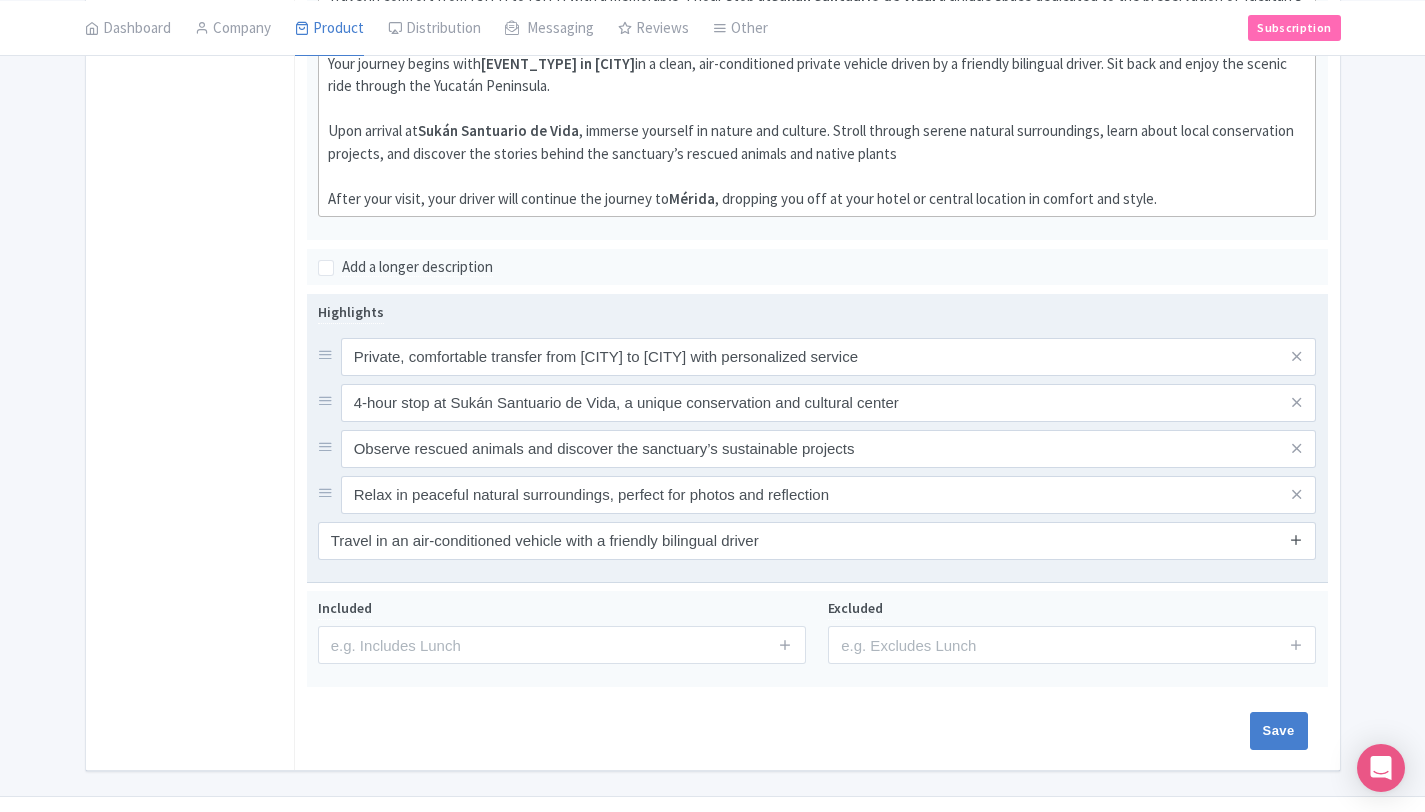 click at bounding box center (1296, 539) 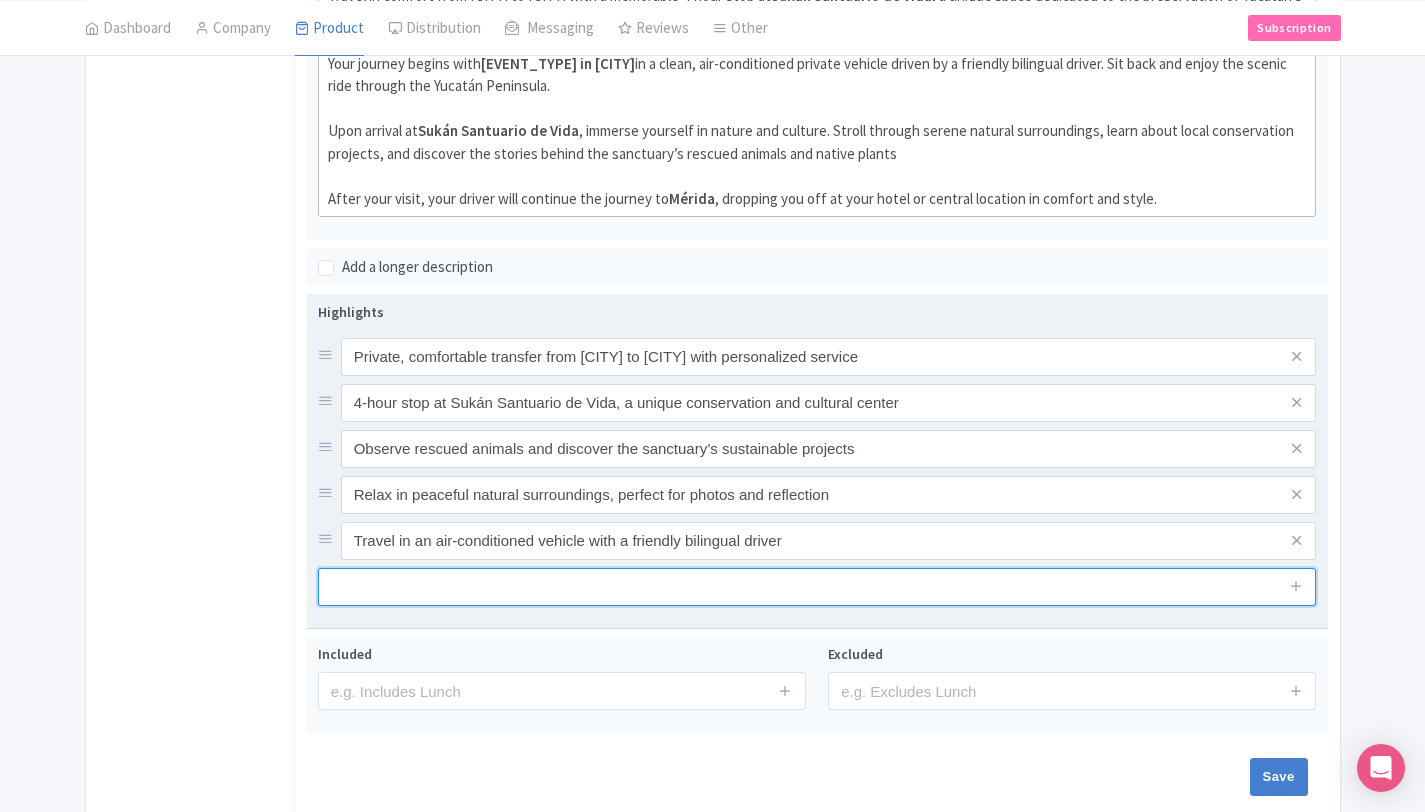 click at bounding box center [817, 587] 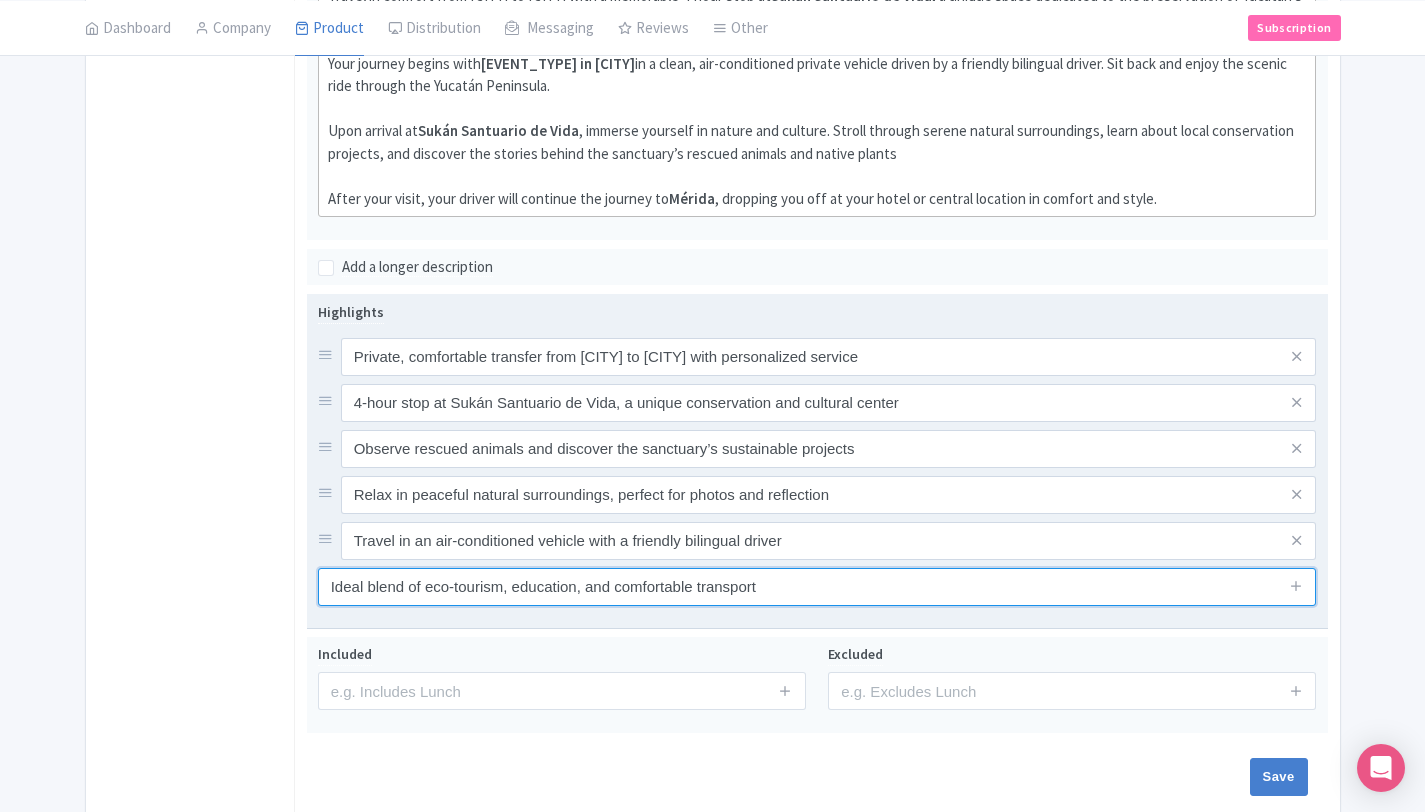 type on "Ideal blend of eco-tourism, education, and comfortable transport" 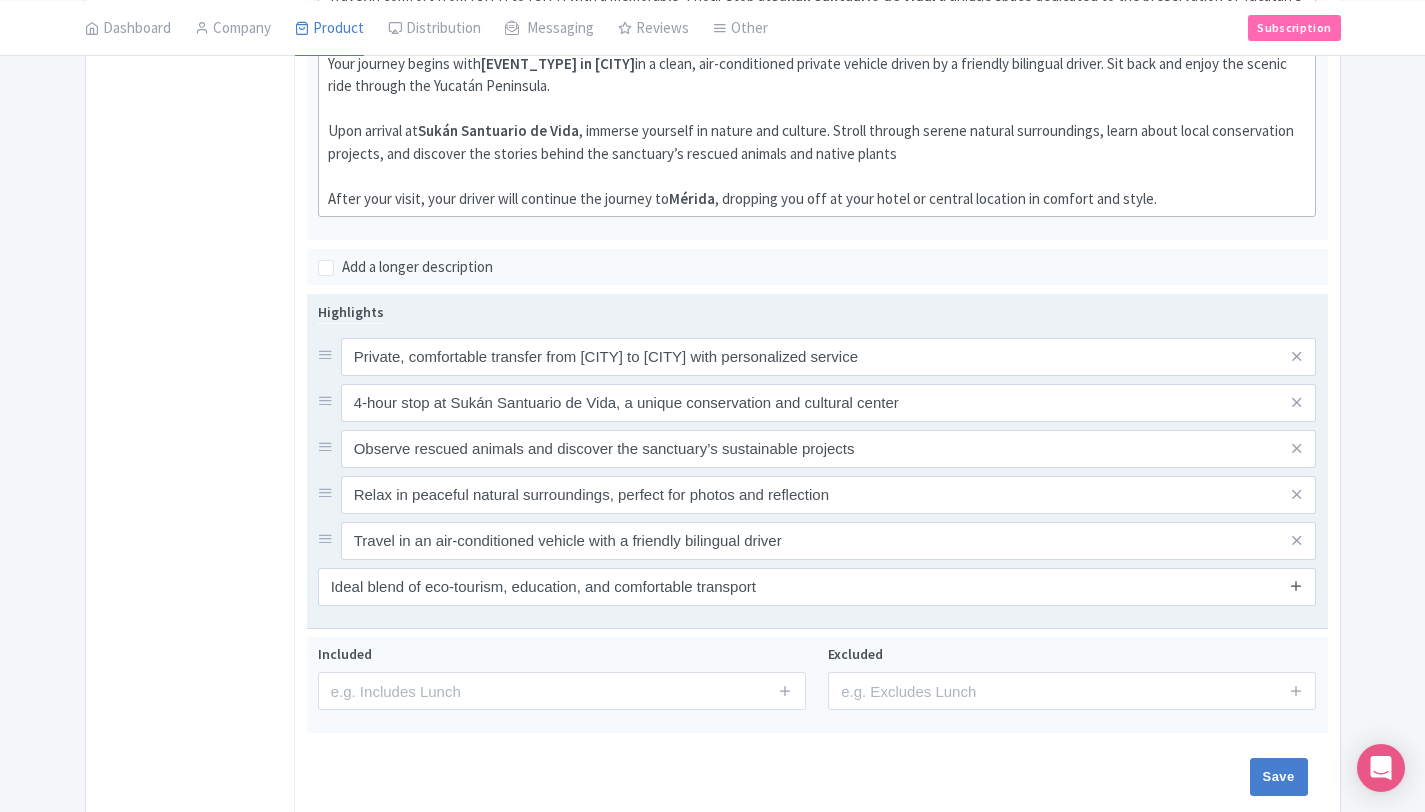click at bounding box center (1296, 585) 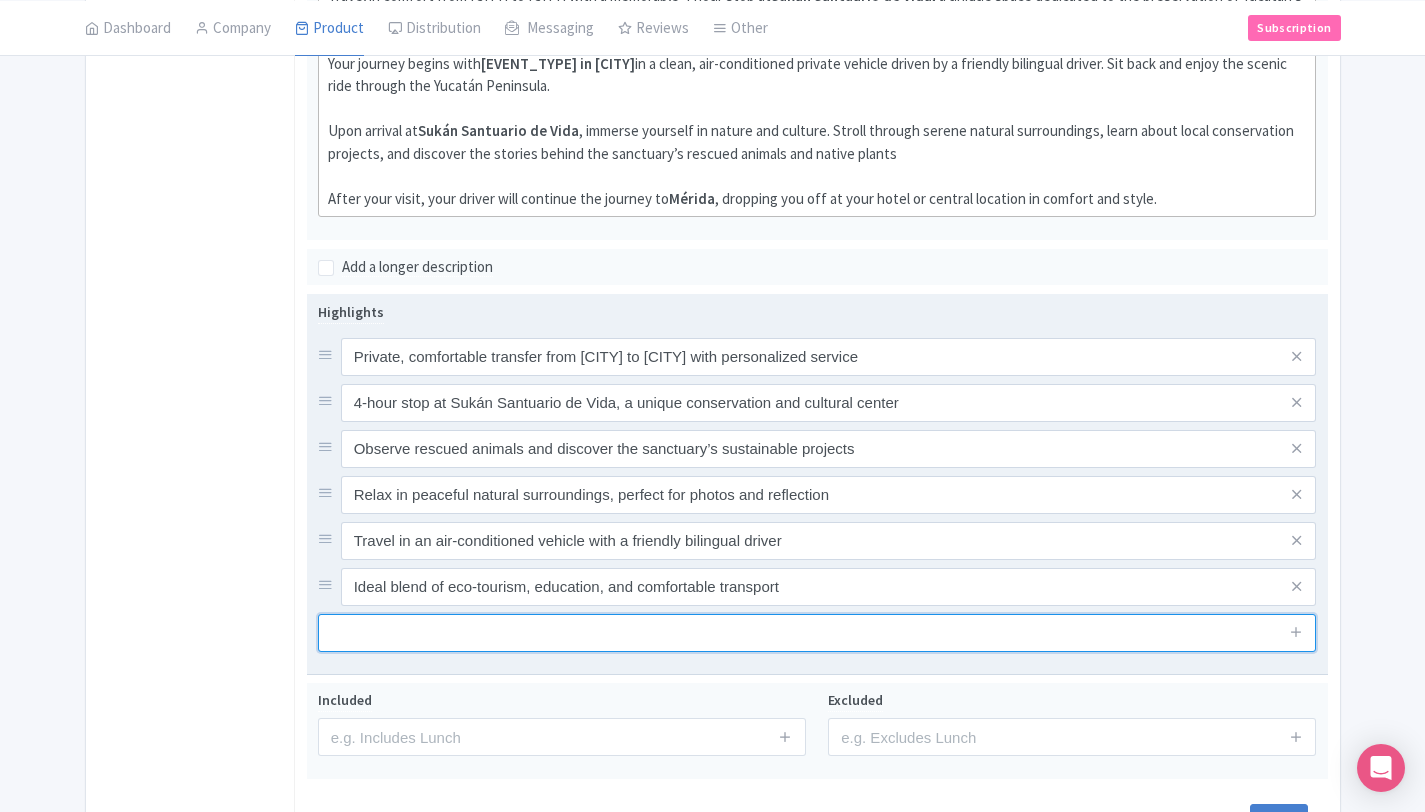 click at bounding box center [817, 633] 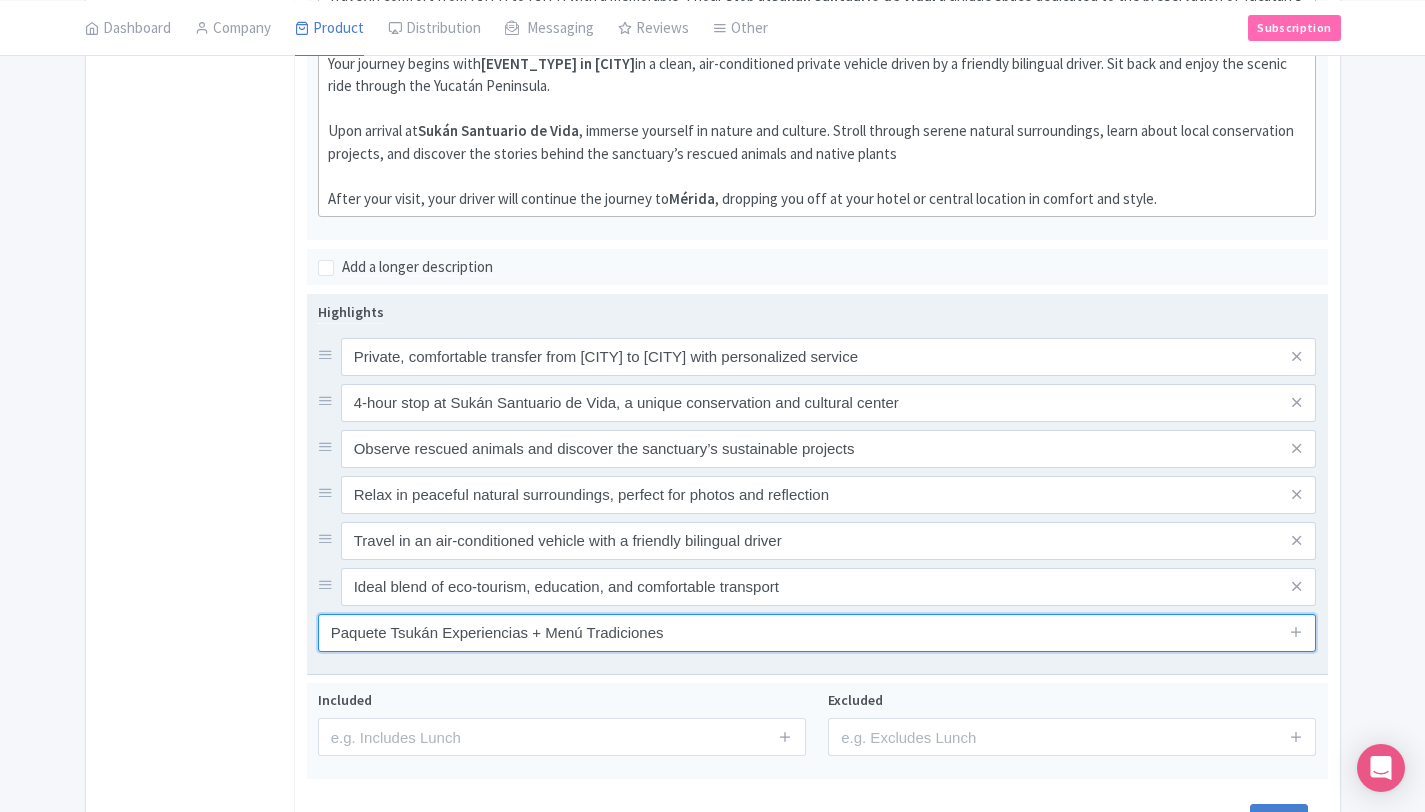 click on "Paquete Tsukán Experiencias + Menú Tradiciones" at bounding box center [817, 633] 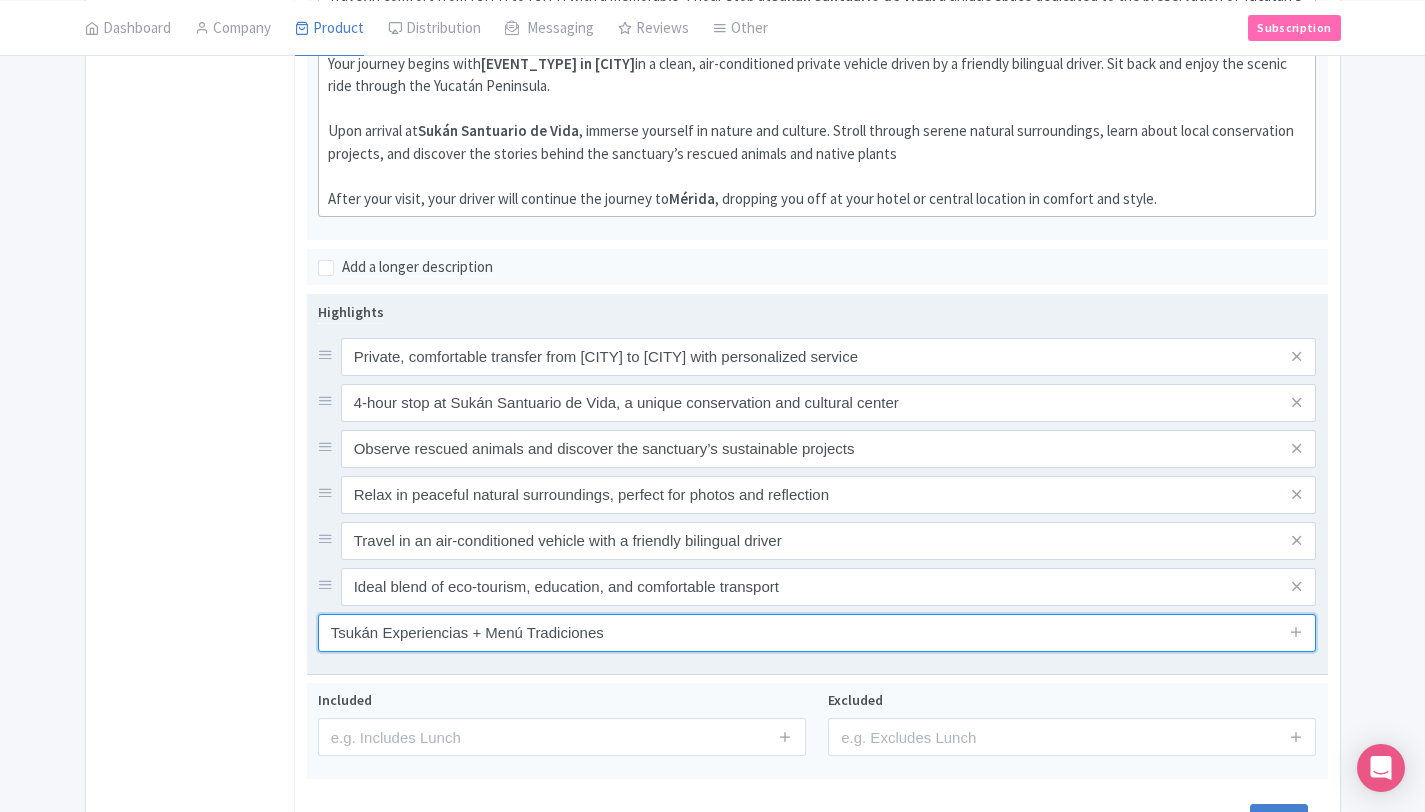type on "Tsukán Experiencias + Menú Tradiciones" 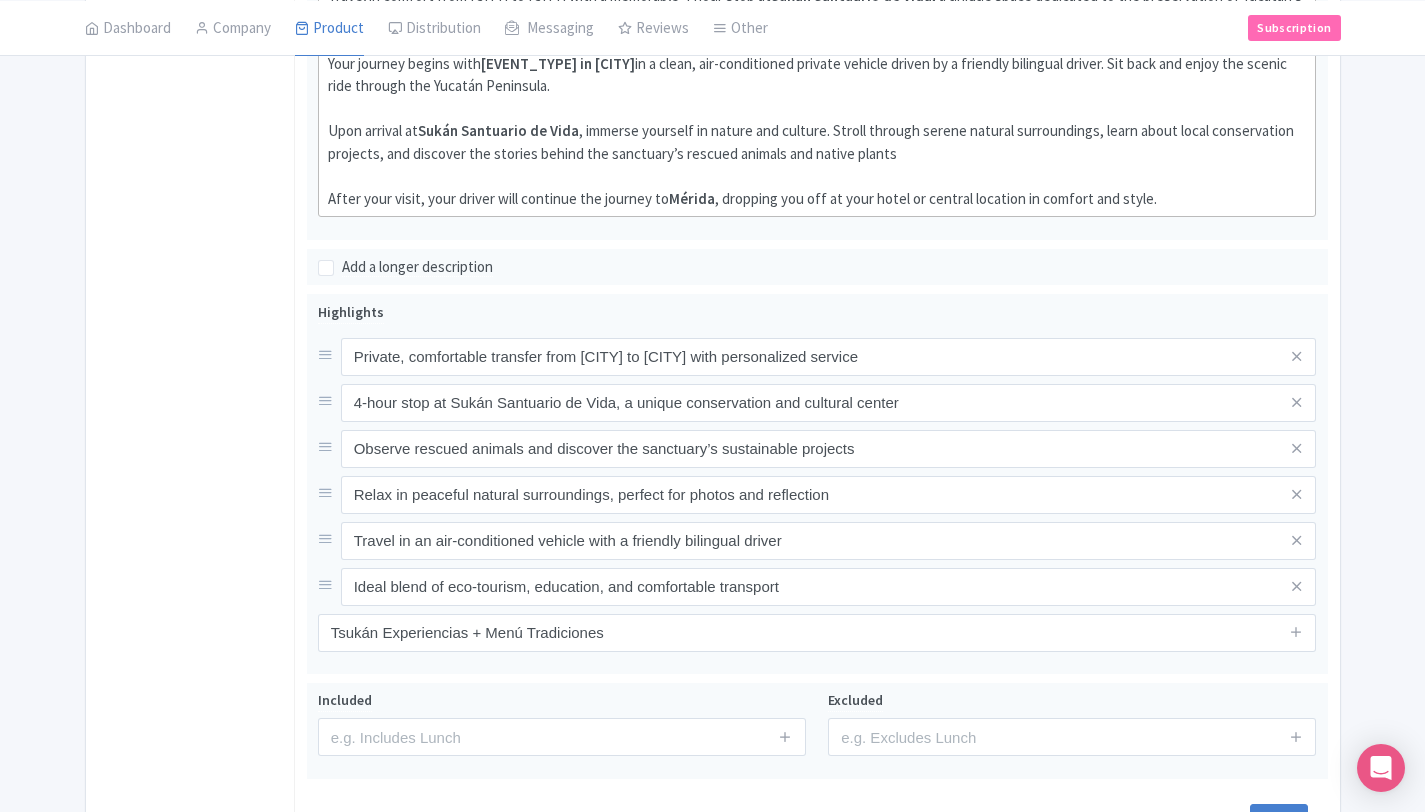 click on "General
Booking Info
Settings
Pricing
FAQs" at bounding box center (190, 271) 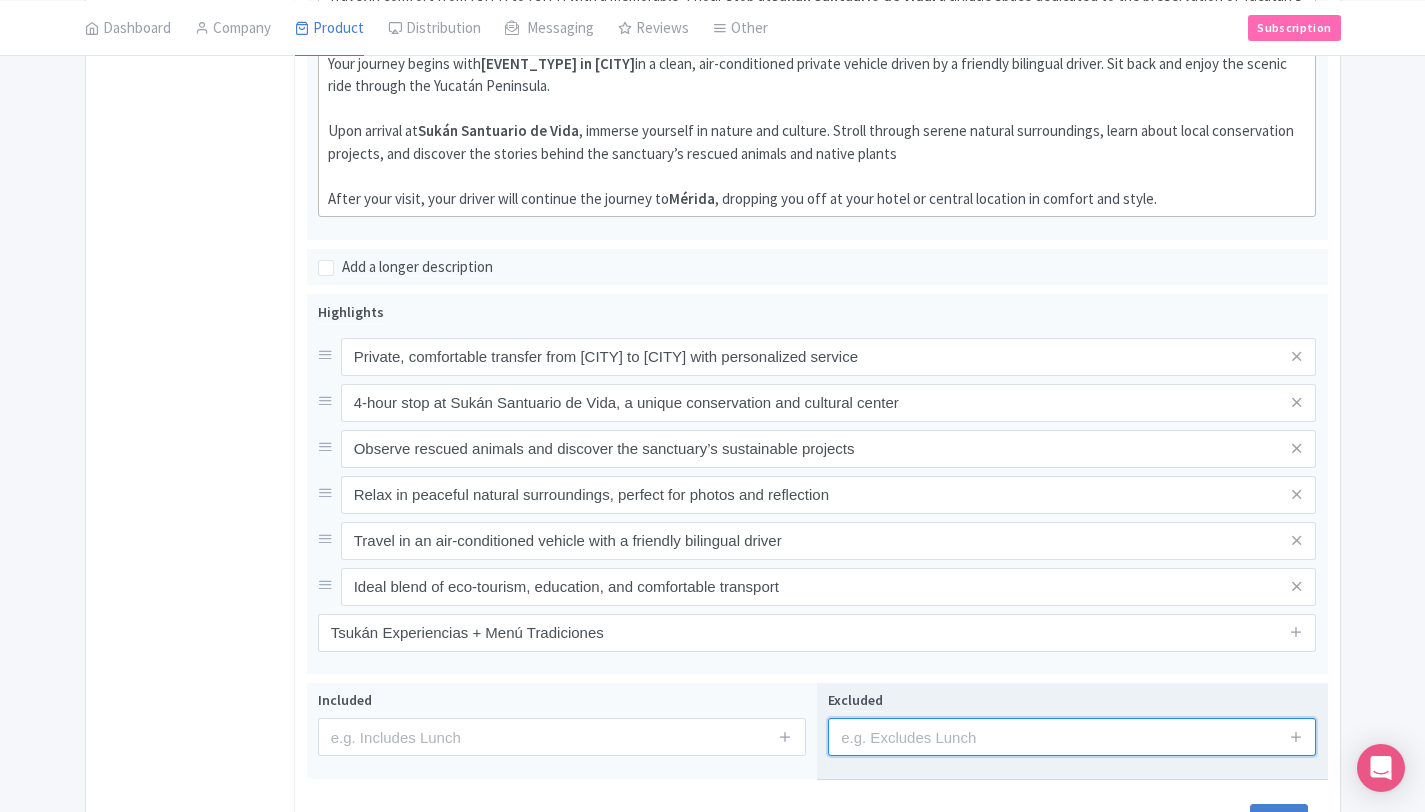 click at bounding box center [1072, 737] 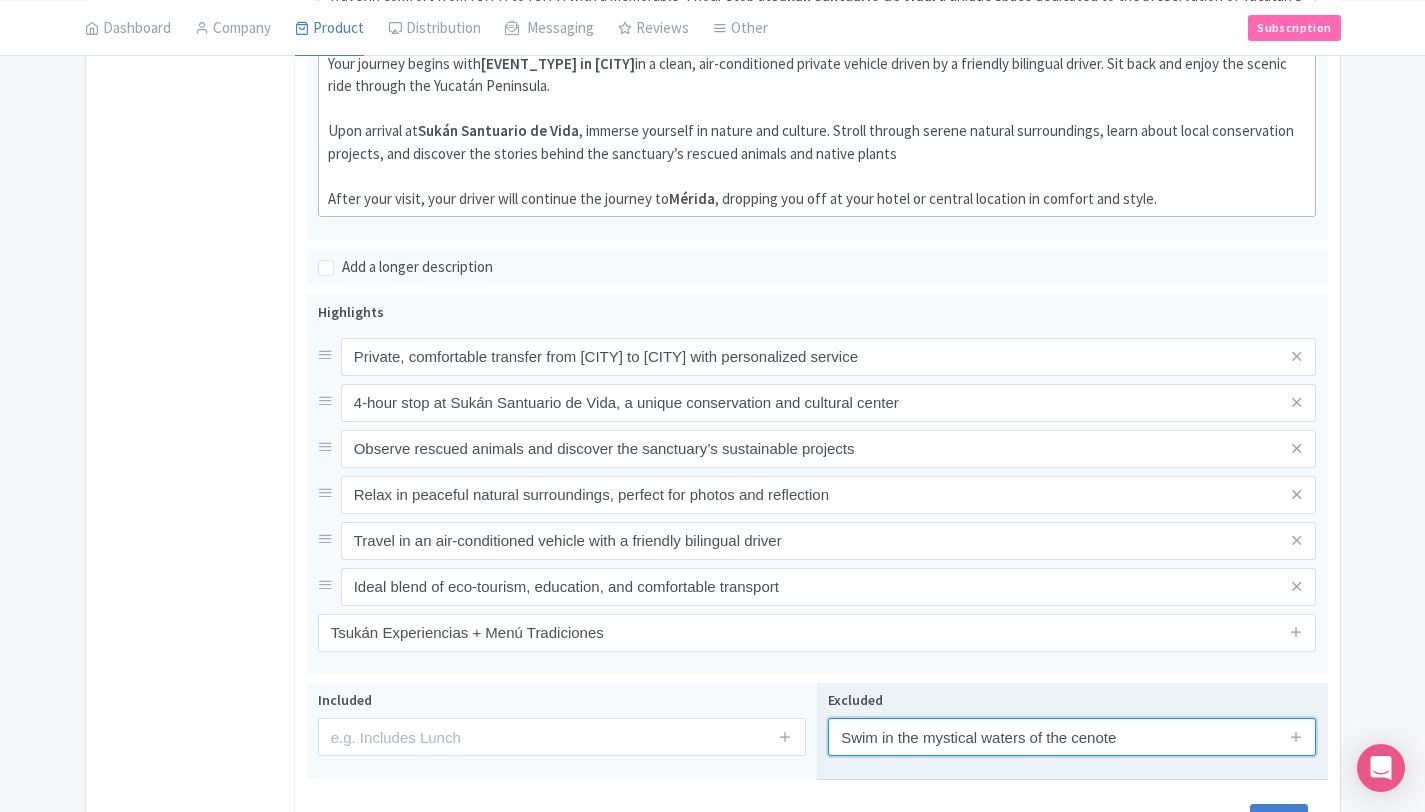type on "Swim in the mystical waters of the cenote" 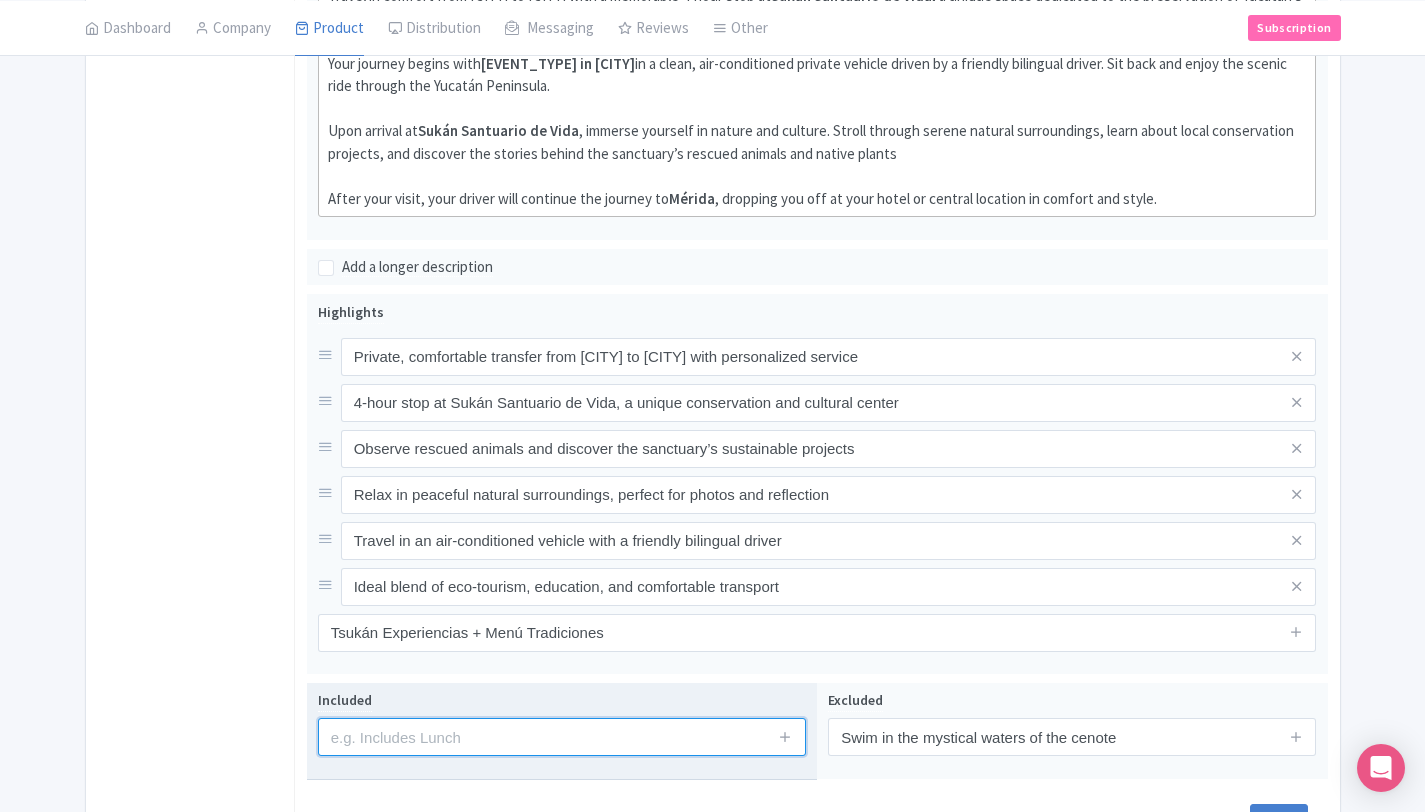 click at bounding box center (562, 737) 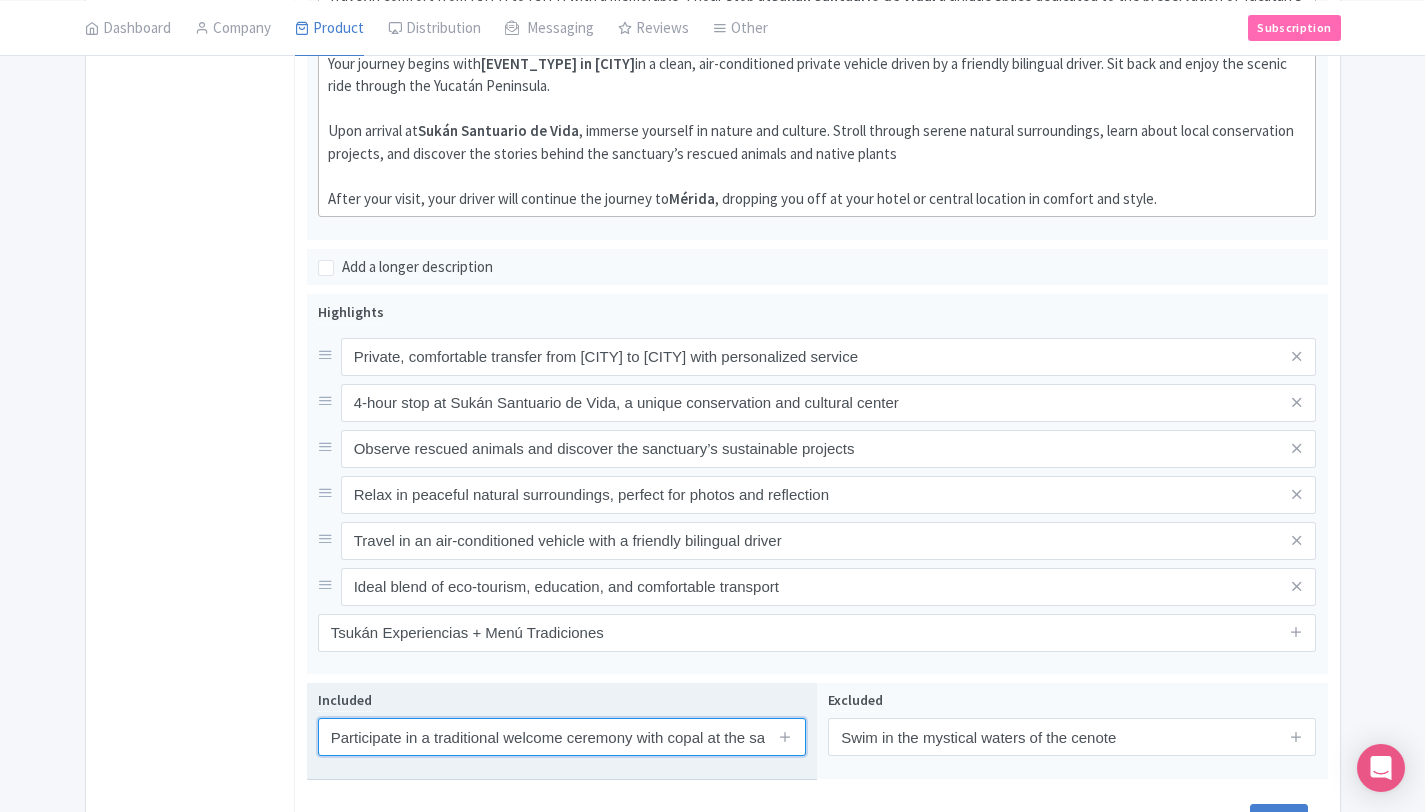 scroll, scrollTop: 0, scrollLeft: 112, axis: horizontal 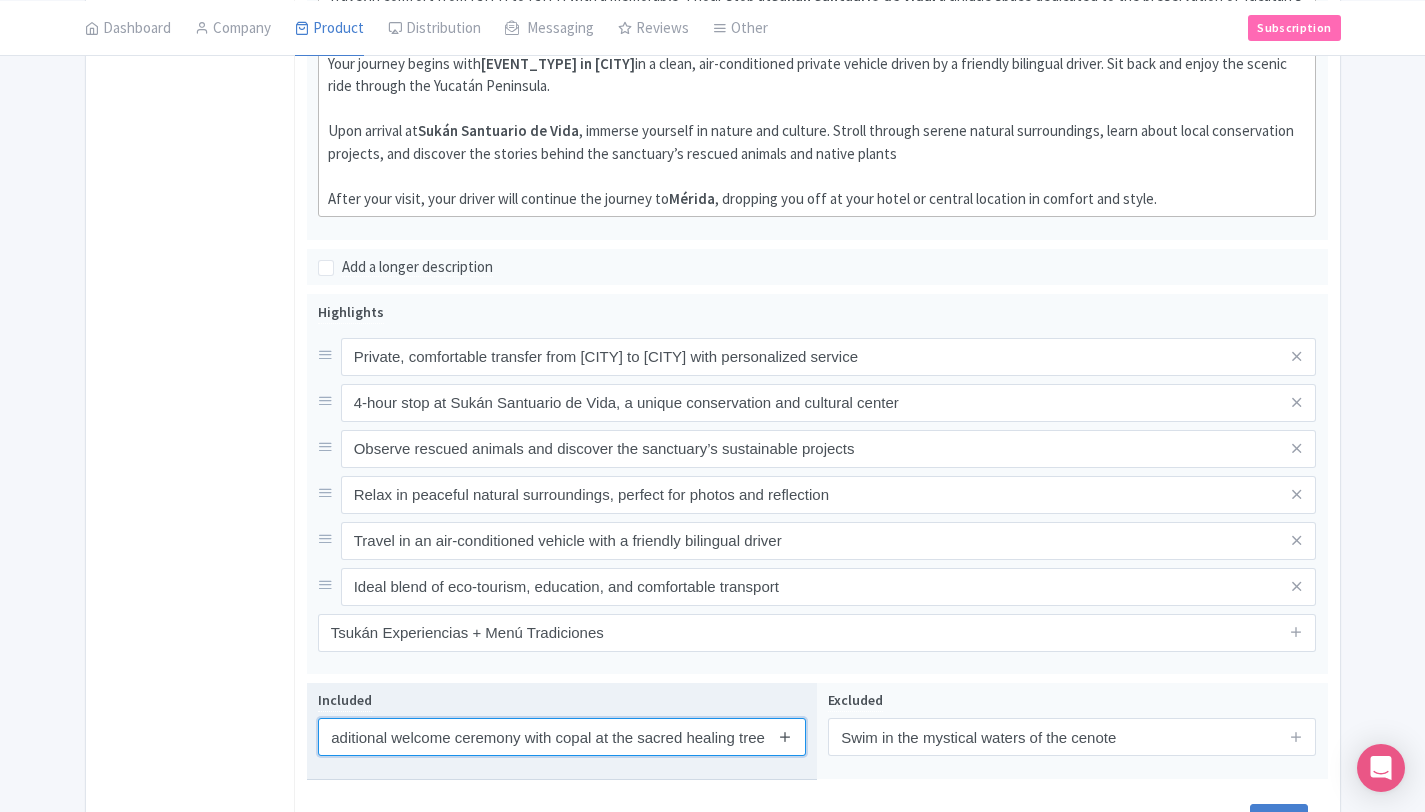 type on "Participate in a traditional welcome ceremony with copal at the sacred healing tree" 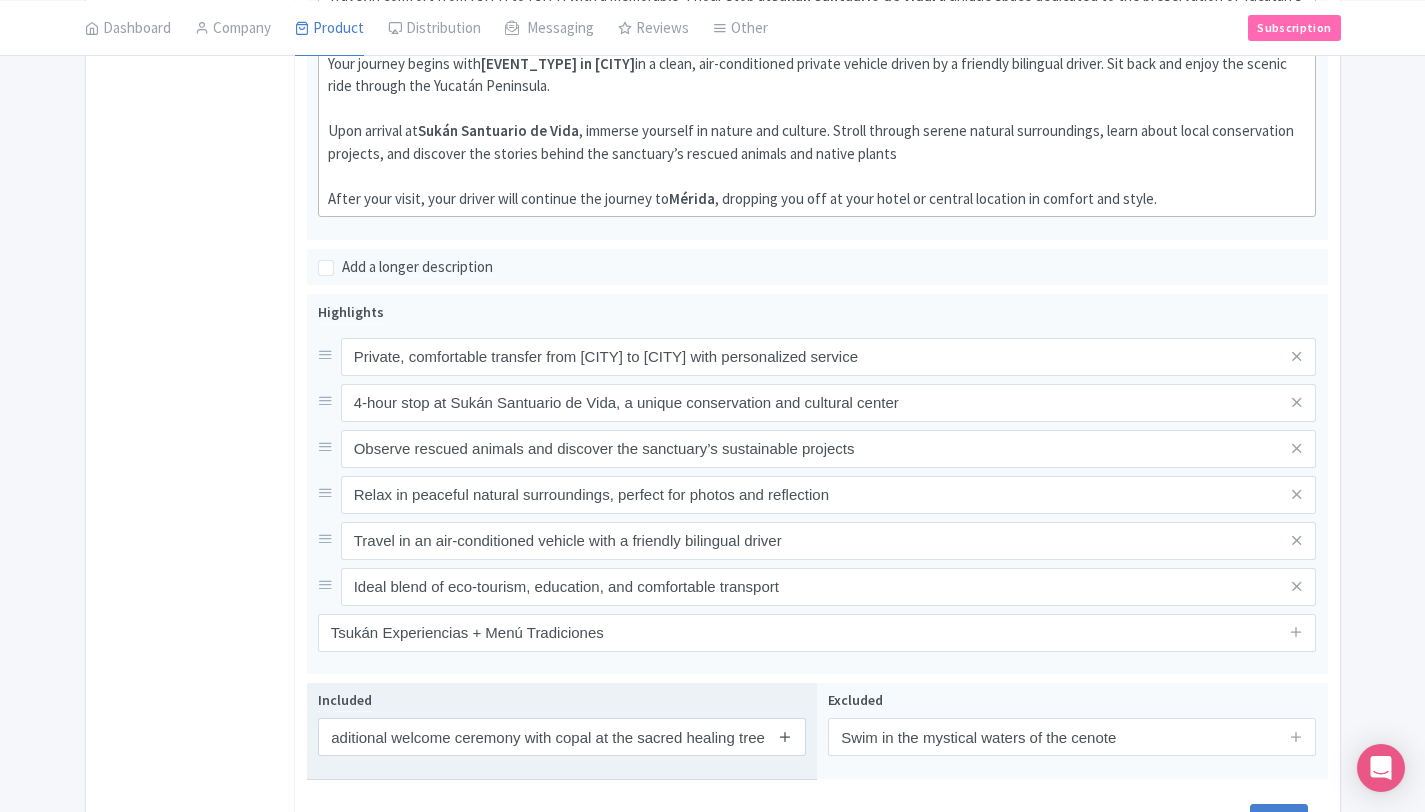 click at bounding box center [785, 736] 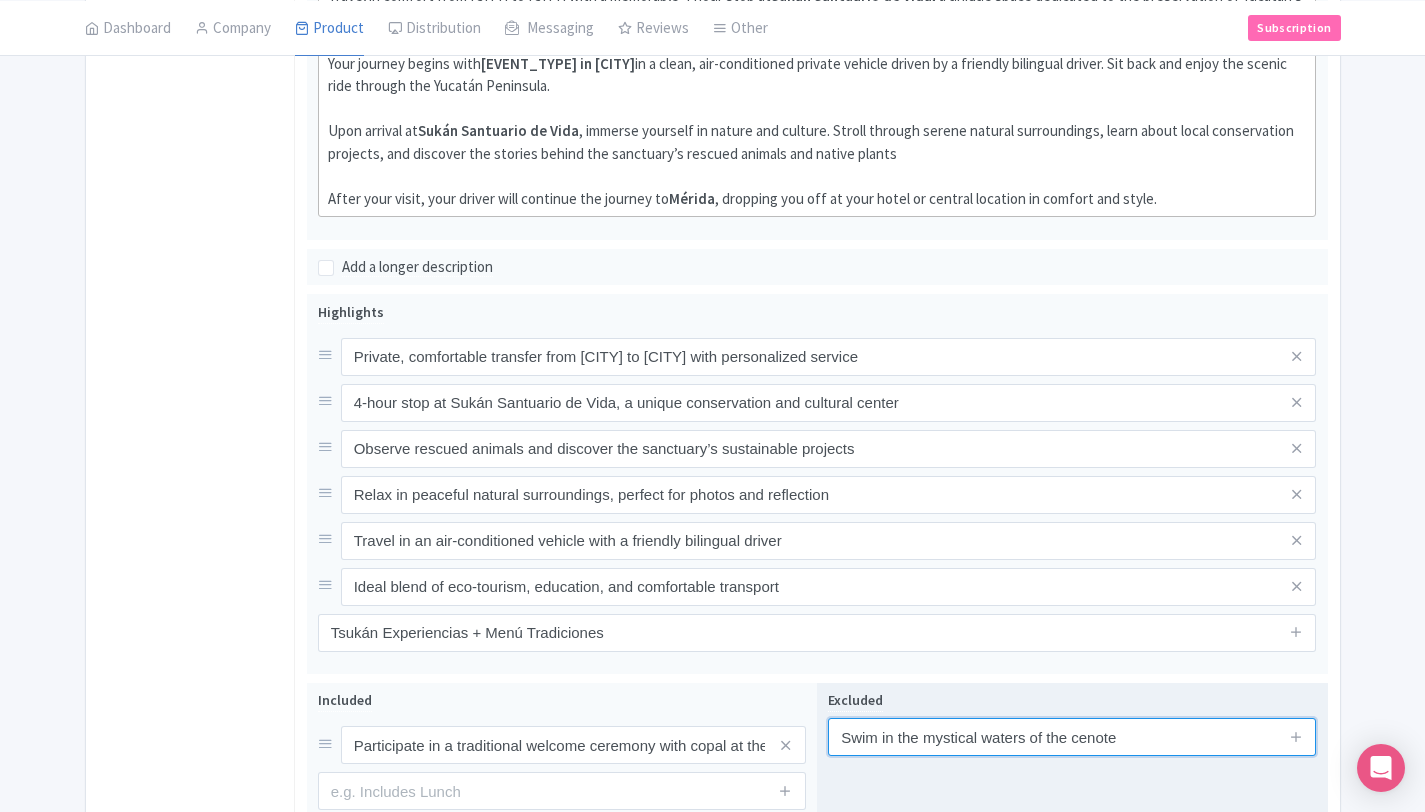 drag, startPoint x: 1142, startPoint y: 741, endPoint x: 835, endPoint y: 733, distance: 307.10422 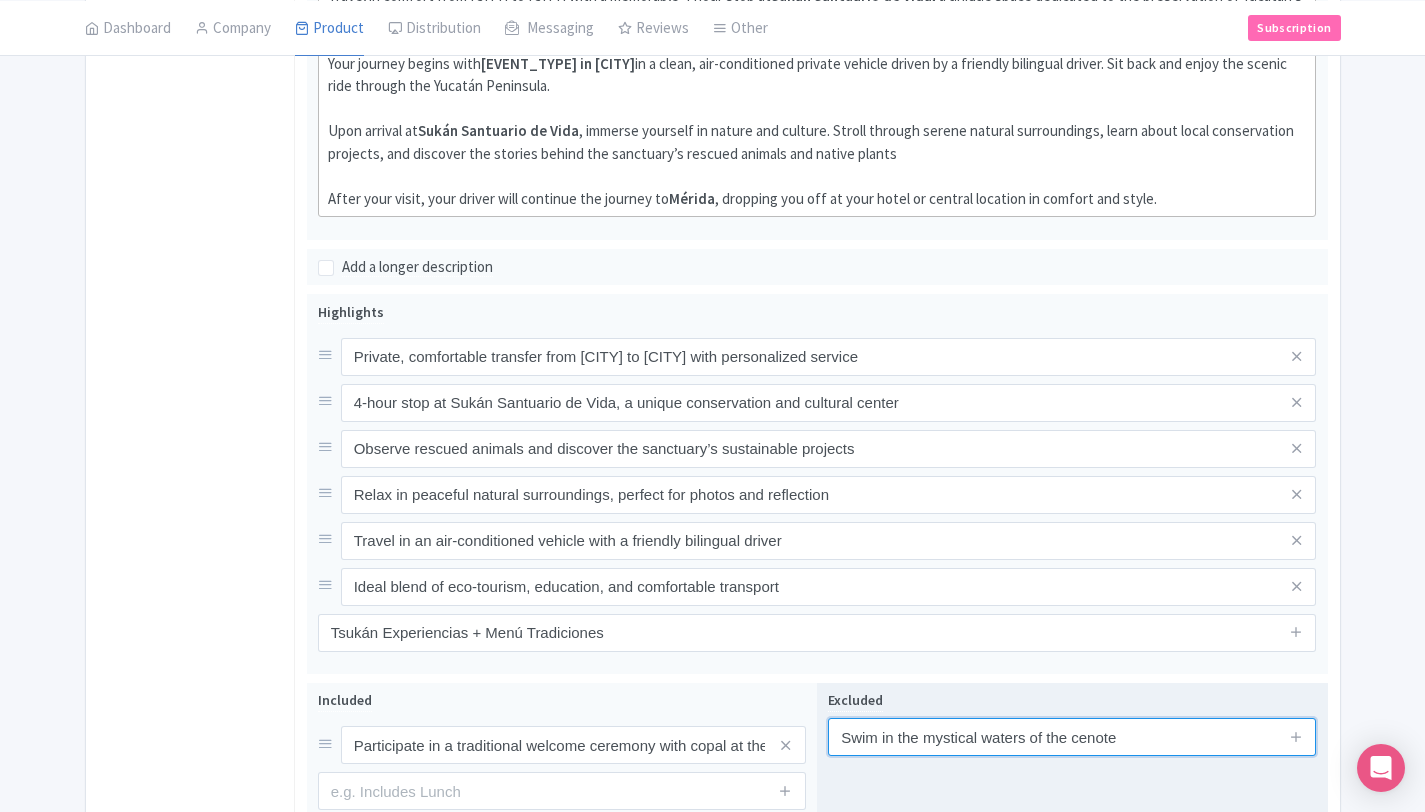 click on "Swim in the mystical waters of the cenote" at bounding box center [1072, 737] 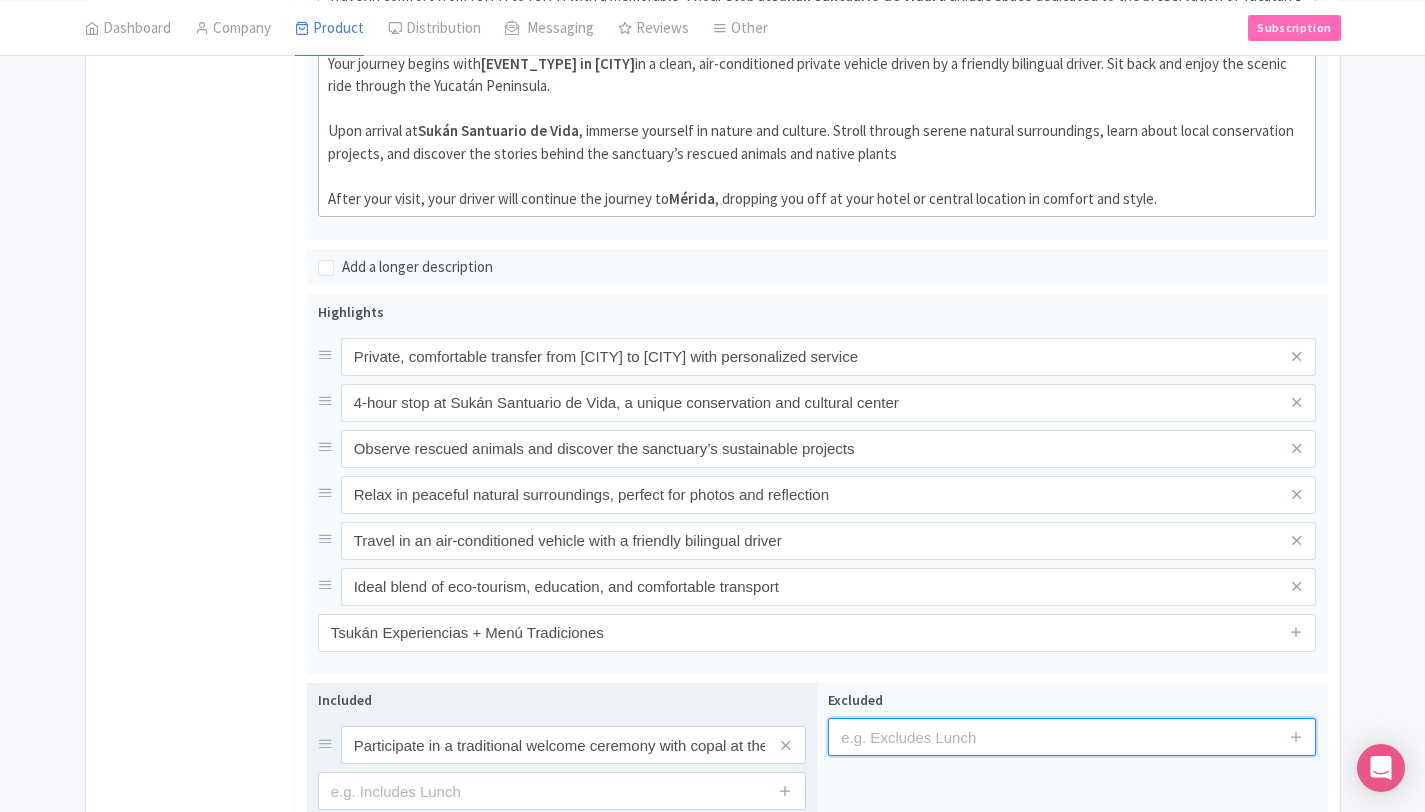 type 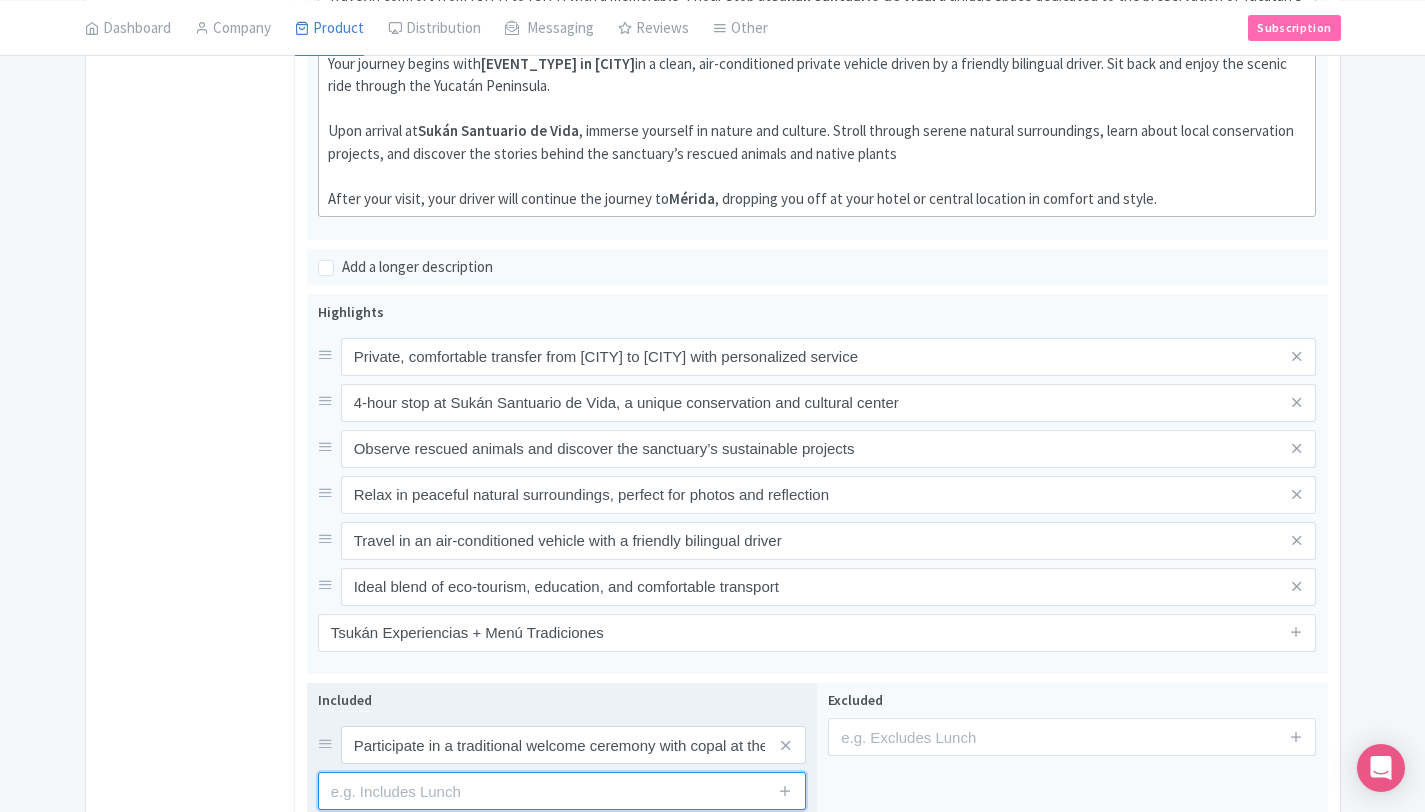 click at bounding box center [562, 791] 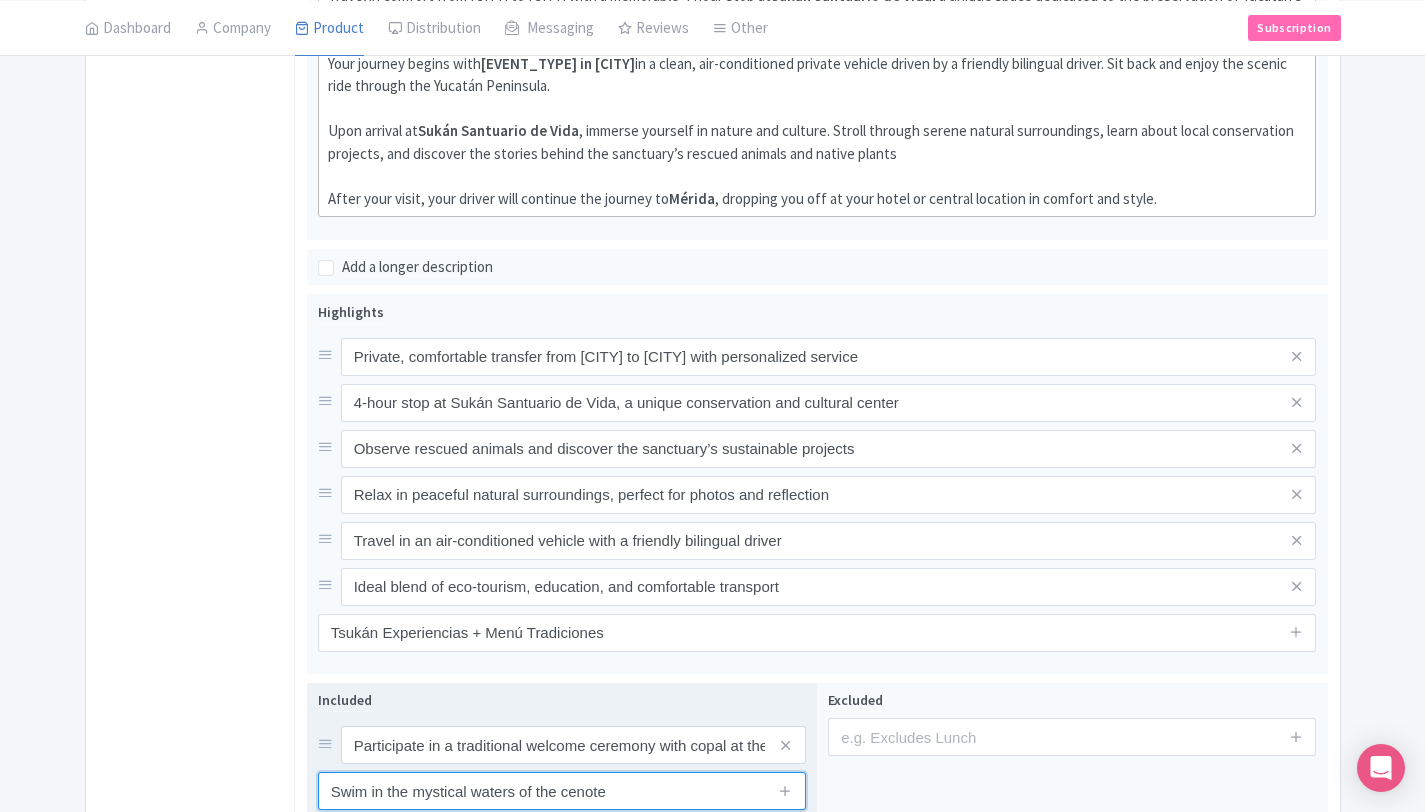 type on "Swim in the mystical waters of the cenote" 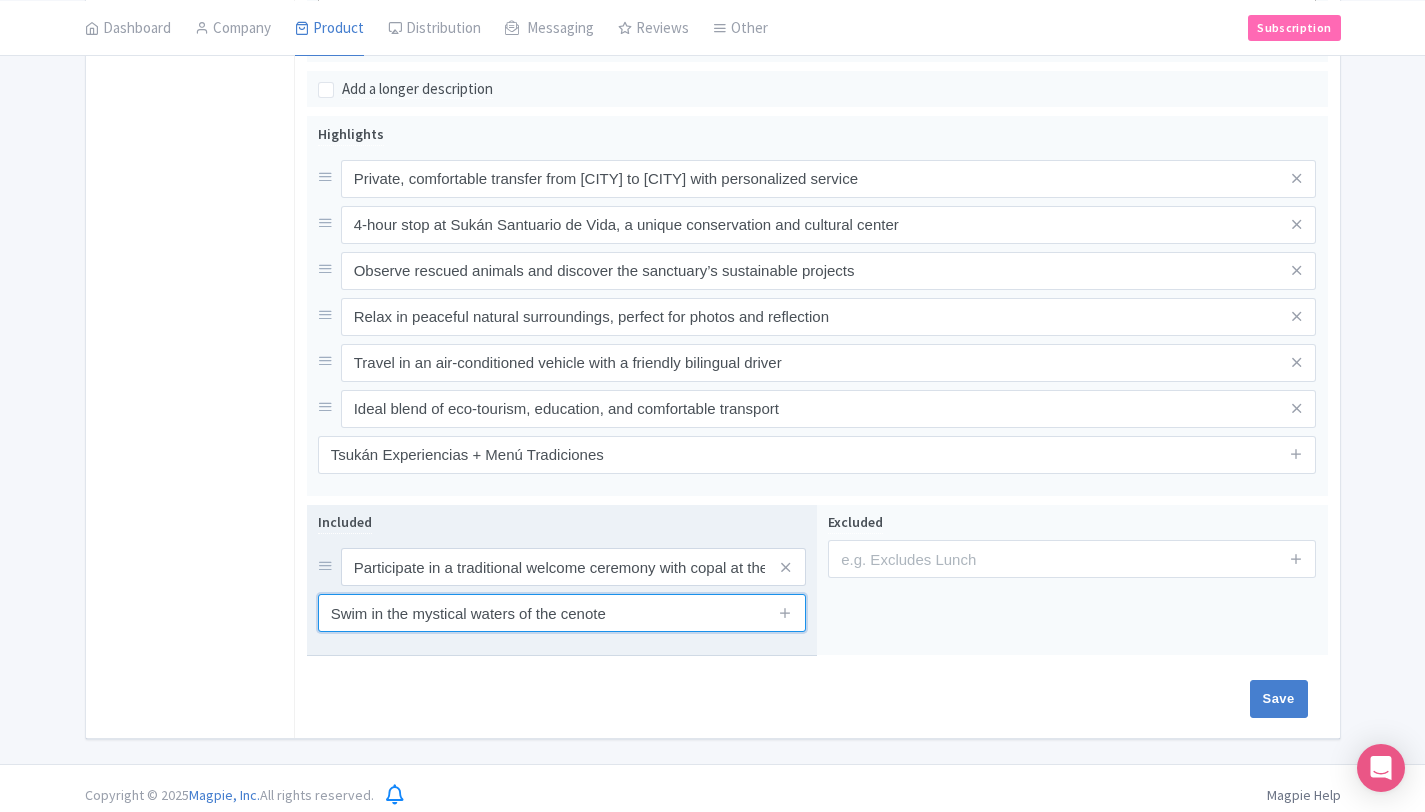 scroll, scrollTop: 833, scrollLeft: 0, axis: vertical 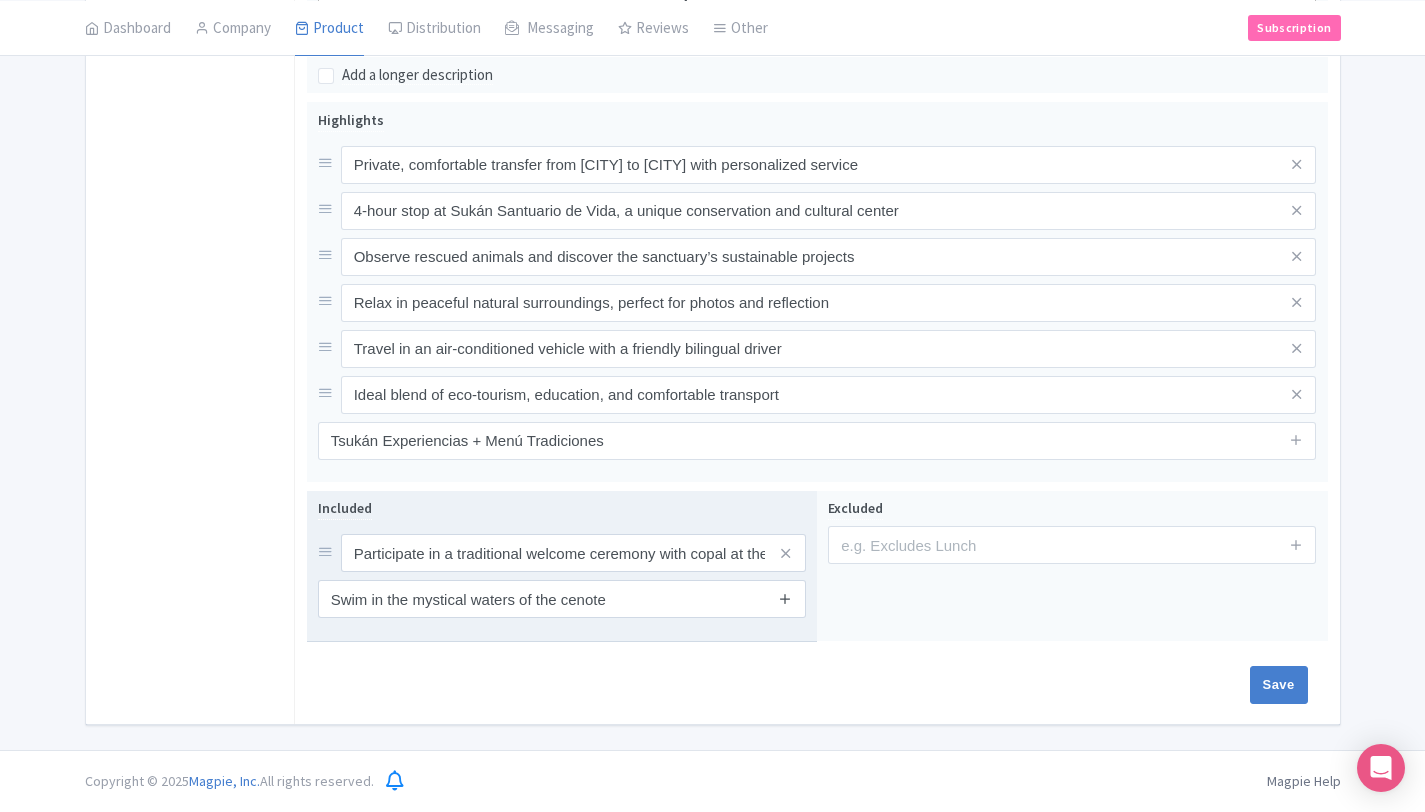click at bounding box center (785, 598) 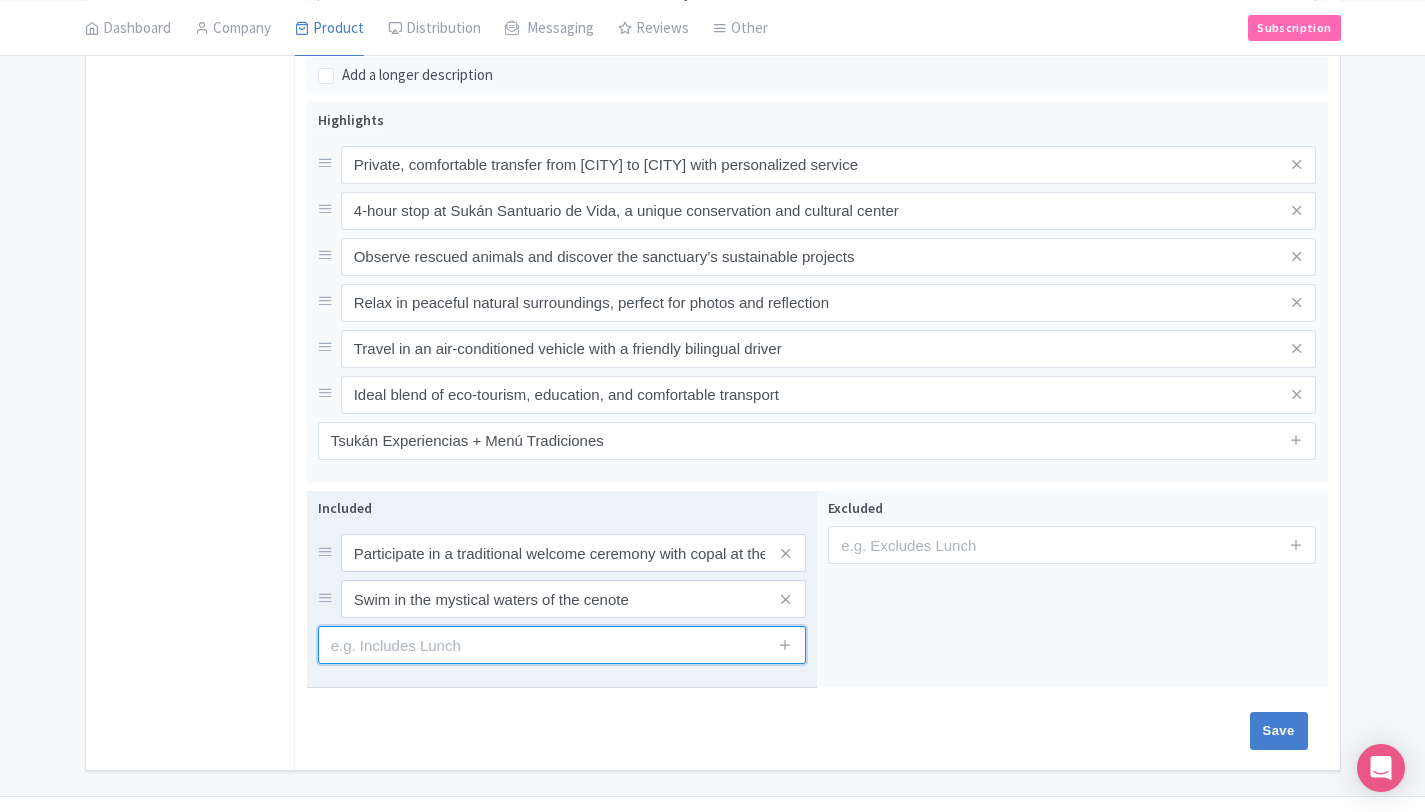 click at bounding box center (562, 645) 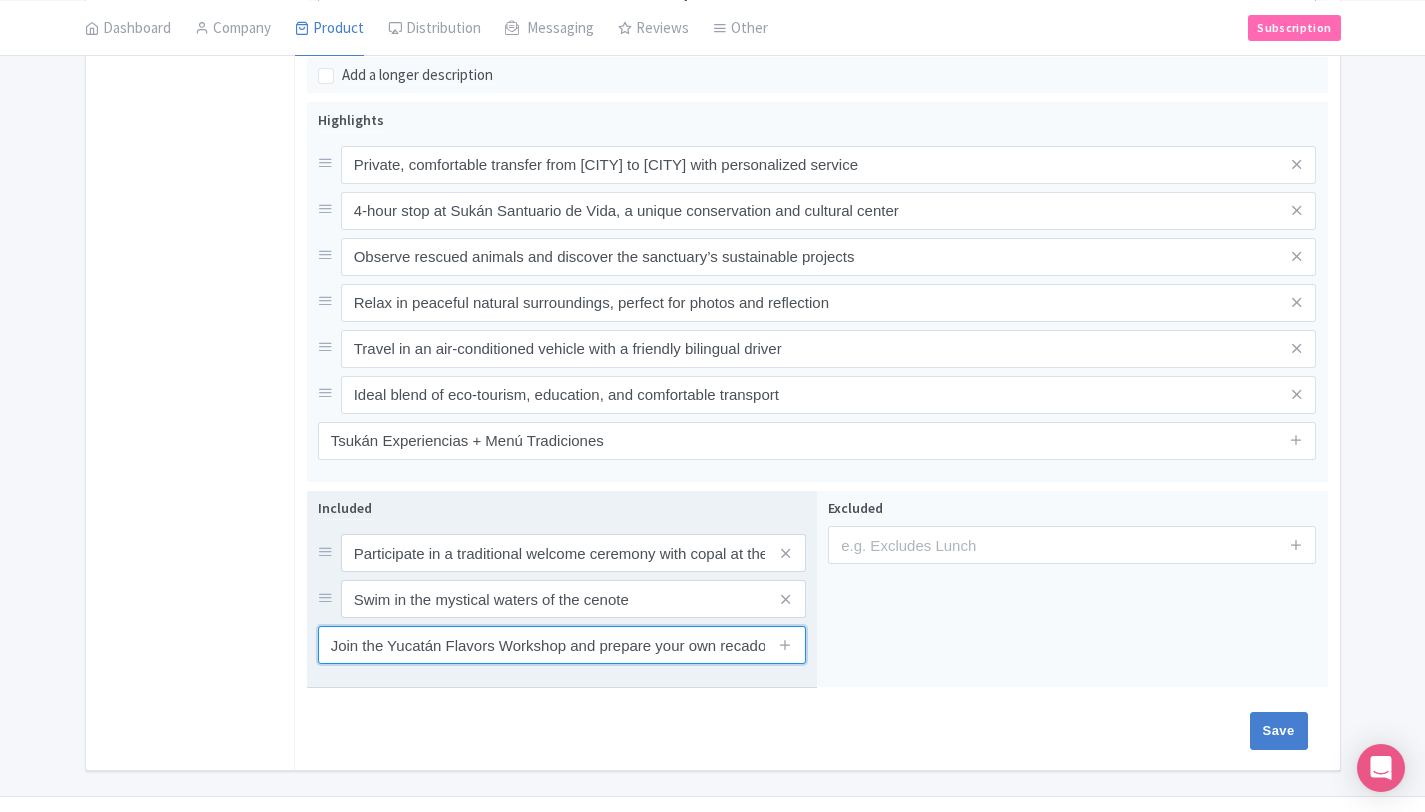 scroll, scrollTop: 0, scrollLeft: 74, axis: horizontal 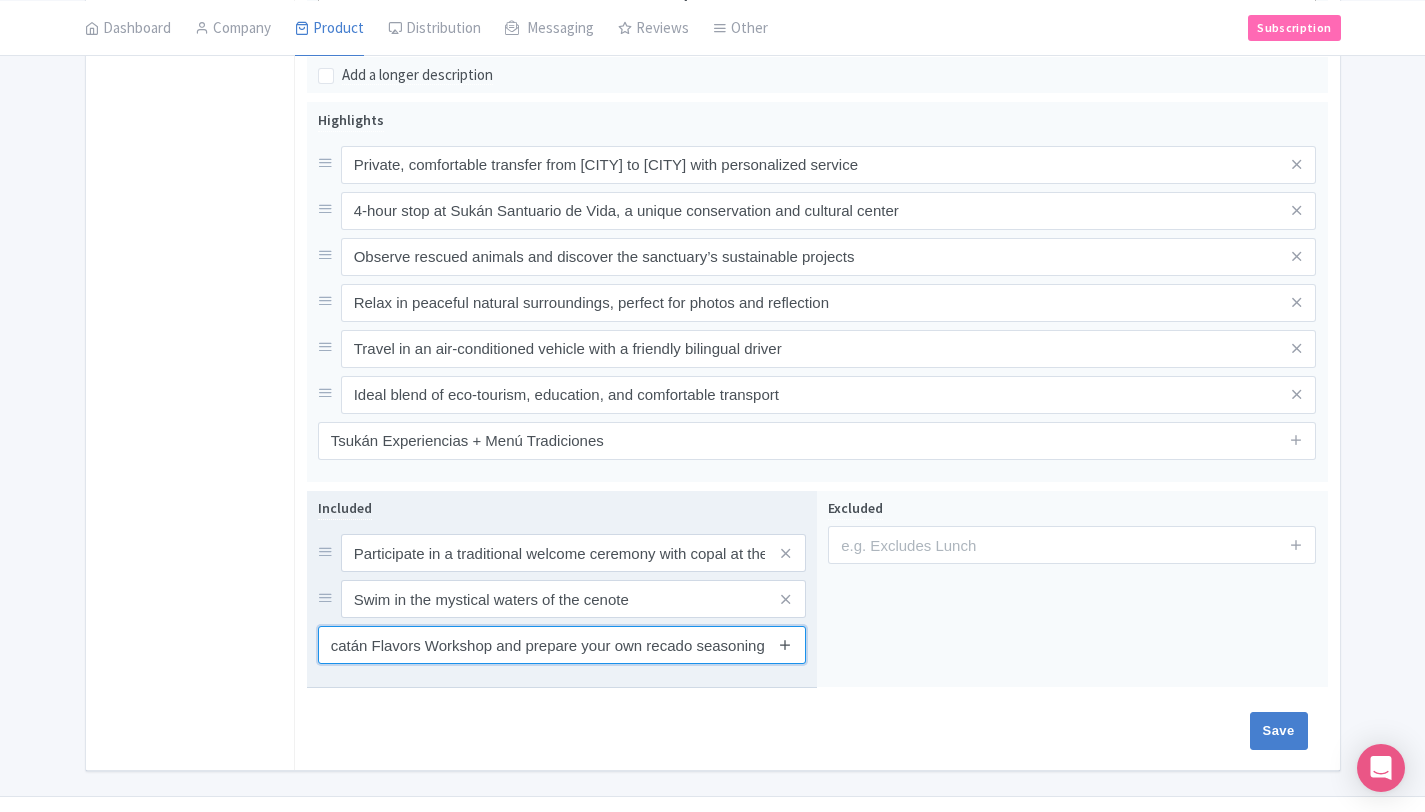 type on "Join the Yucatán Flavors Workshop and prepare your own recado seasoning" 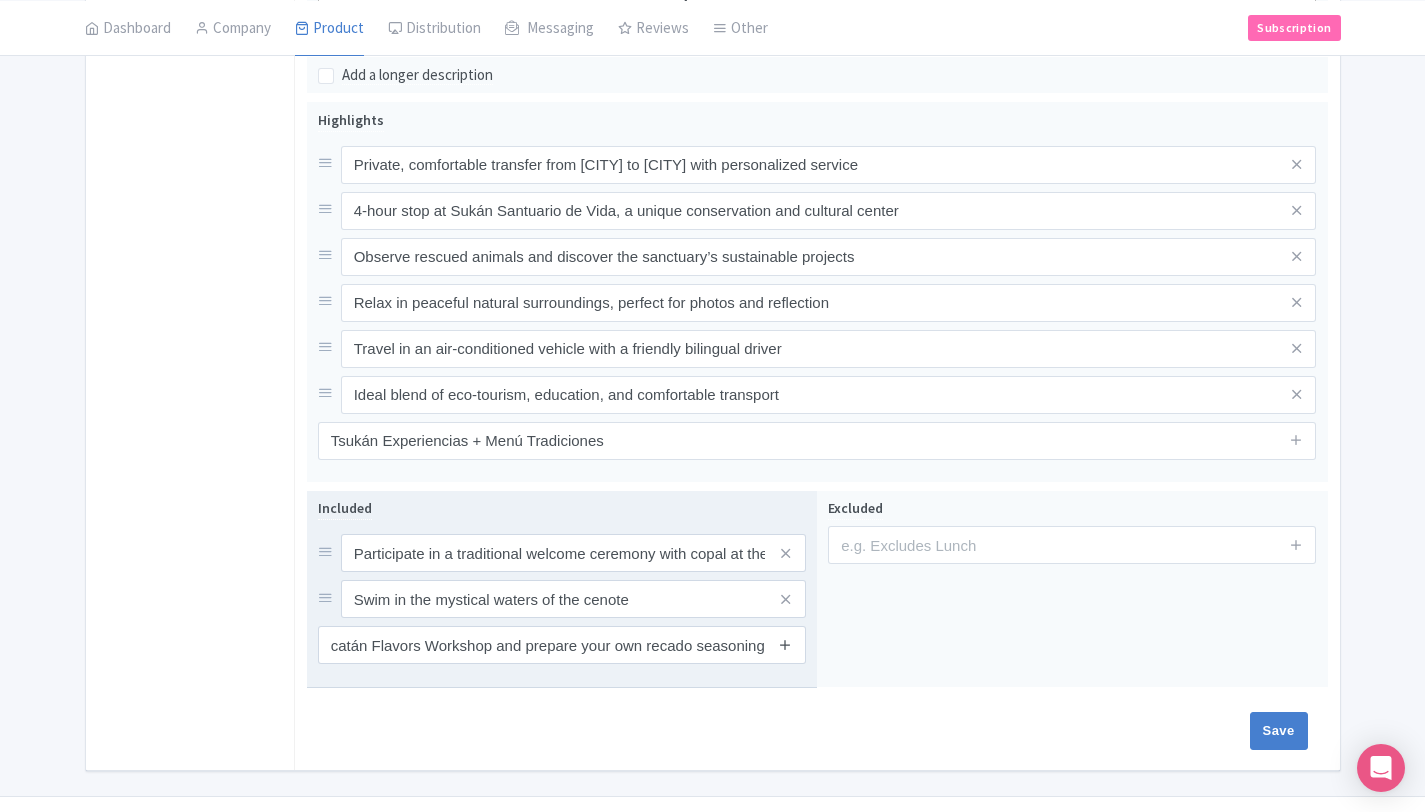 click at bounding box center (785, 644) 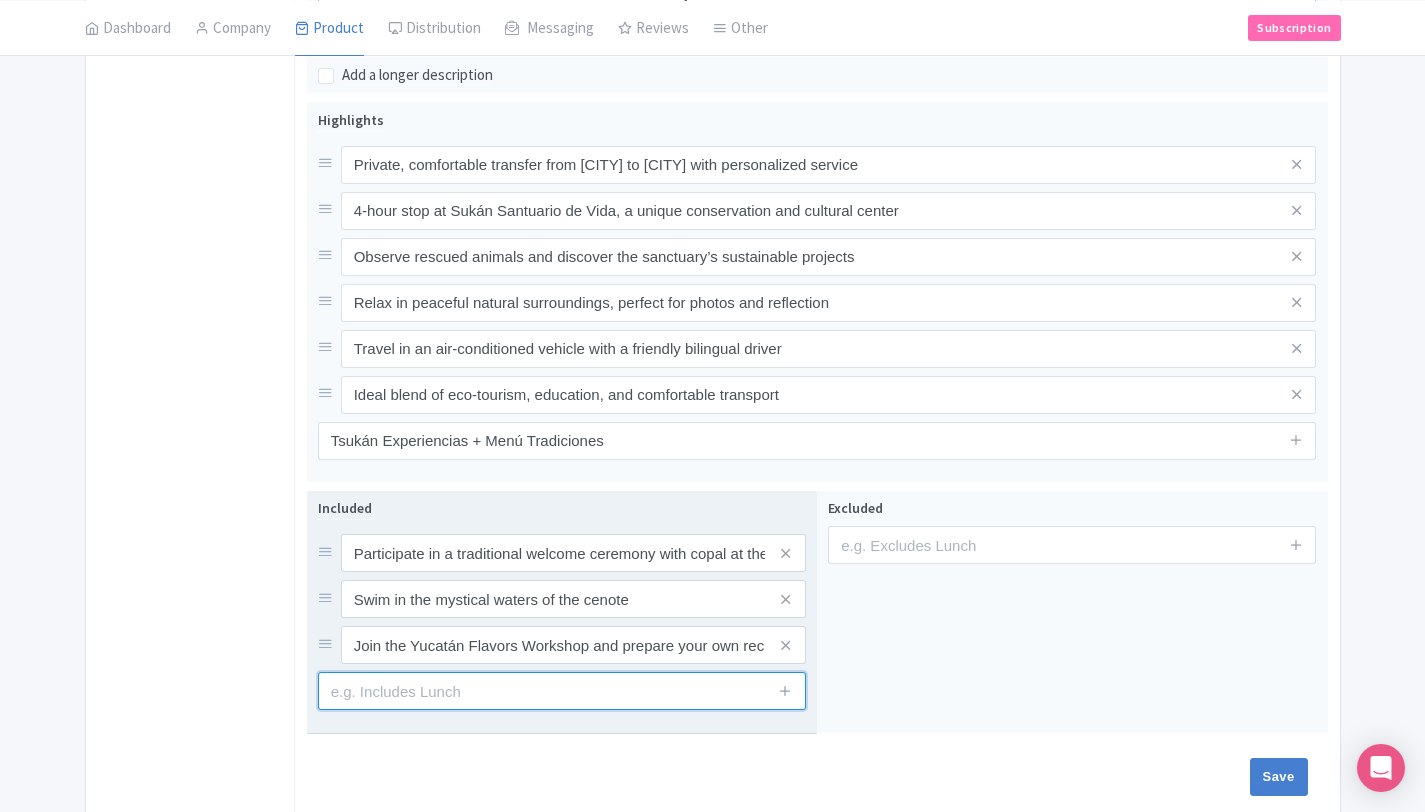 click at bounding box center (562, 691) 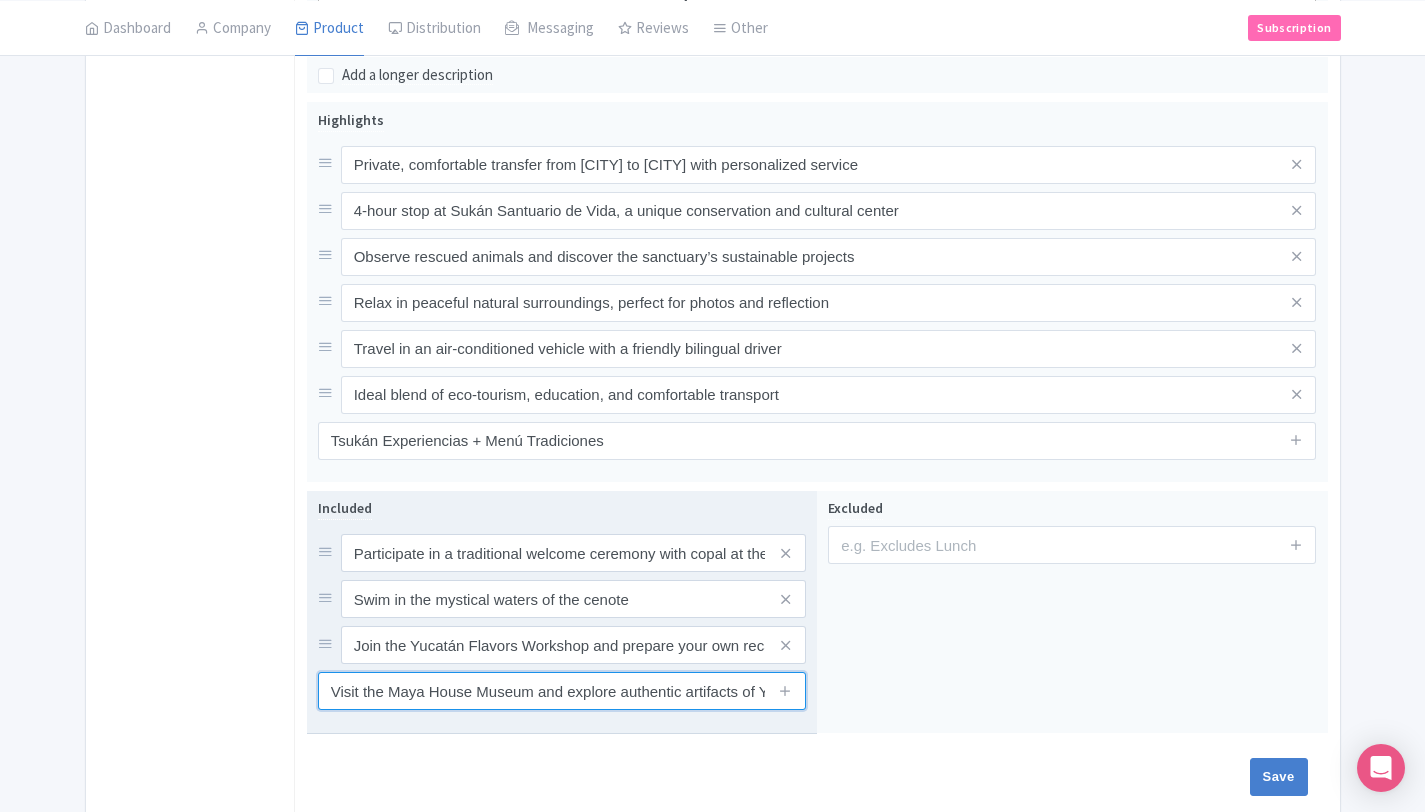 scroll, scrollTop: 0, scrollLeft: 97, axis: horizontal 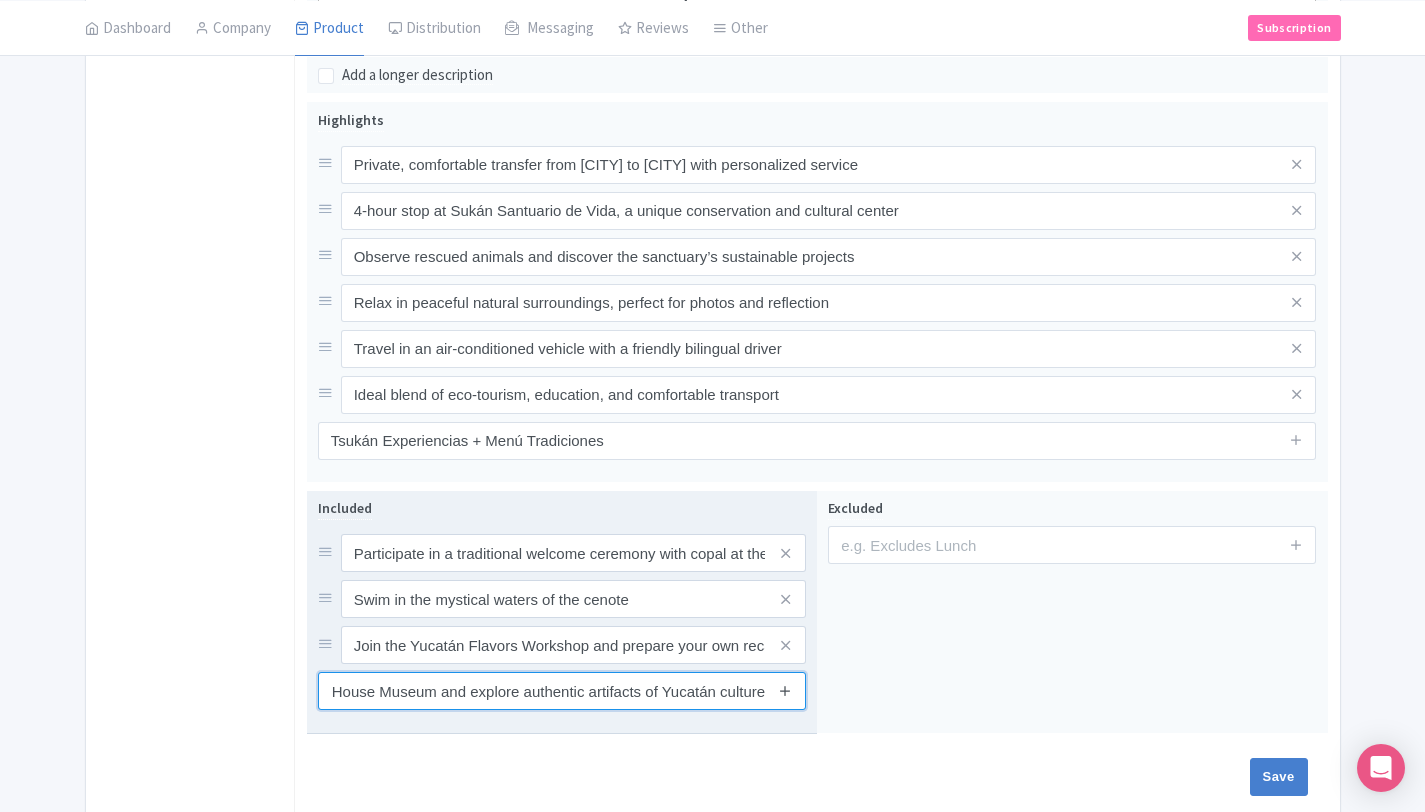 type on "Visit the Maya House Museum and explore authentic artifacts of Yucatán culture" 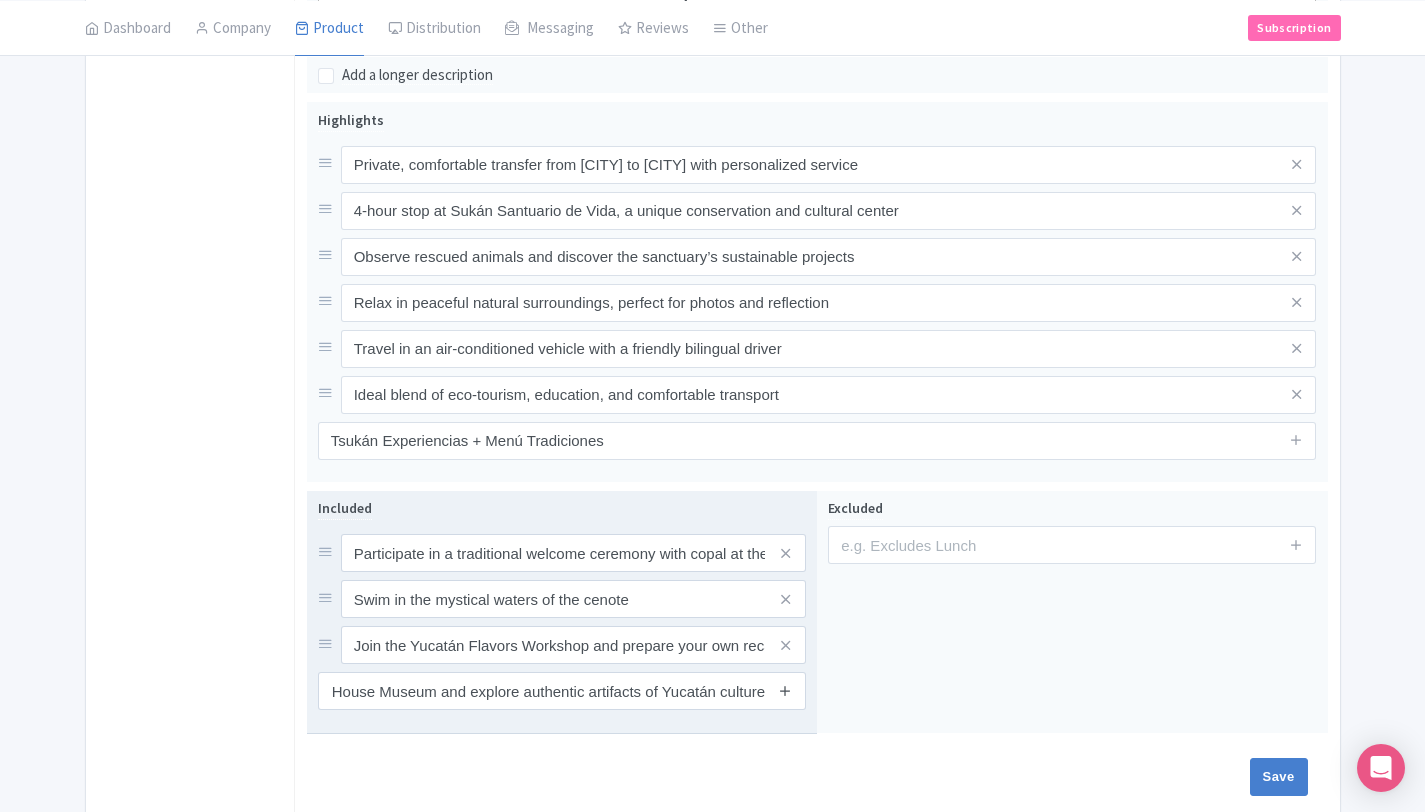 click at bounding box center [785, 690] 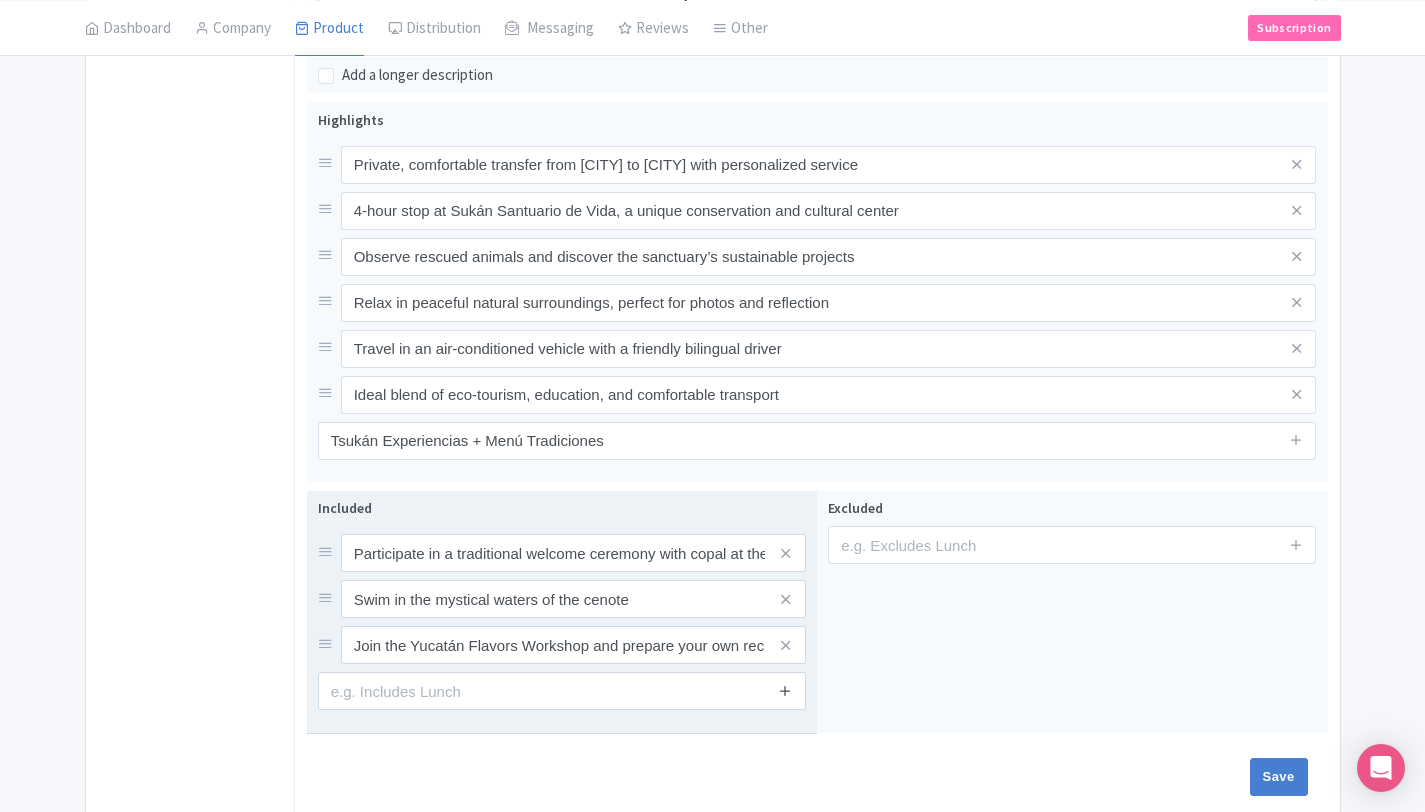 scroll, scrollTop: 0, scrollLeft: 0, axis: both 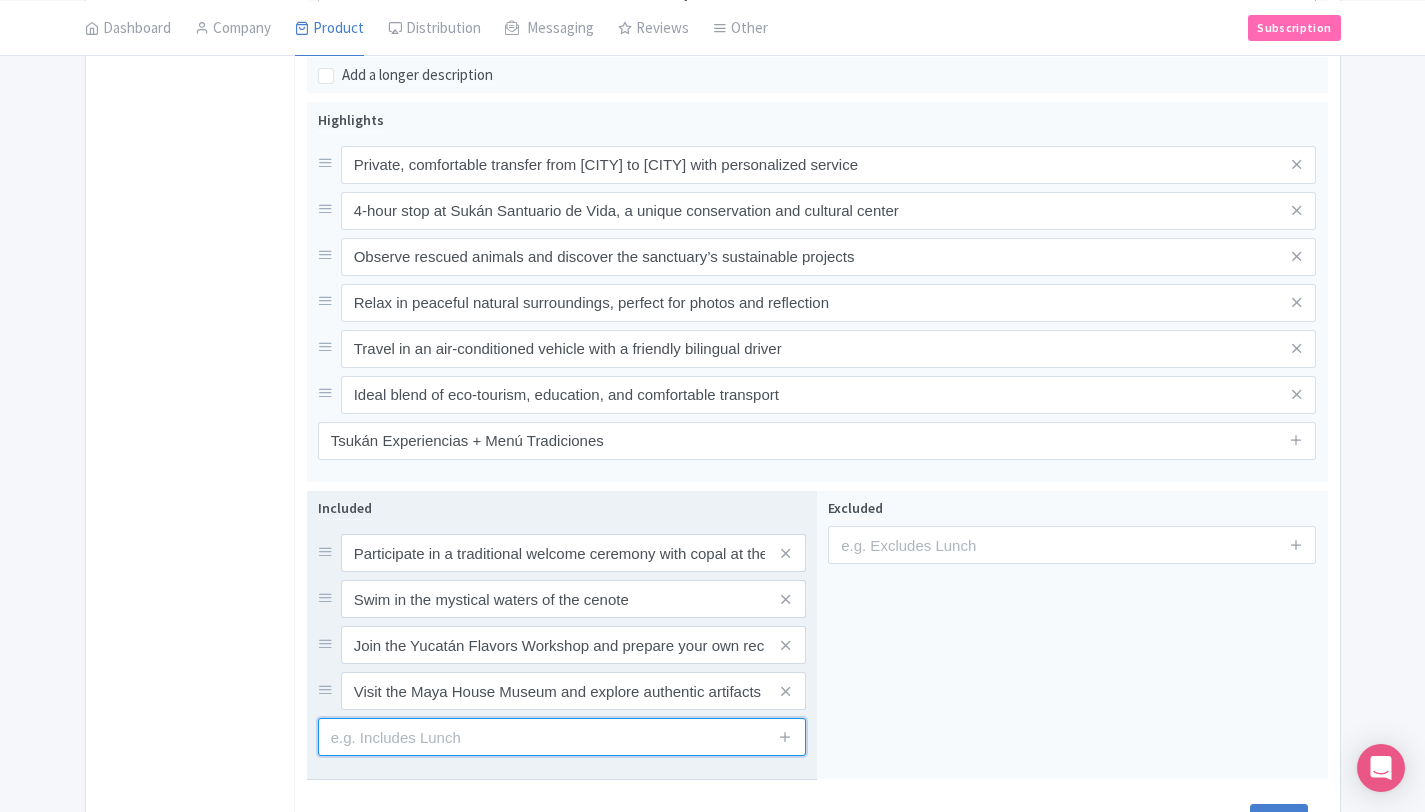 click at bounding box center (562, 737) 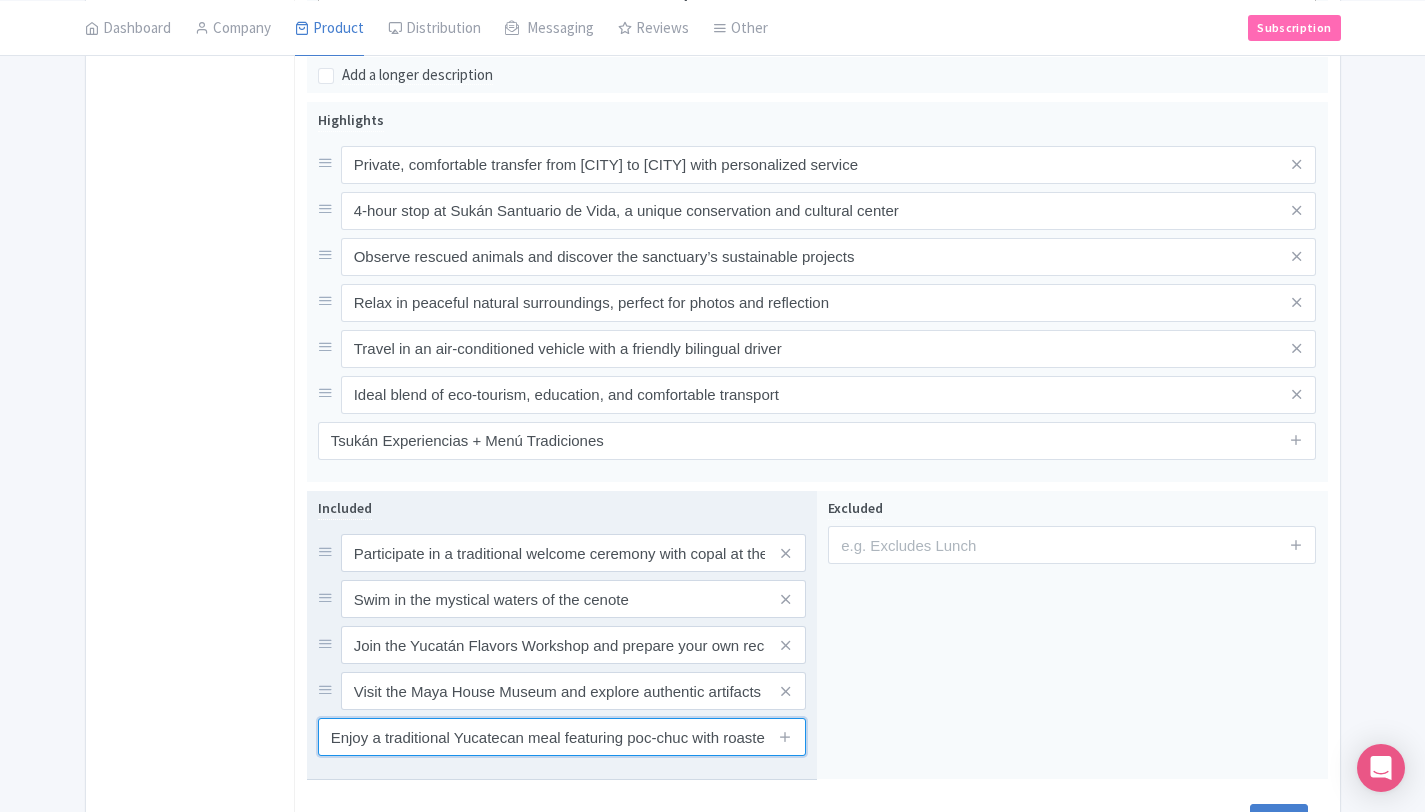 scroll, scrollTop: 0, scrollLeft: 338, axis: horizontal 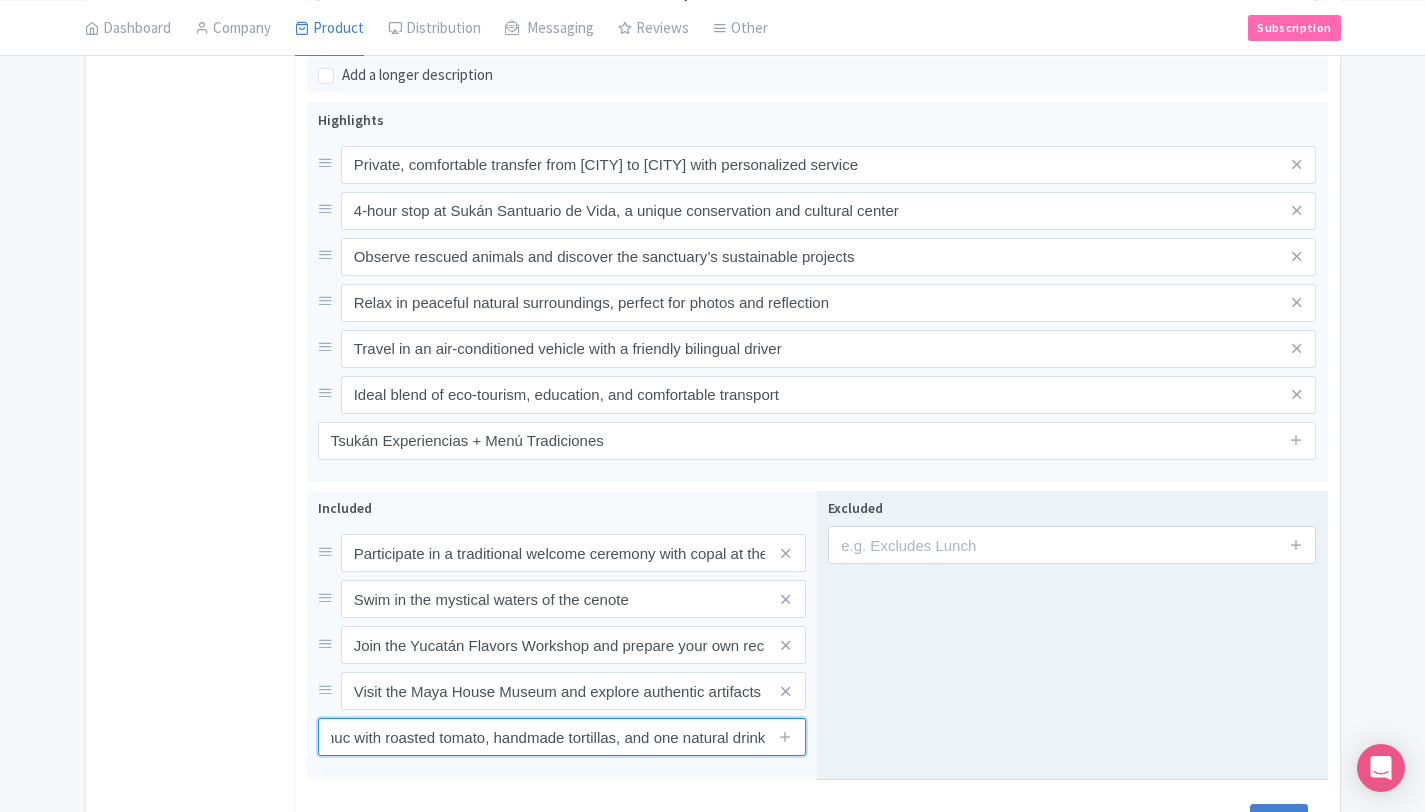type on "Enjoy a traditional Yucatecan meal featuring poc-chuc with roasted tomato, handmade tortillas, and one natural drink" 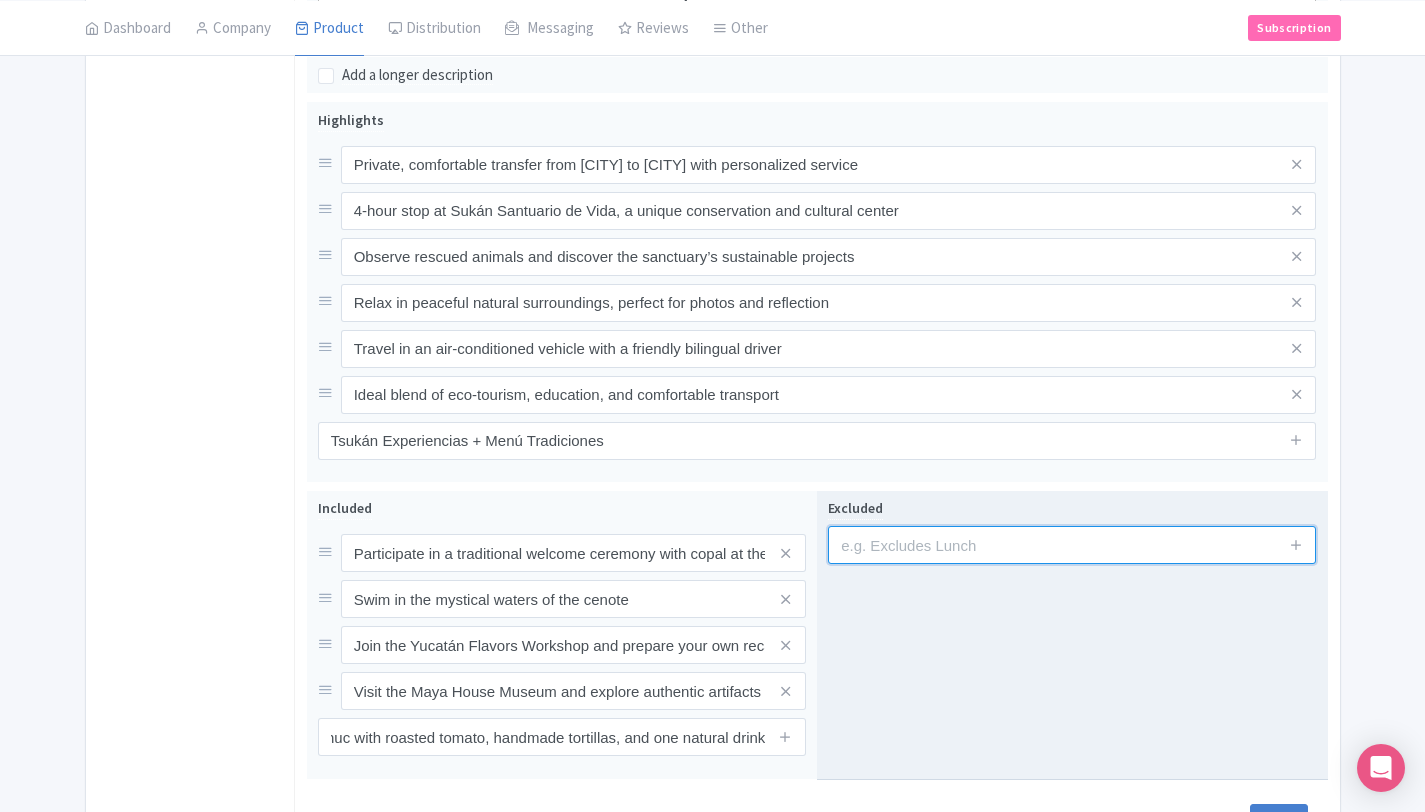 click at bounding box center [1072, 545] 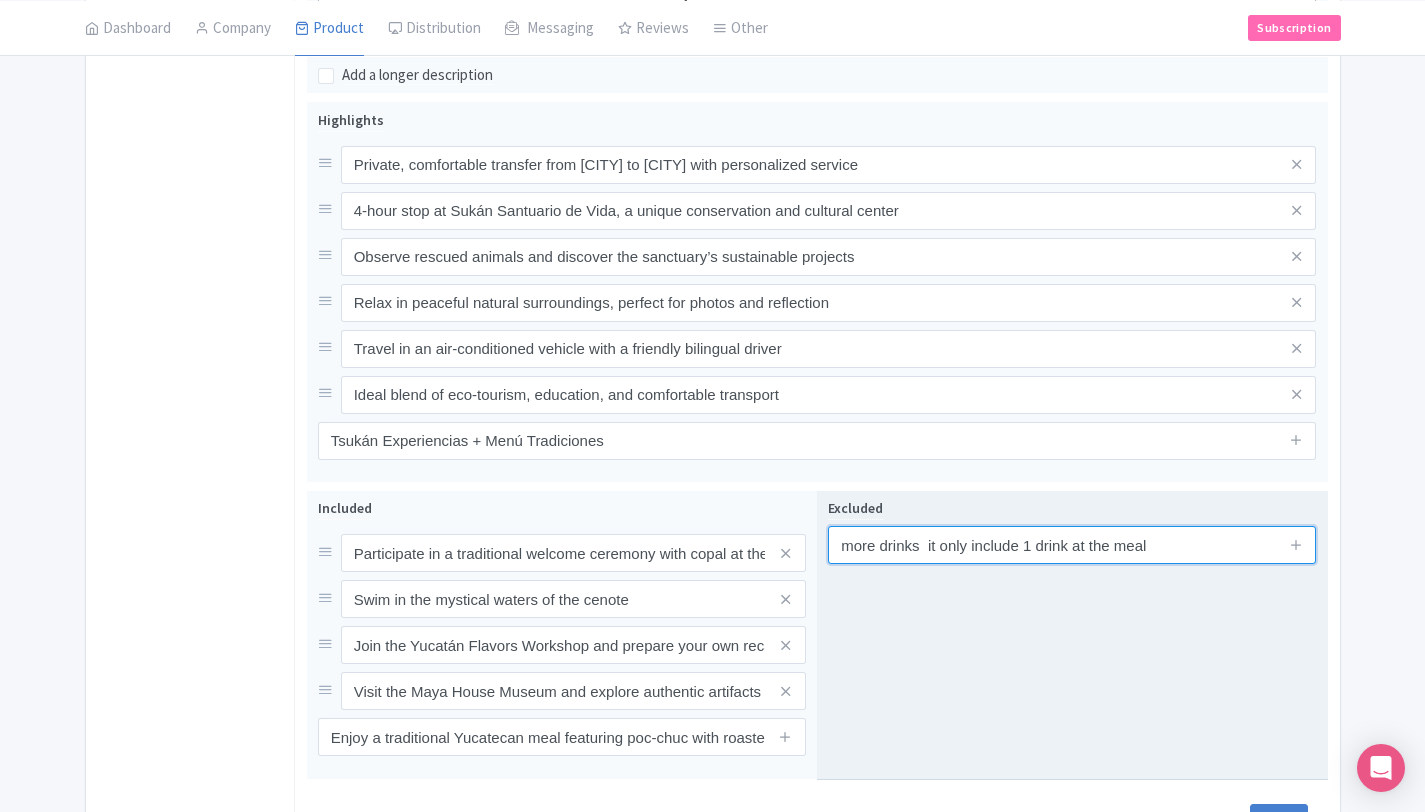 click on "more drinks  it only include 1 drink at the meal" at bounding box center [1072, 545] 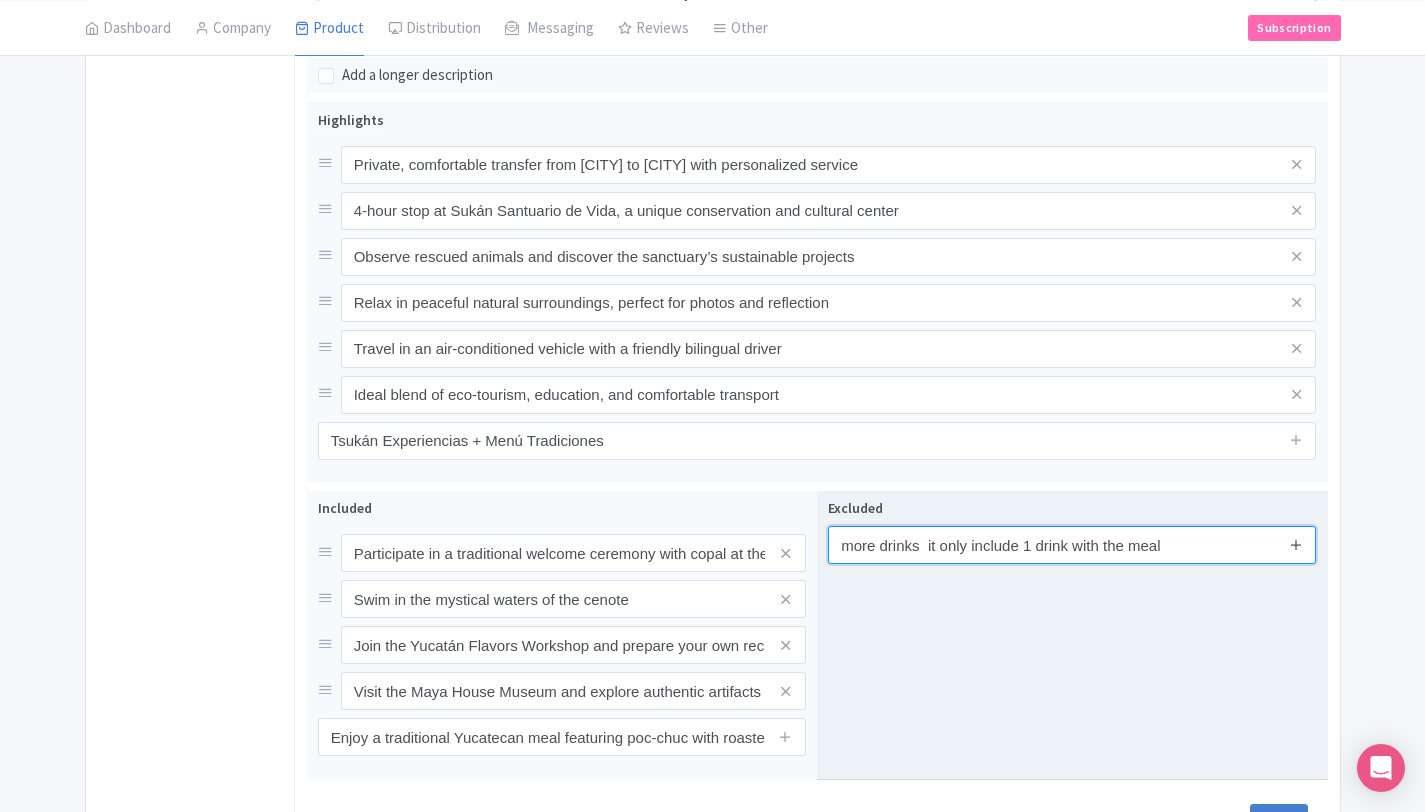 type on "more drinks  it only include 1 drink with the meal" 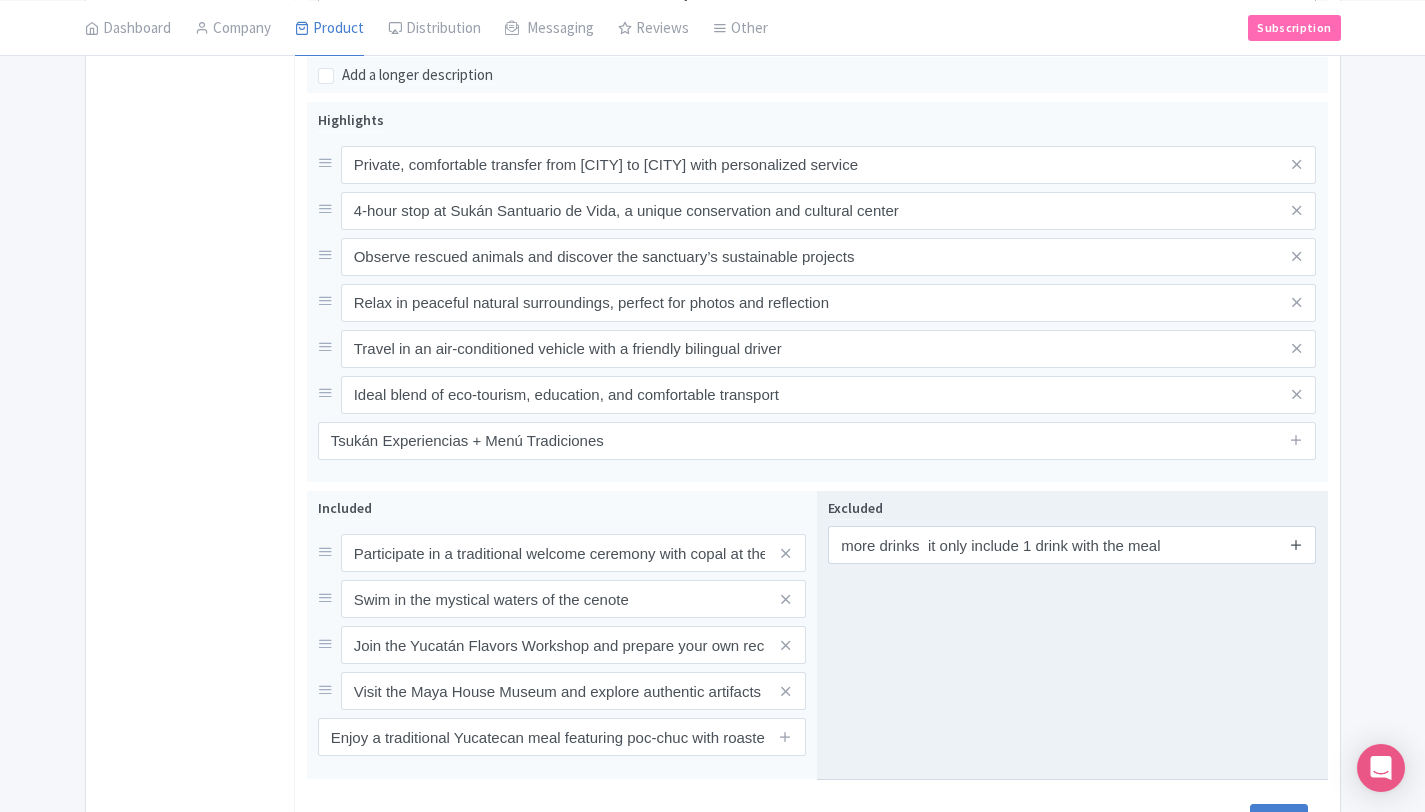 click at bounding box center (1296, 544) 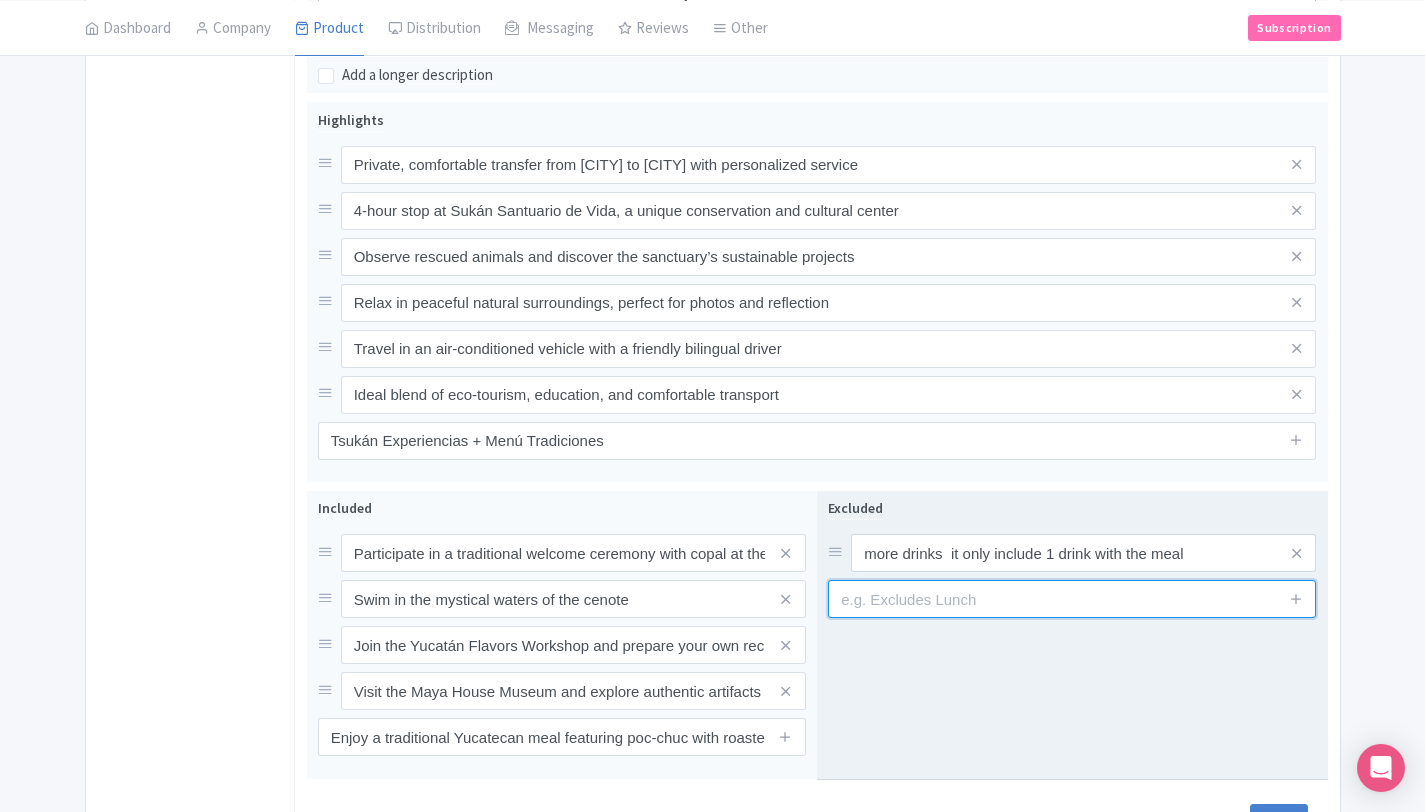 click at bounding box center (1072, 599) 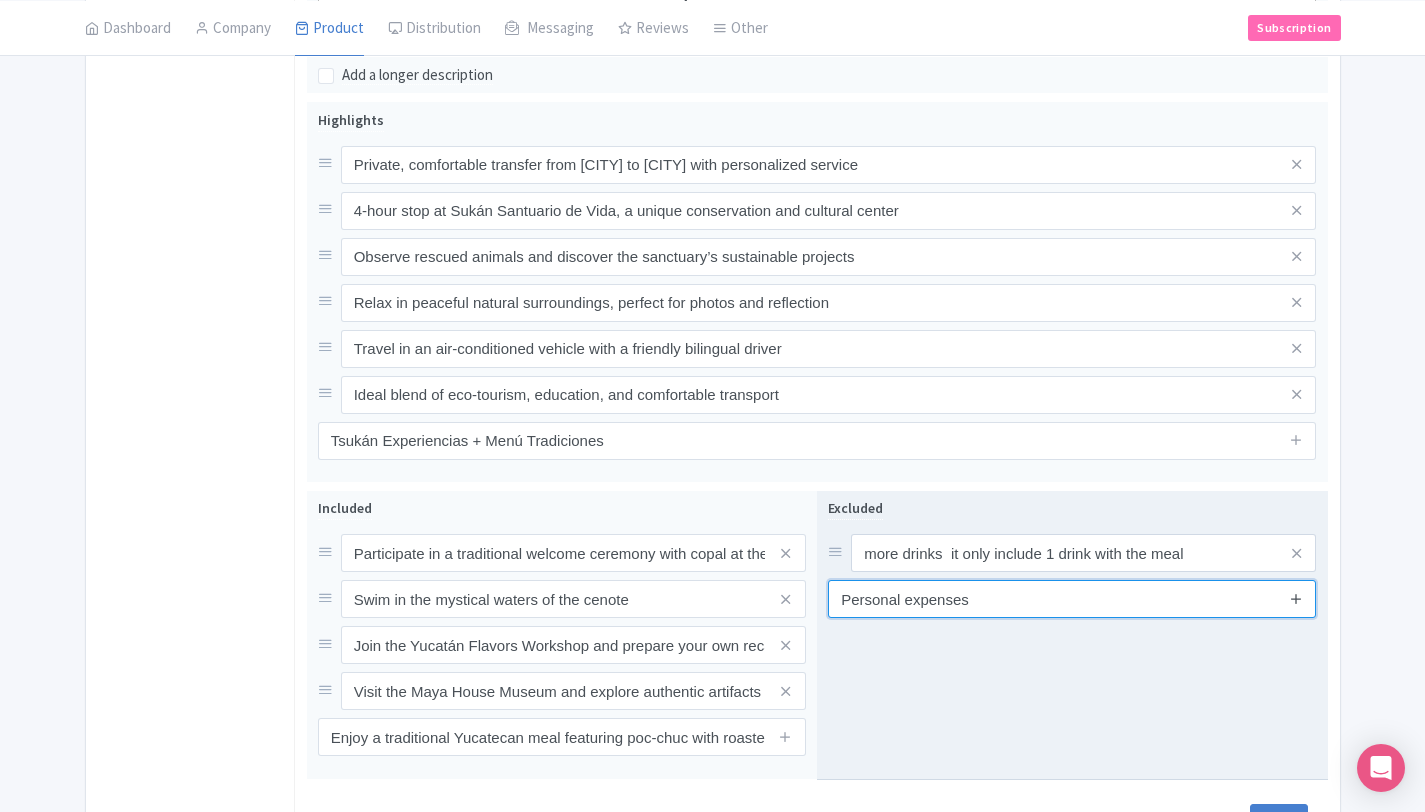 type on "Personal expenses" 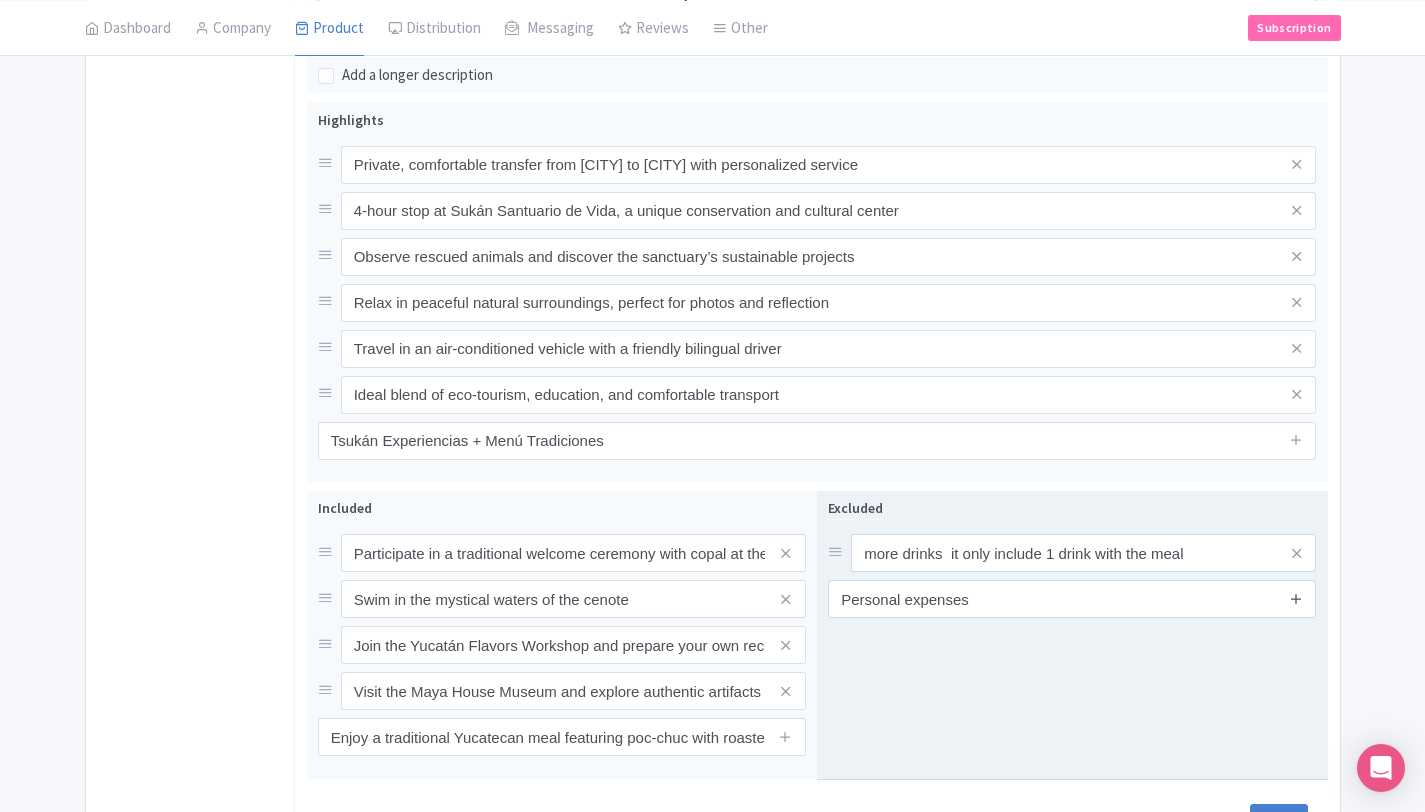 click at bounding box center (1296, 598) 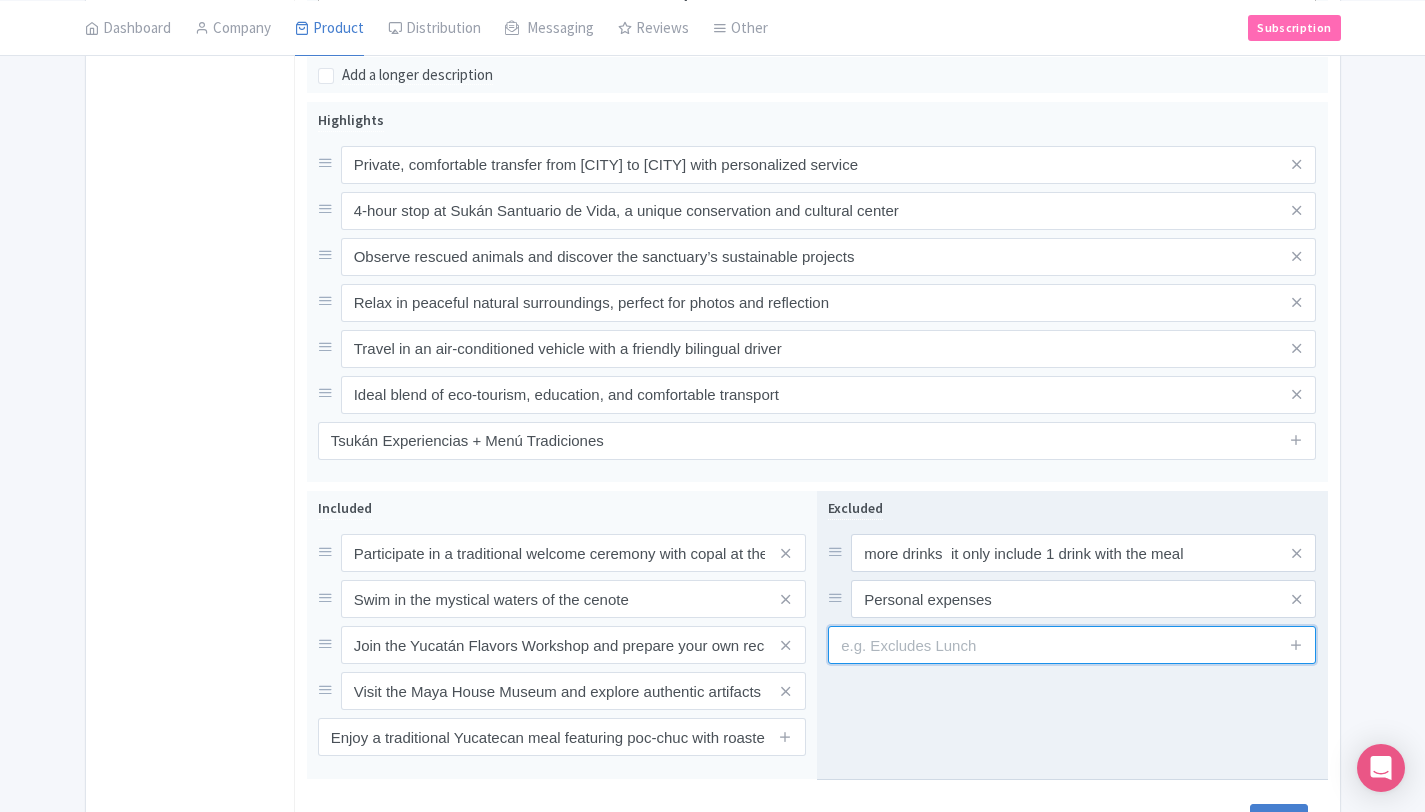 click at bounding box center [1072, 645] 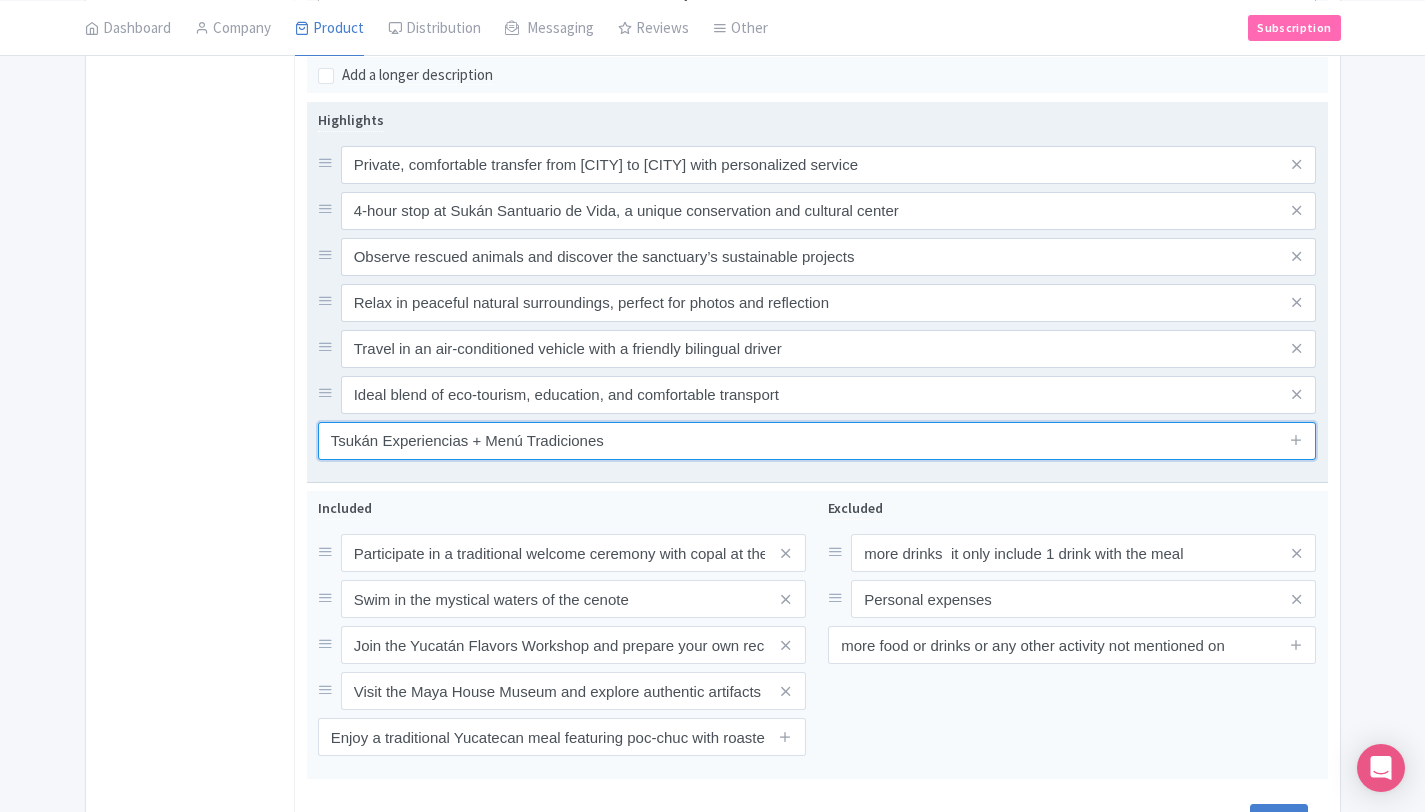 drag, startPoint x: 625, startPoint y: 443, endPoint x: 328, endPoint y: 436, distance: 297.0825 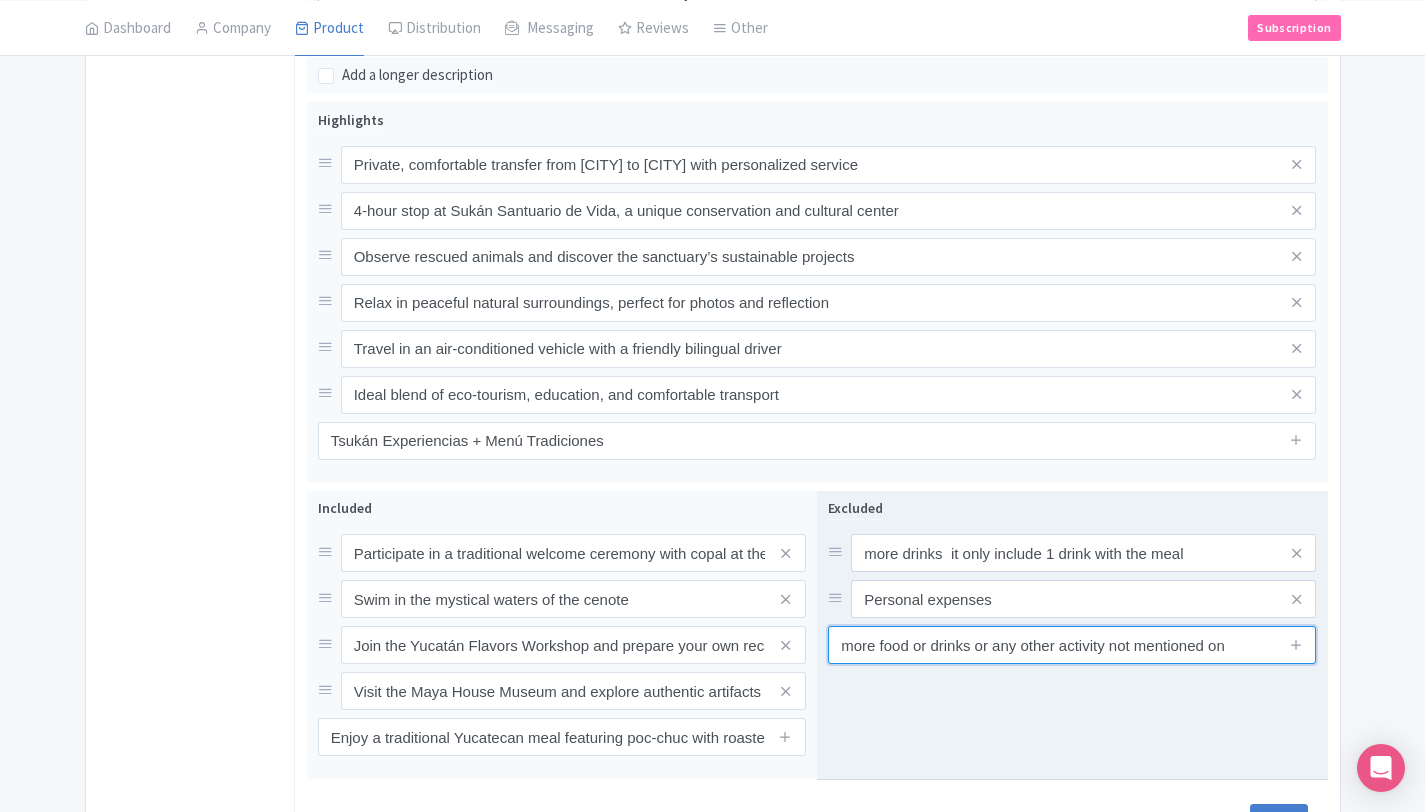 click on "more food or drinks or any other activity not mentioned on" at bounding box center [1072, 645] 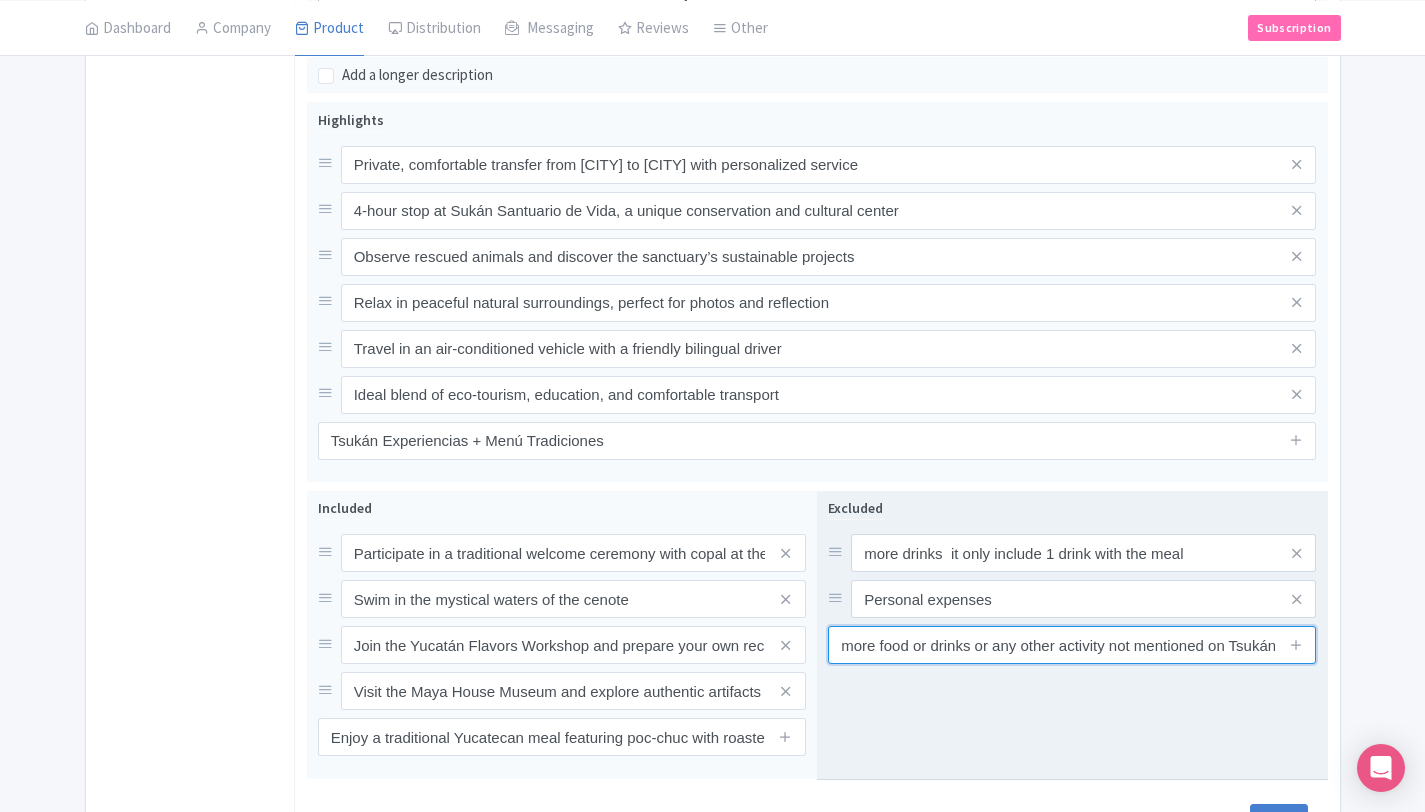 scroll, scrollTop: 0, scrollLeft: 226, axis: horizontal 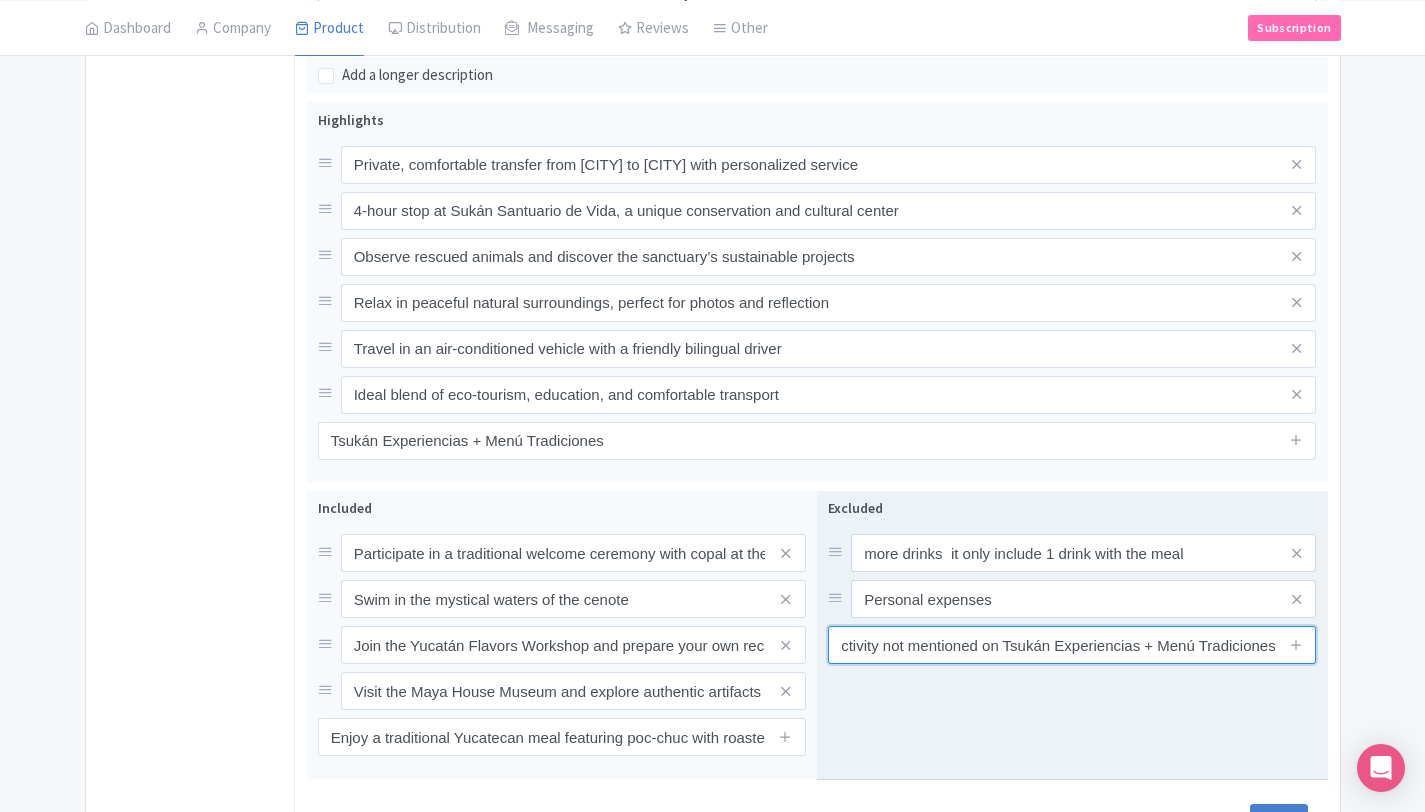 type on "more food or drinks or any other activity not mentioned on Tsukán Experiencias + Menú Tradiciones" 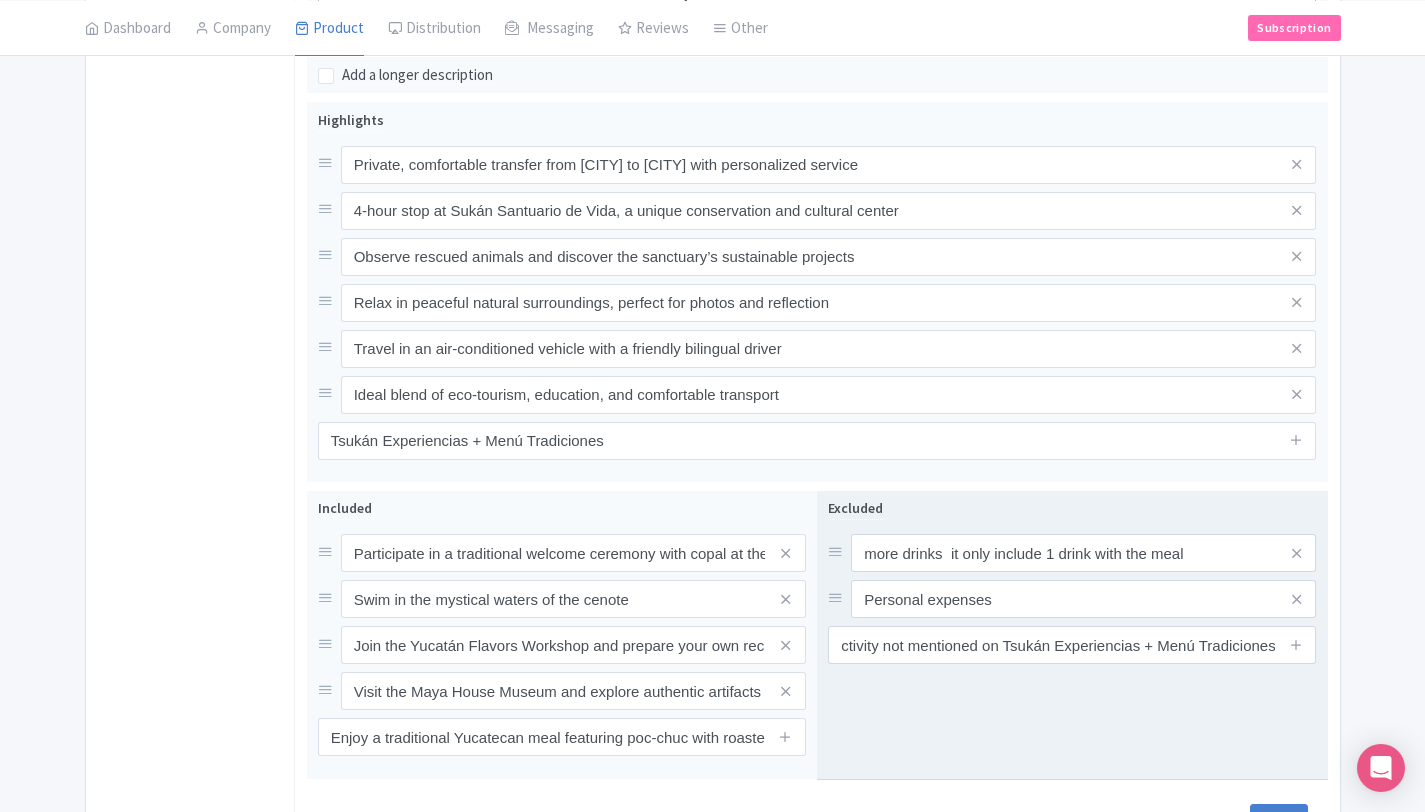 click on "Excluded more drinks  it only include 1 drink with the meal Personal expenses more food or drinks or any other activity not mentioned on Tsukán Experiencias + Menú Tradiciones" at bounding box center (1072, 635) 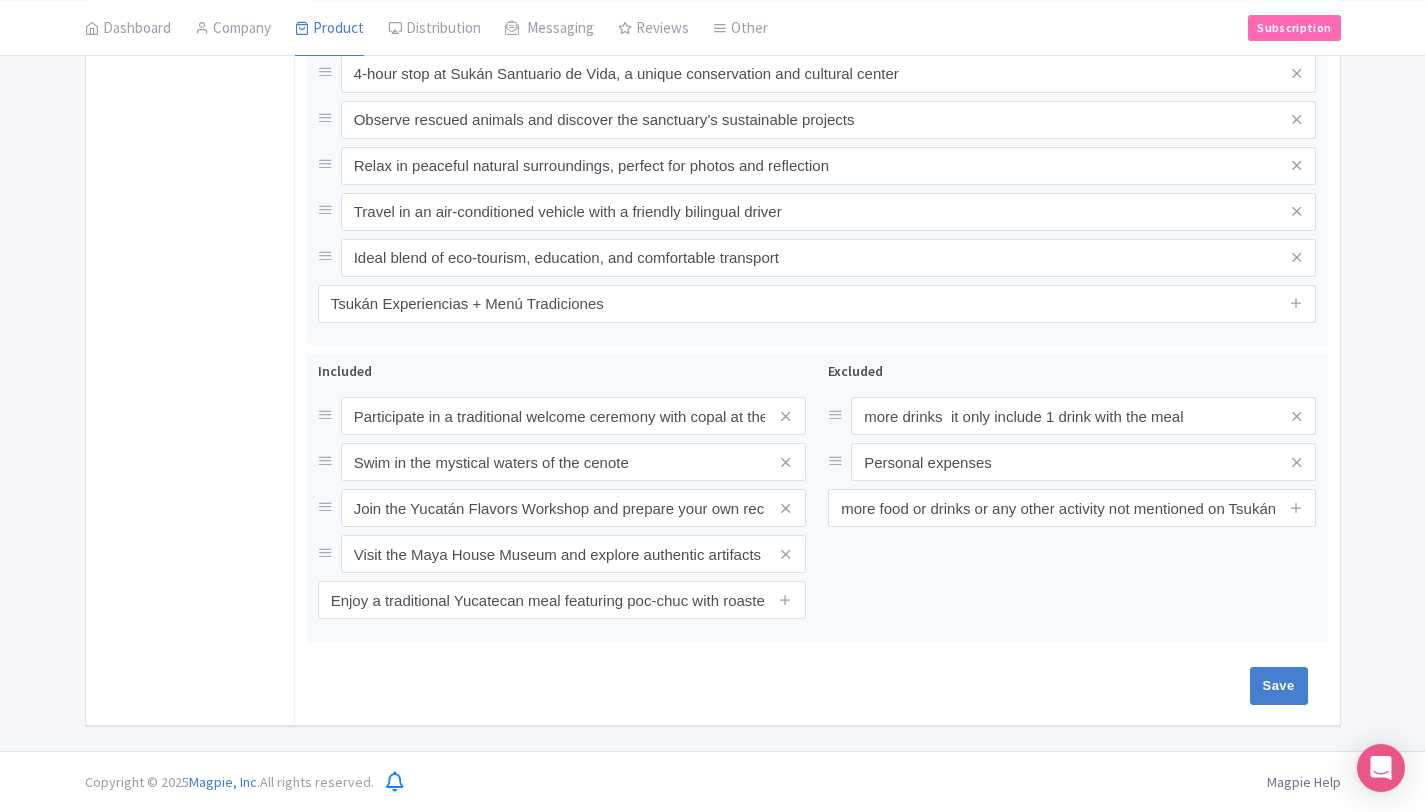 scroll, scrollTop: 971, scrollLeft: 0, axis: vertical 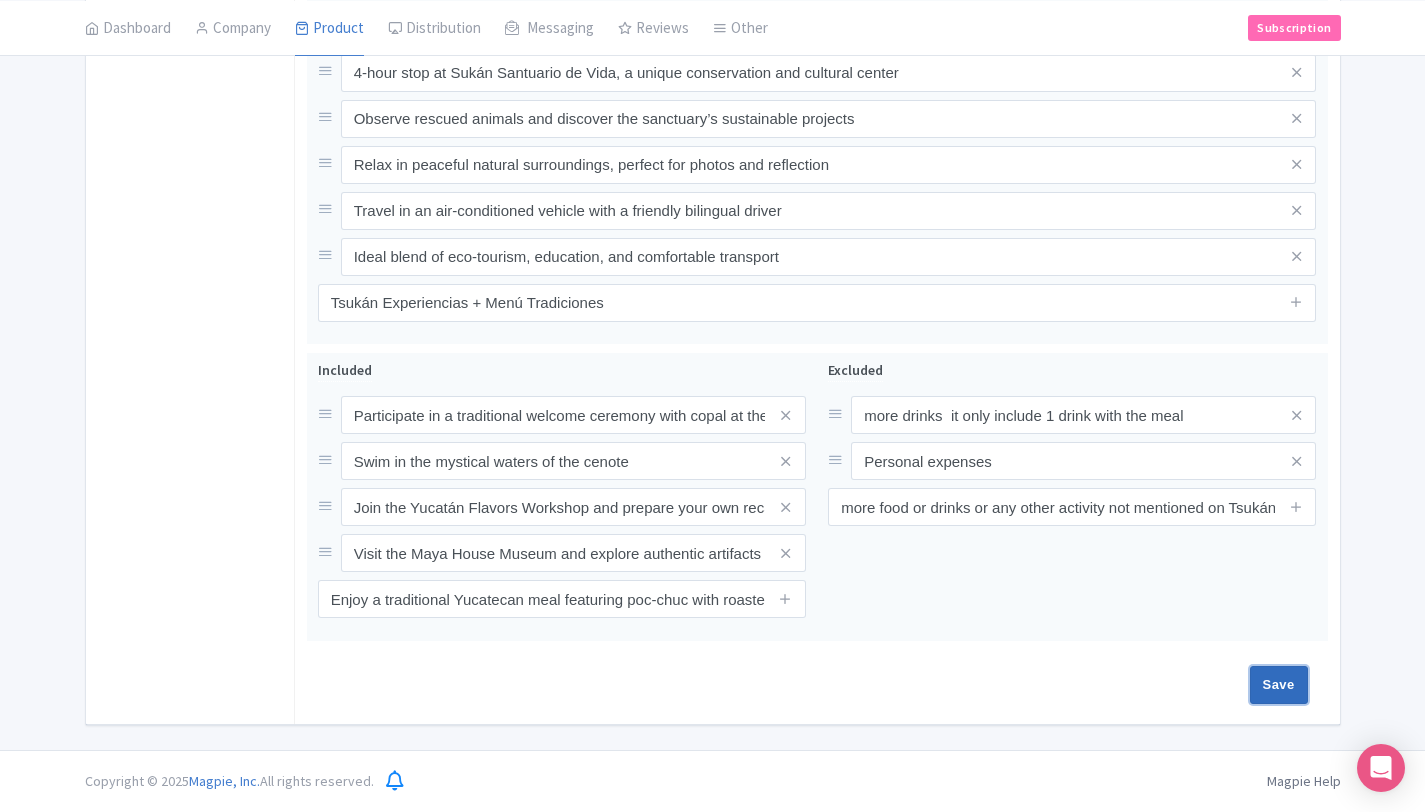click on "Save" at bounding box center [1279, 685] 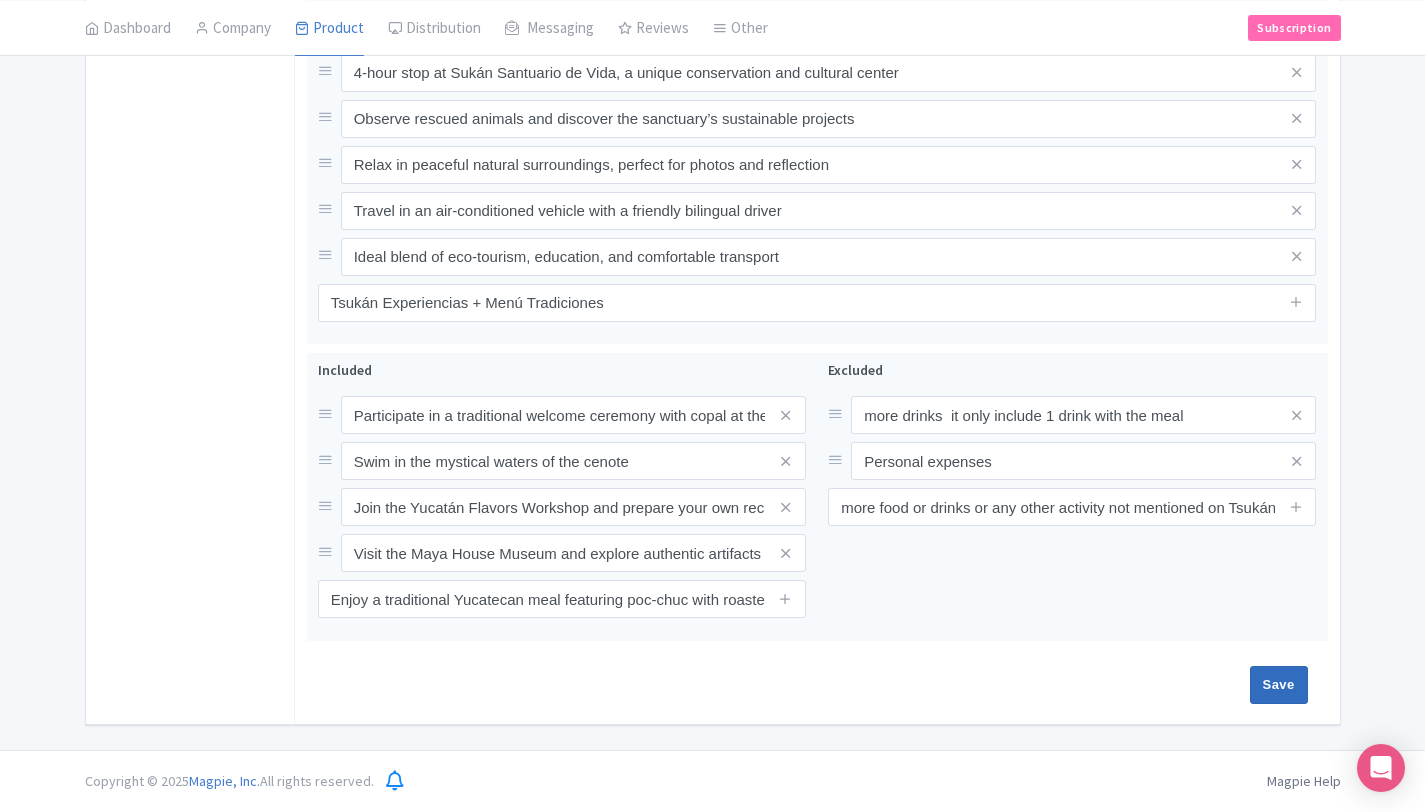 type on "Saving..." 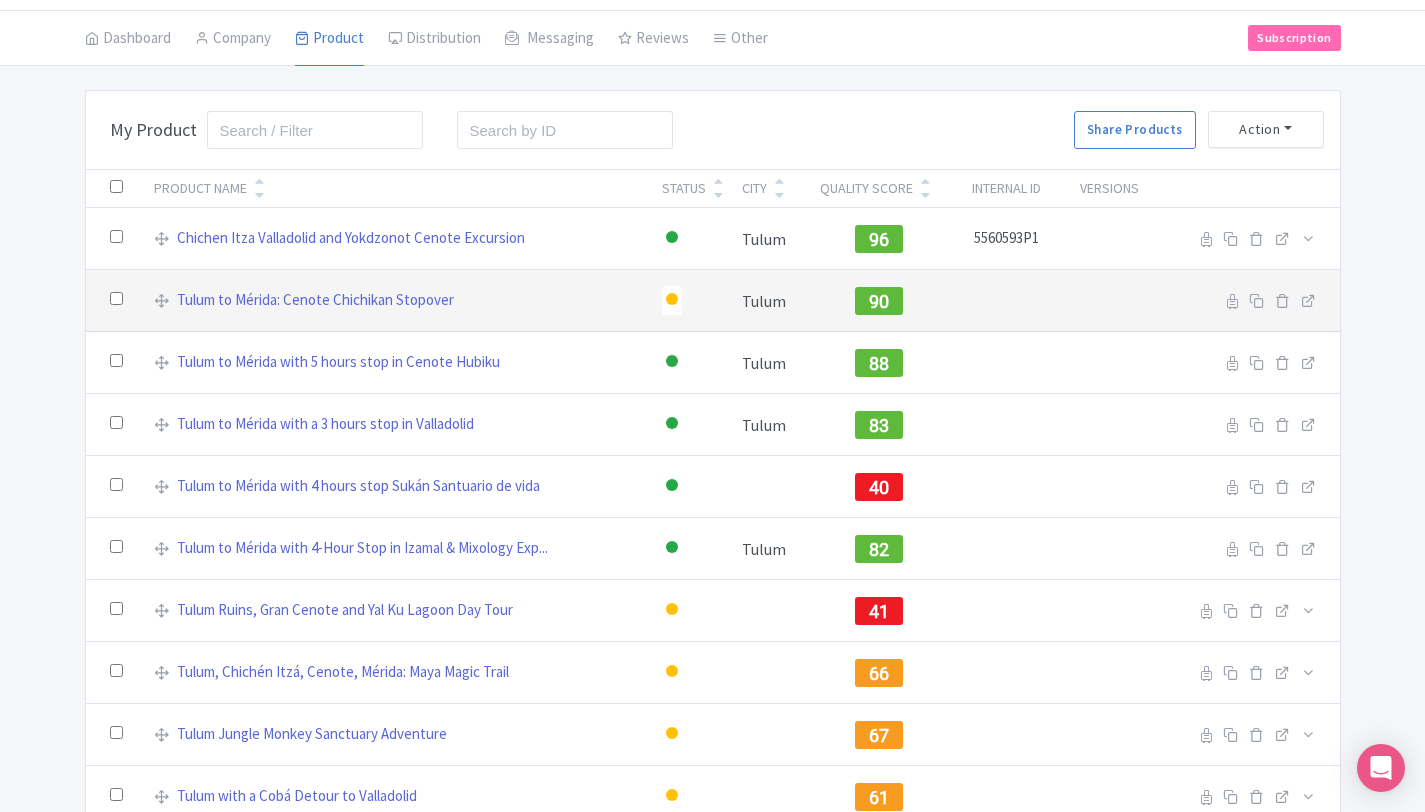 scroll, scrollTop: 0, scrollLeft: 0, axis: both 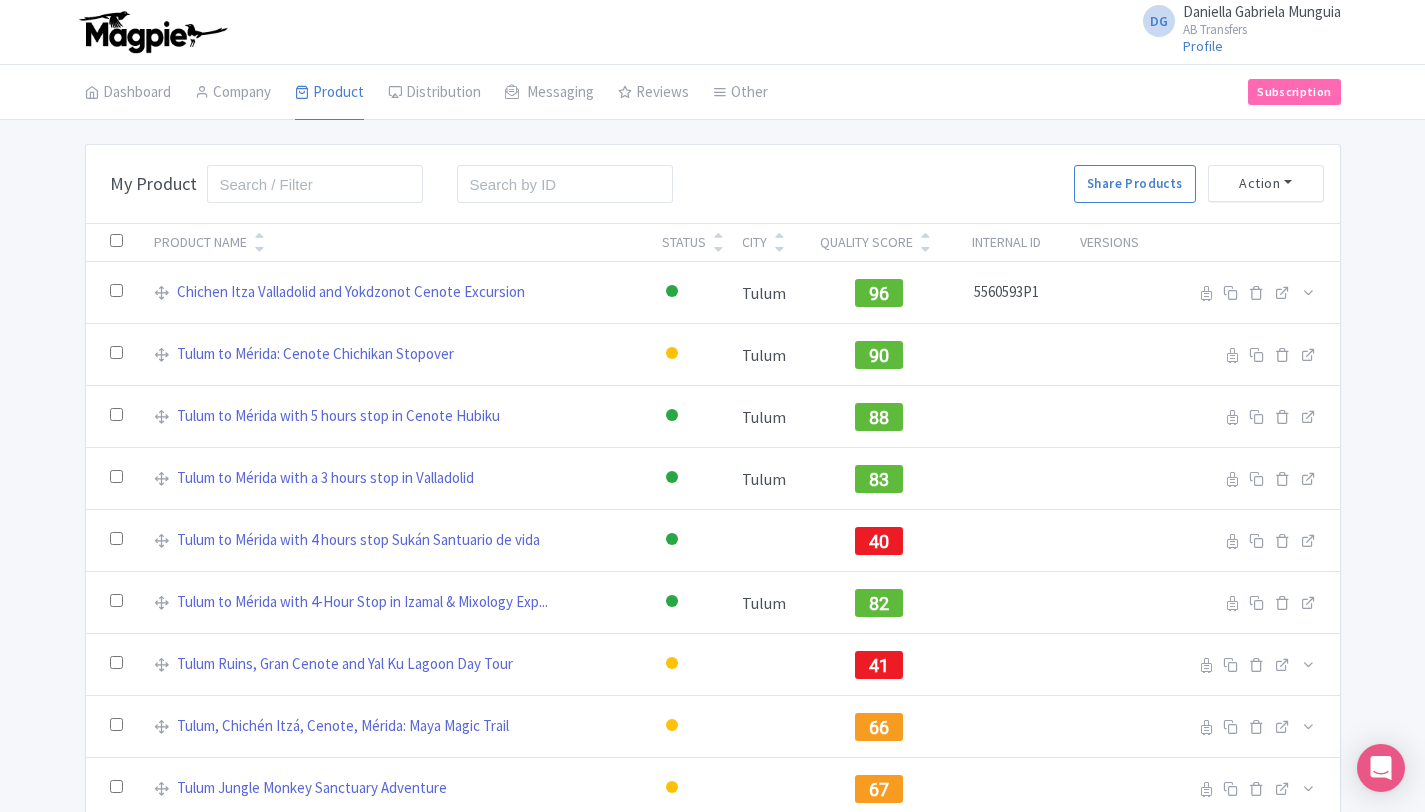 click on "Success
Product created successfully
Bulk Actions
Delete
Add to Collection
Share Products
Add to Collection
Collections   *
Add
Cancel
My Product
Search
Search
Share Products
Action
Create New Product  »
Start with blank product
Start with my Default template
Download Product List
Product Name
Status
City
Quality Score
Internal ID
Versions
Chichen Itza Valladolid and Yokdzonot Cenote Excursion
Active
Inactive
Building
Archived
[CITY]
96
5560593P1
Reseller
Product name on reseller
Extranet
Listing
Edit listing
Stage
Tulum Chichen Itza Valladolid and Yokdzonot Cenote Adventure
Extranet
Listing" at bounding box center (712, 699) 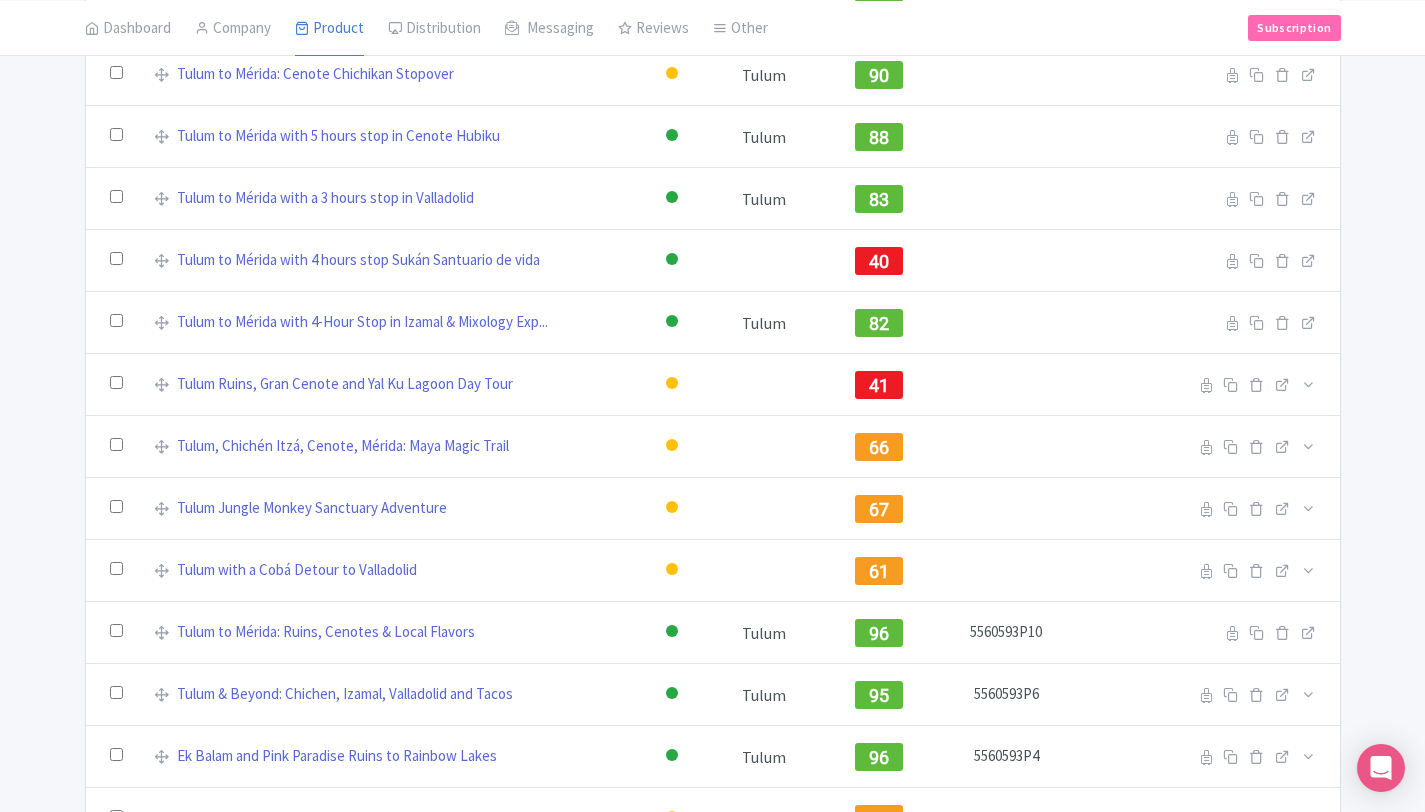 scroll, scrollTop: 239, scrollLeft: 0, axis: vertical 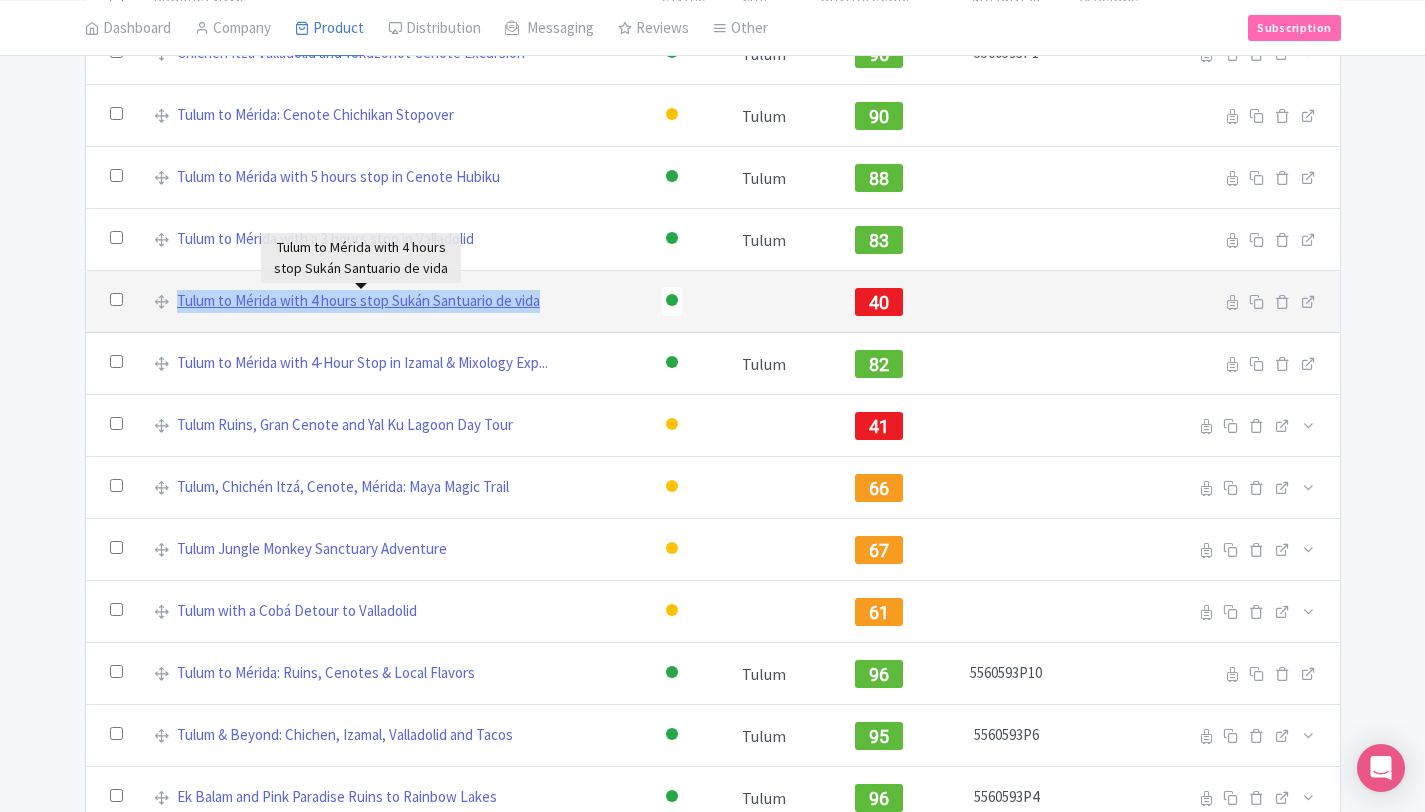 drag, startPoint x: 560, startPoint y: 303, endPoint x: 179, endPoint y: 306, distance: 381.0118 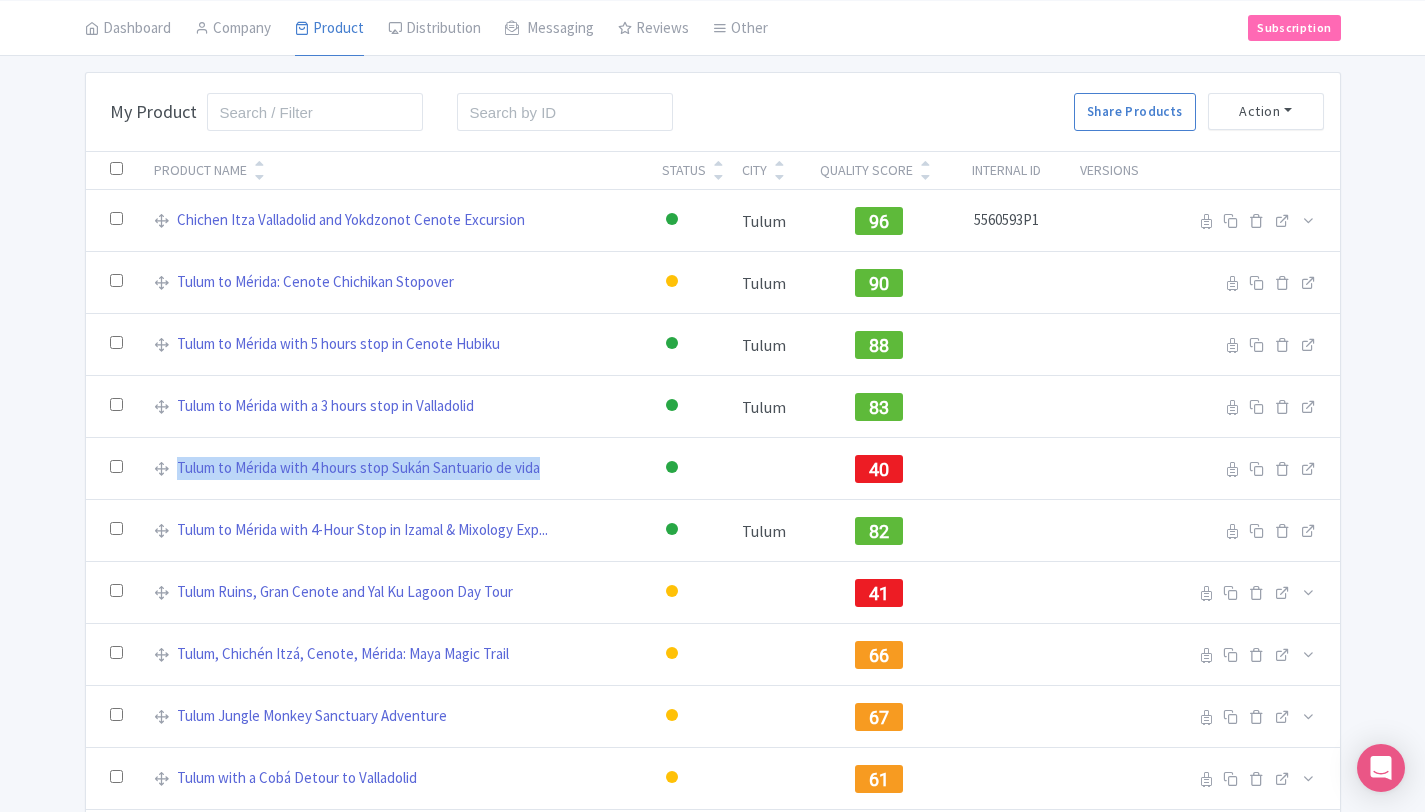 scroll, scrollTop: 0, scrollLeft: 0, axis: both 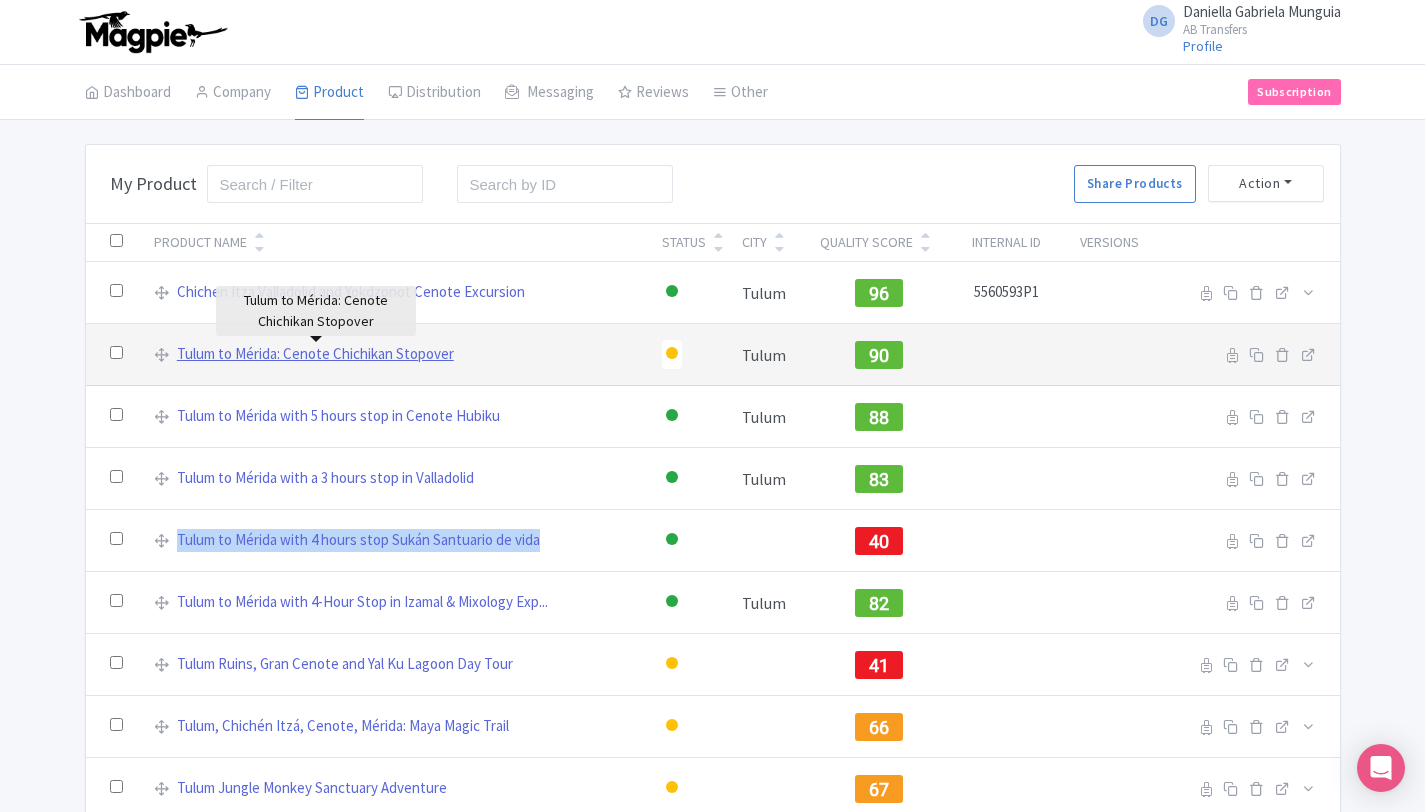 click on "Tulum to Mérida: Cenote Chichikan Stopover" at bounding box center [315, 354] 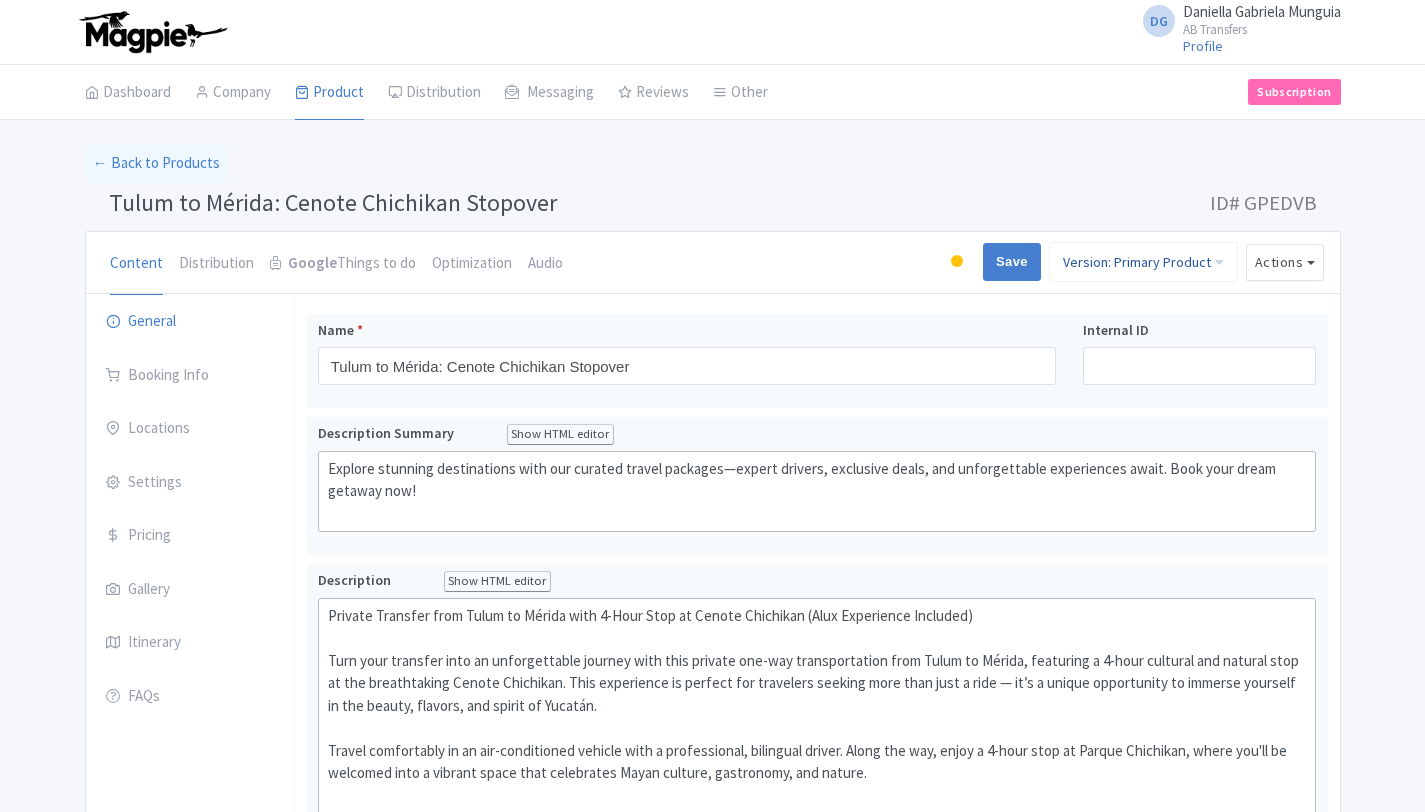 scroll, scrollTop: 0, scrollLeft: 0, axis: both 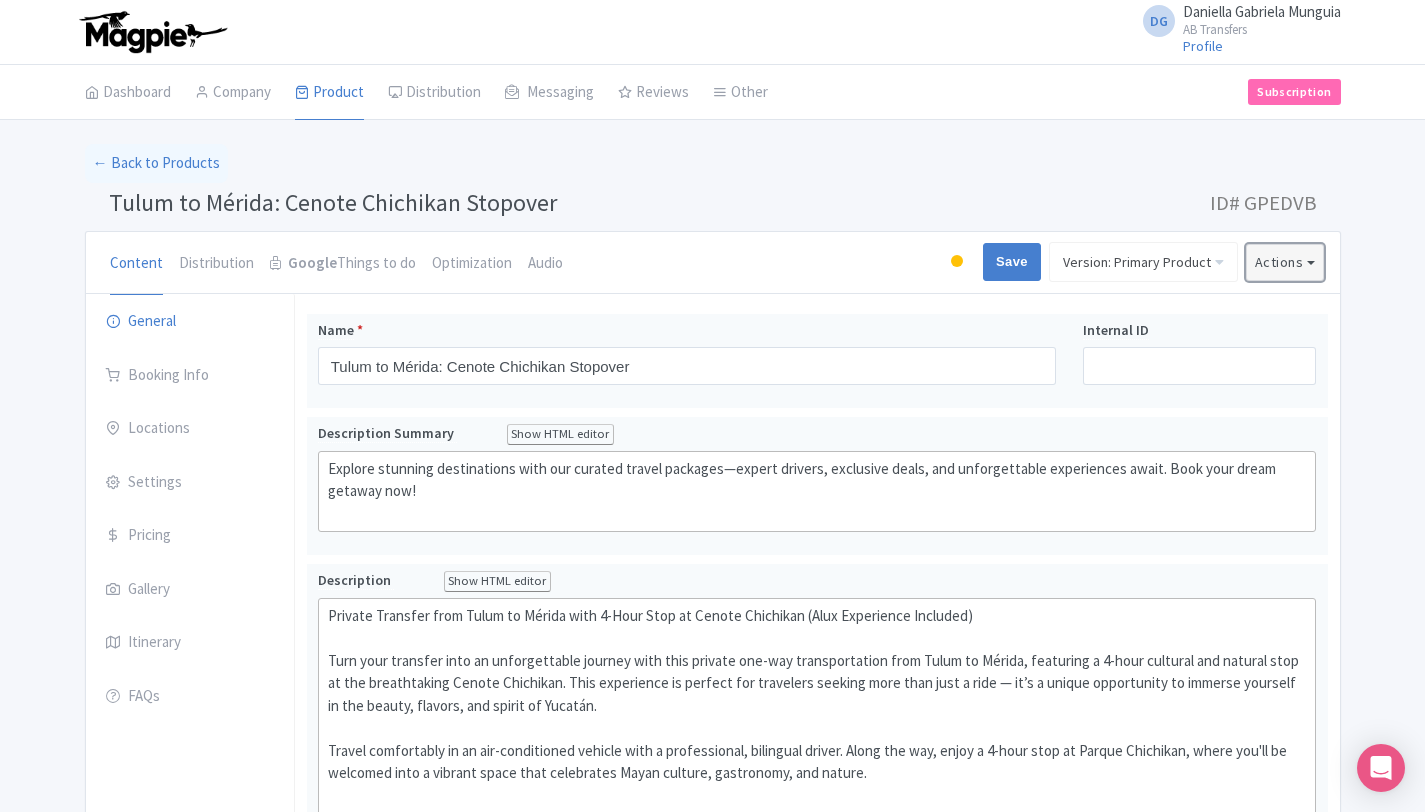 click on "Actions" at bounding box center [1285, 262] 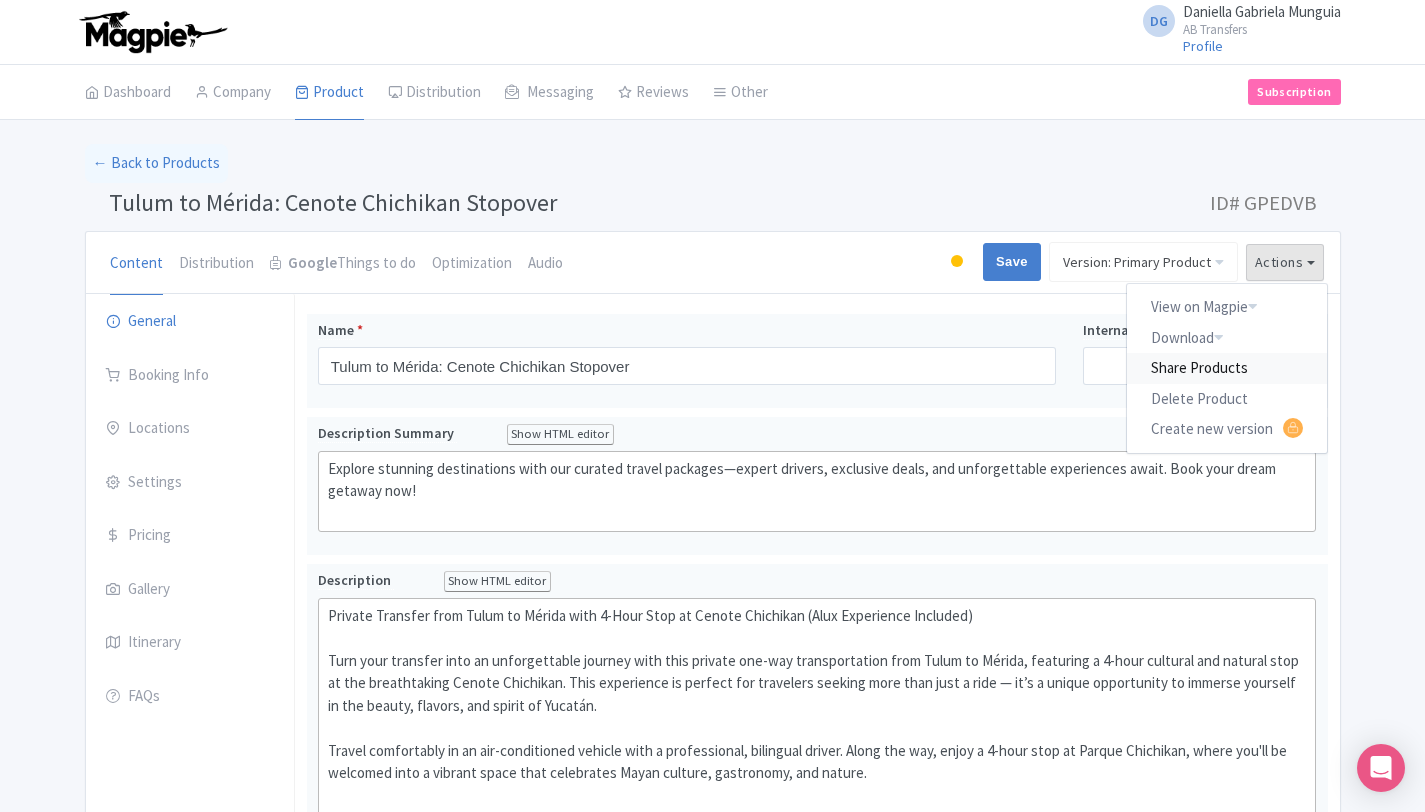 click on "Share Products" at bounding box center [1227, 368] 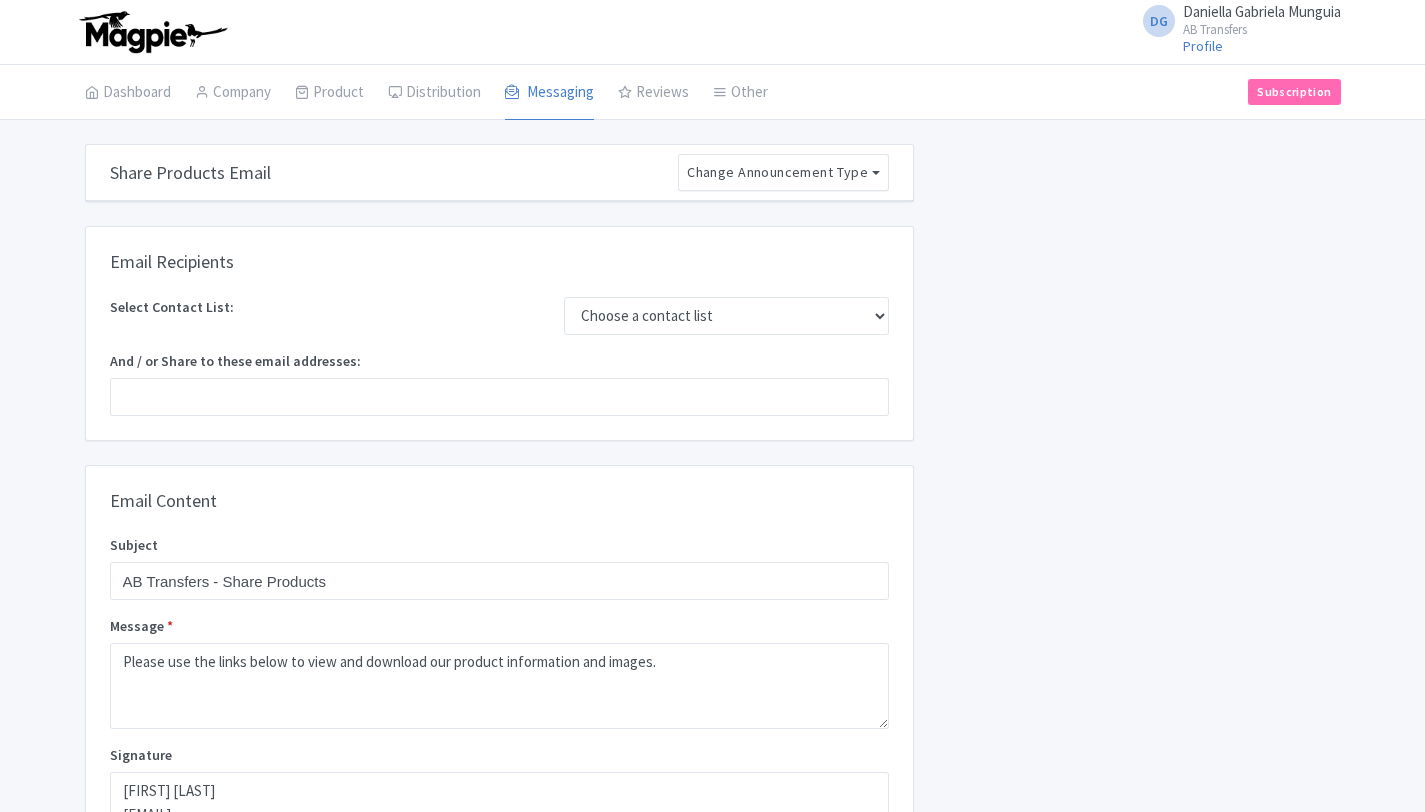 scroll, scrollTop: 0, scrollLeft: 0, axis: both 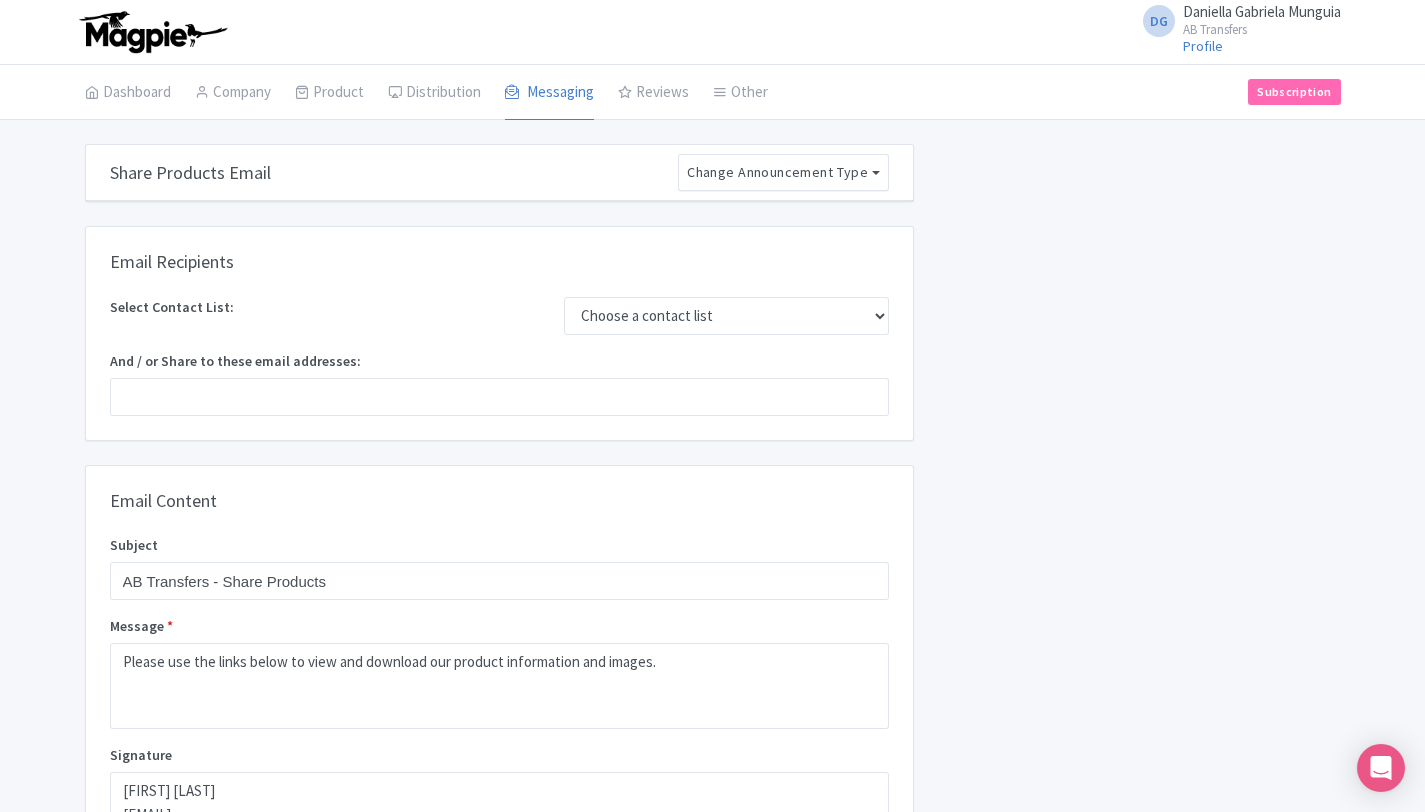 click at bounding box center [499, 397] 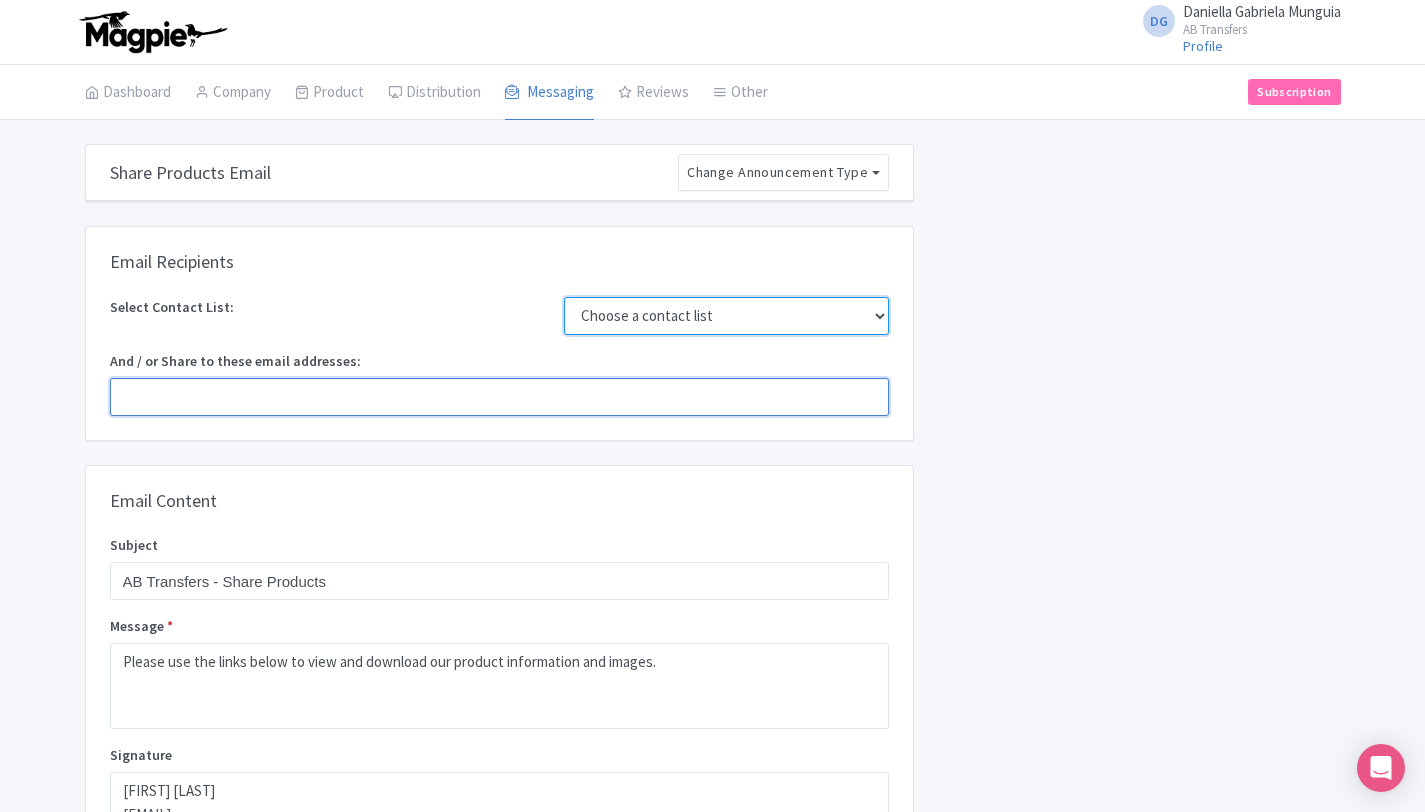 click on "Choose a contact list" at bounding box center [726, 316] 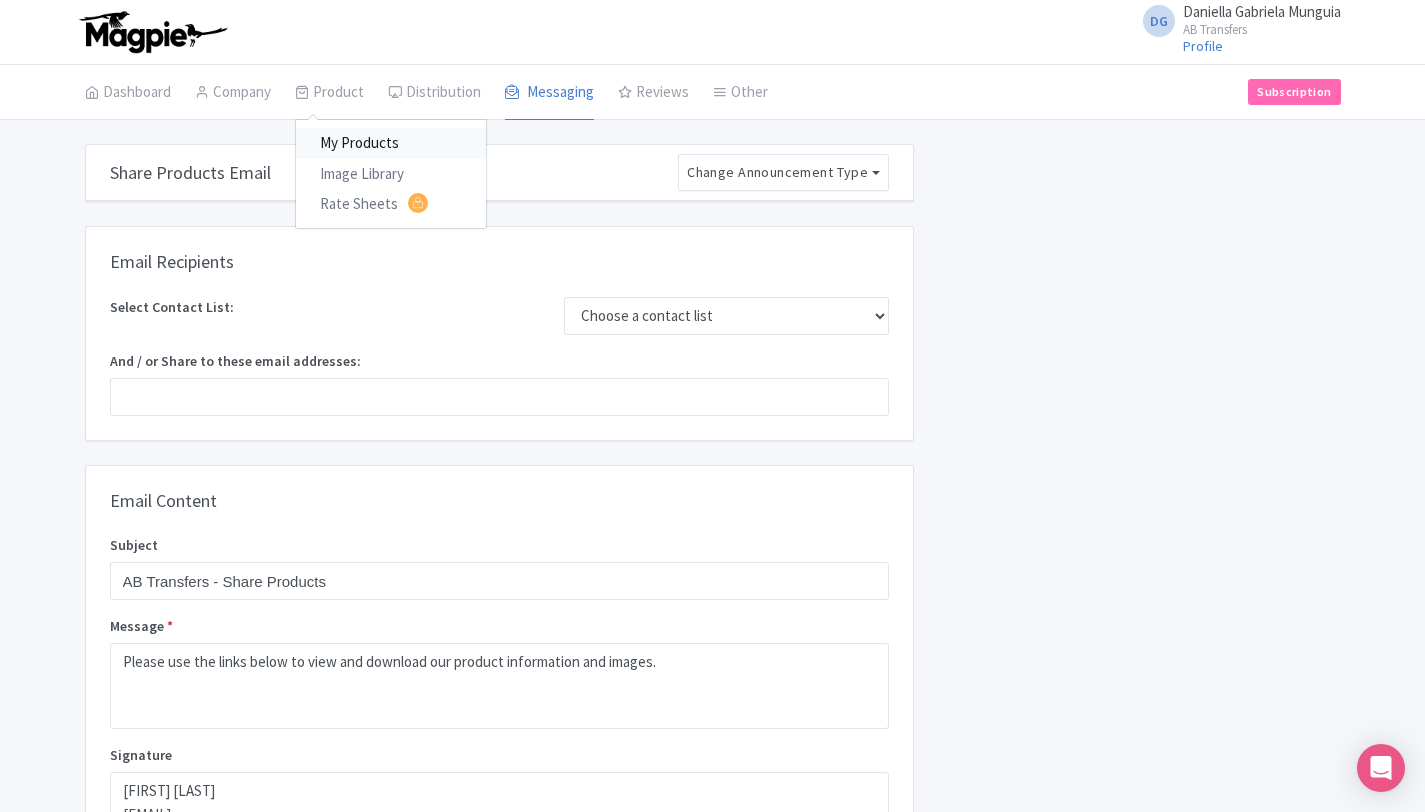 click on "My Products" at bounding box center (391, 143) 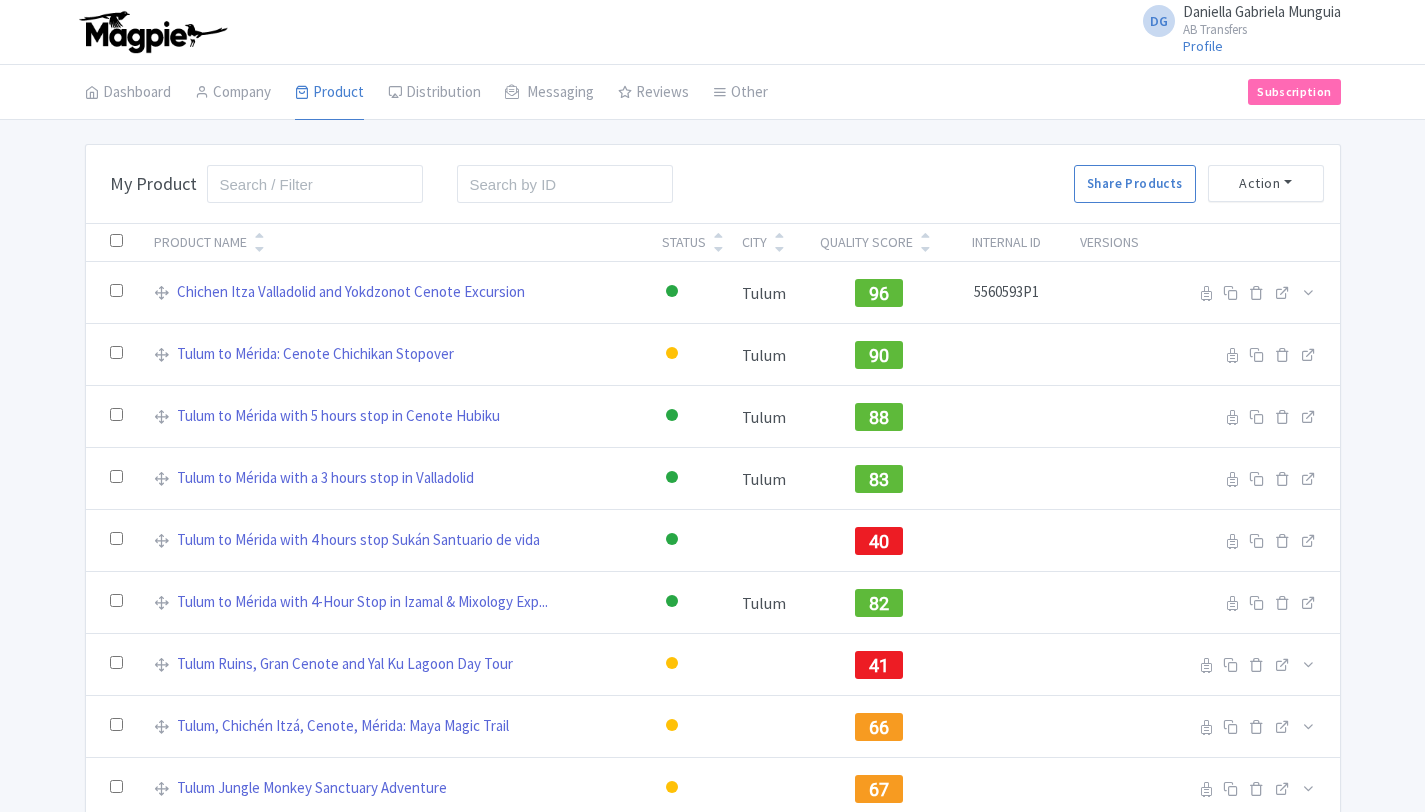 scroll, scrollTop: 0, scrollLeft: 0, axis: both 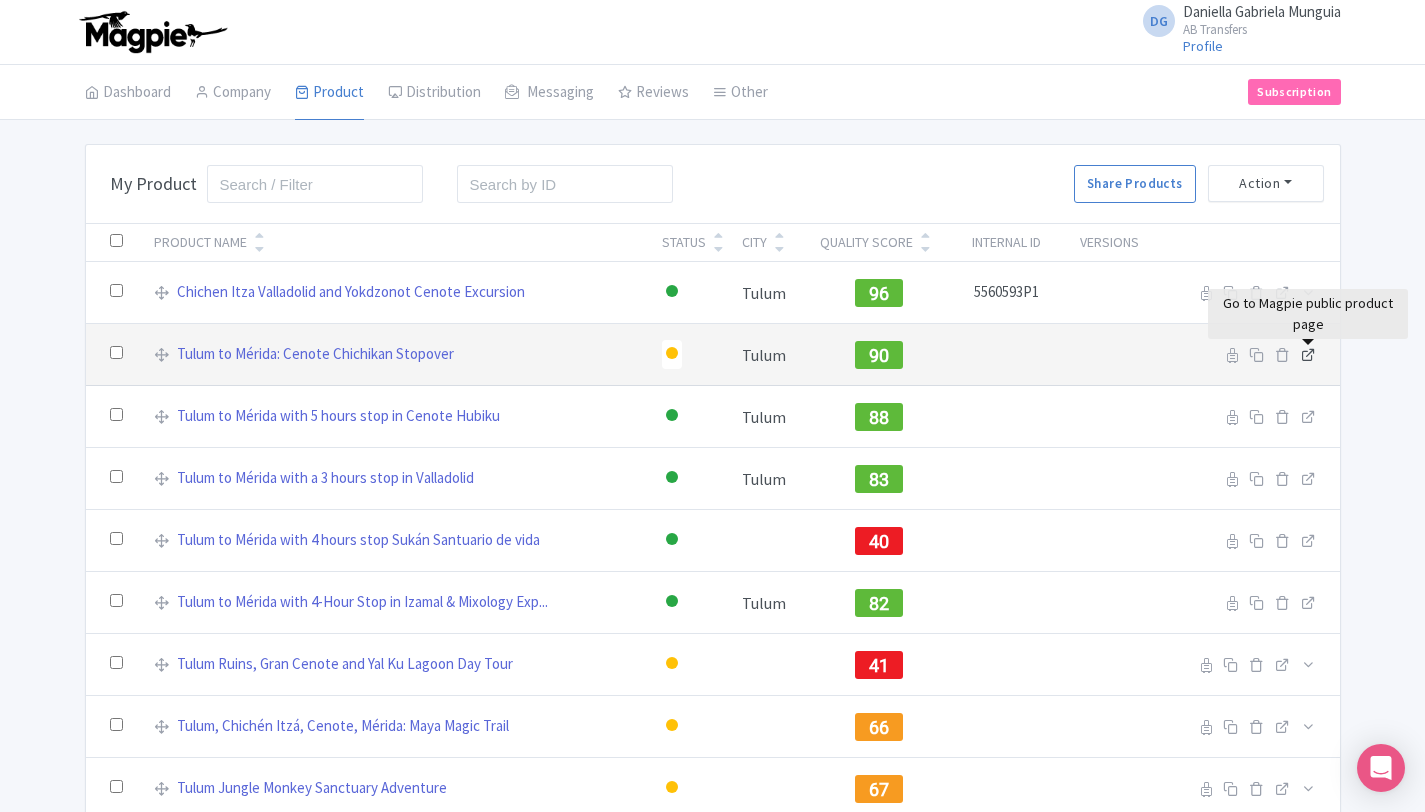 click at bounding box center [1308, 354] 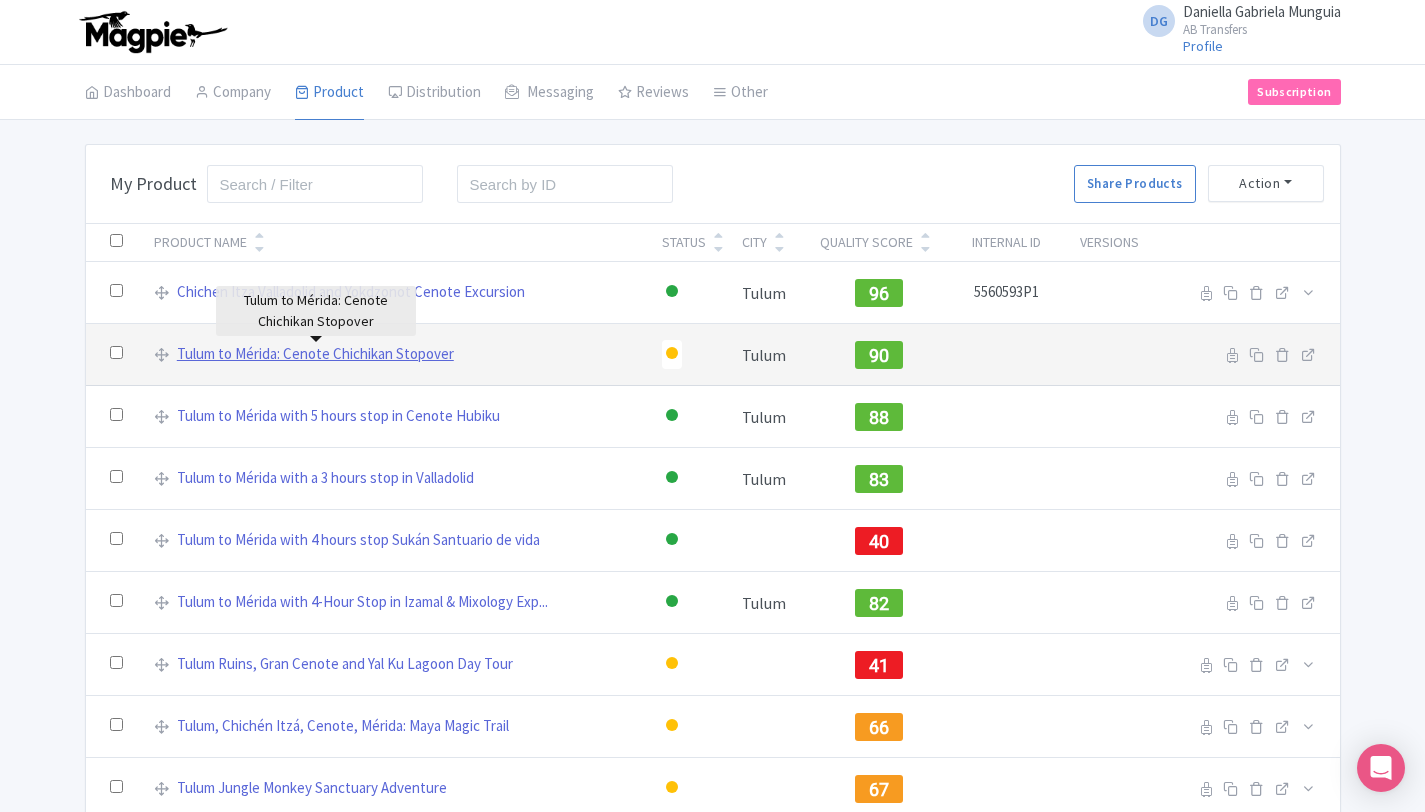 click on "Tulum to Mérida: Cenote Chichikan Stopover" at bounding box center (315, 354) 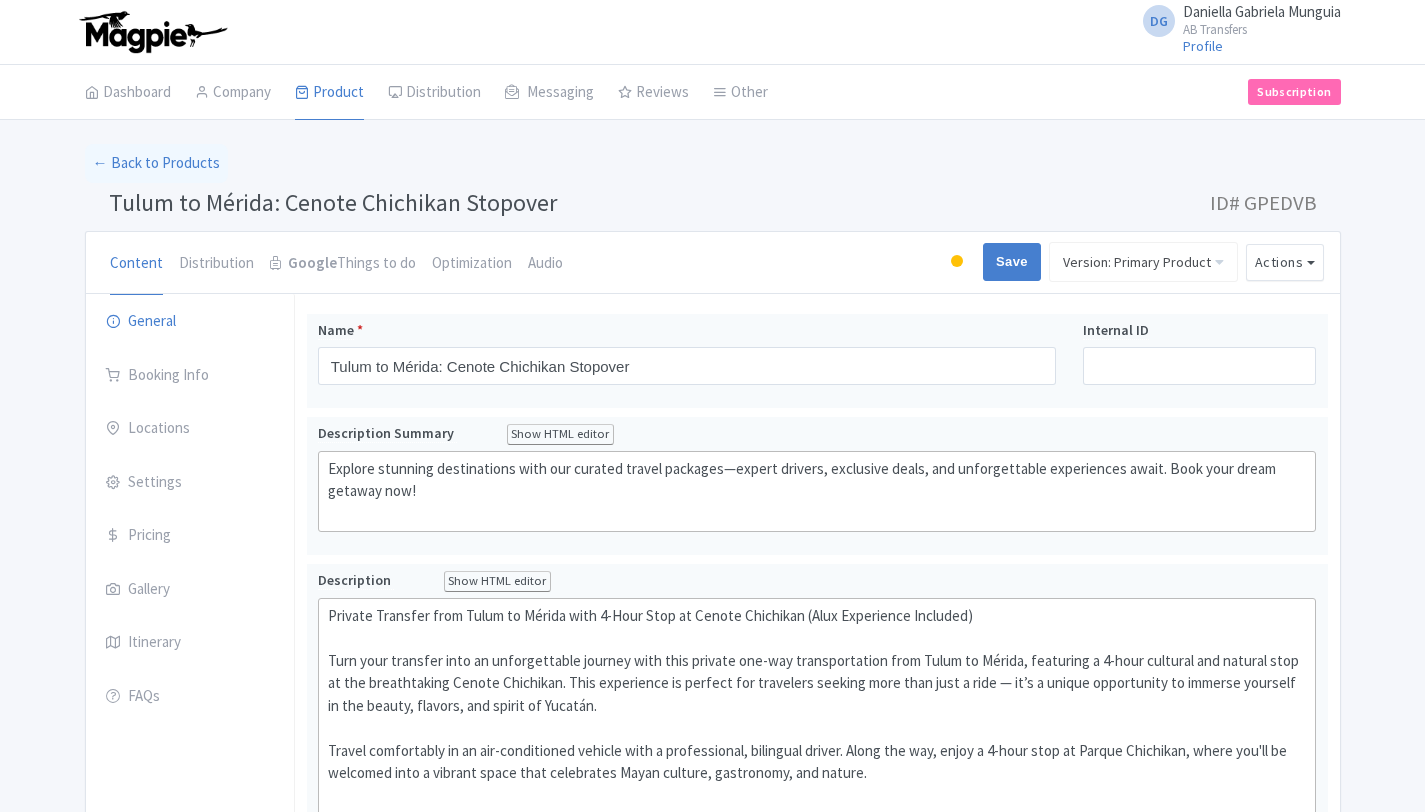 scroll, scrollTop: 0, scrollLeft: 0, axis: both 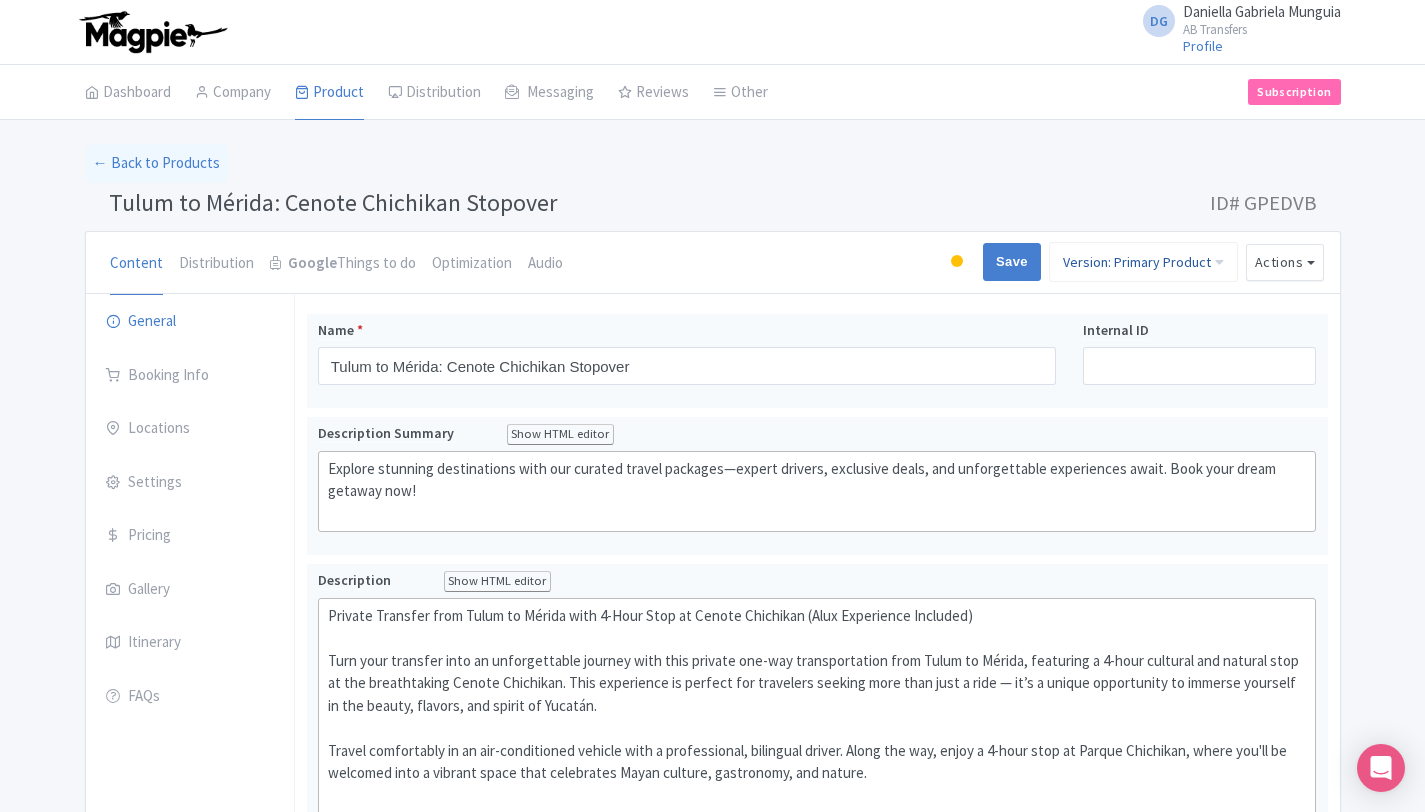 click on "Version: Primary Product" at bounding box center (1143, 262) 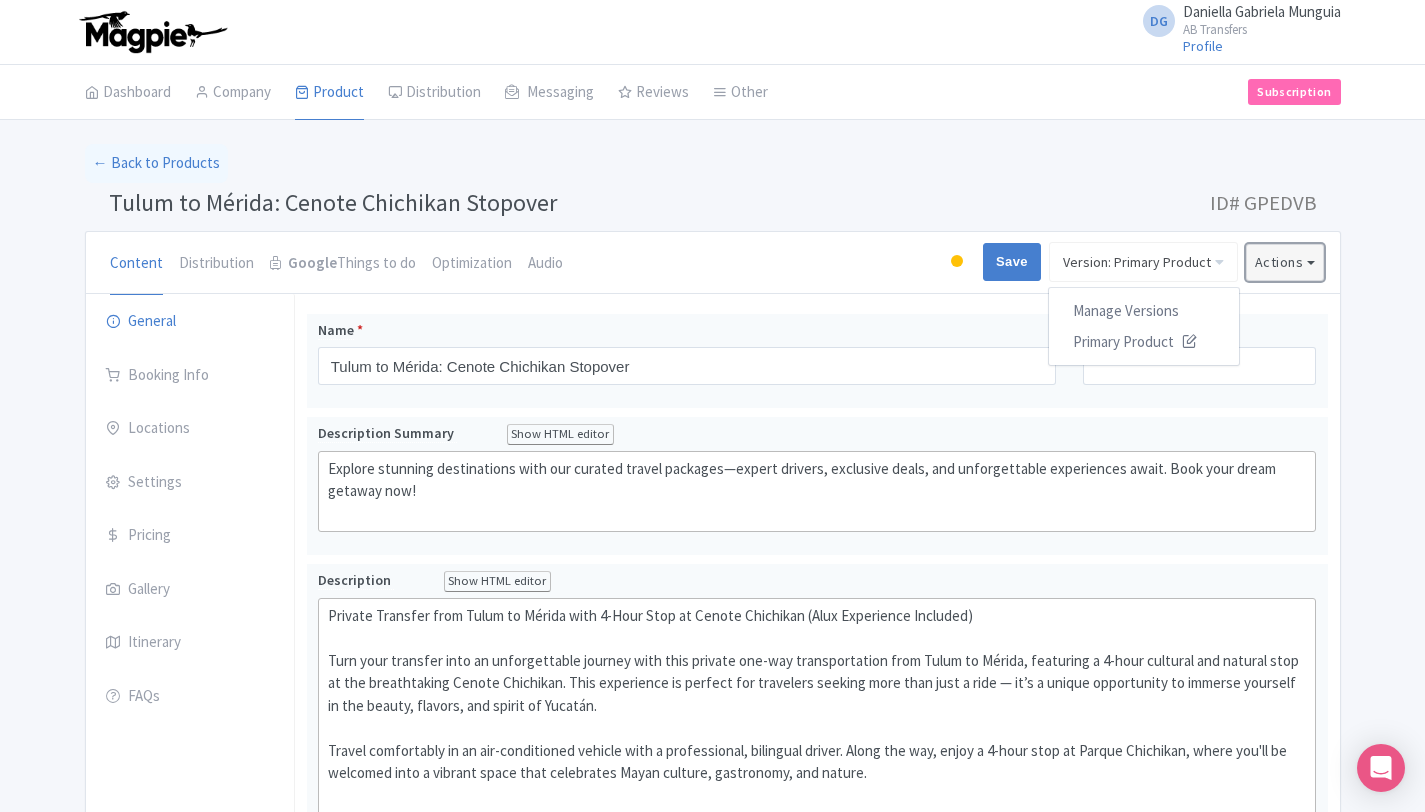 click on "Actions" at bounding box center (1285, 262) 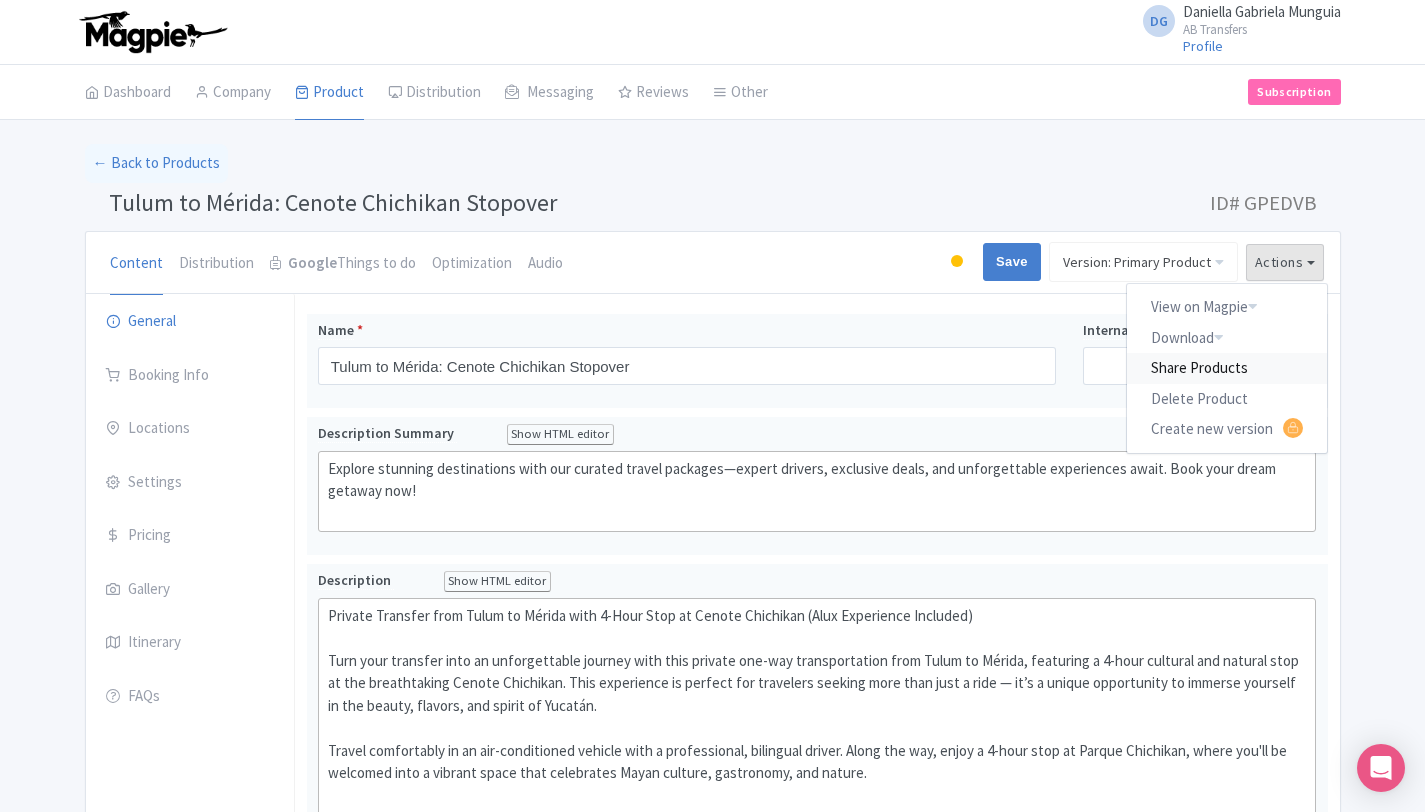 click on "Share Products" at bounding box center (1227, 368) 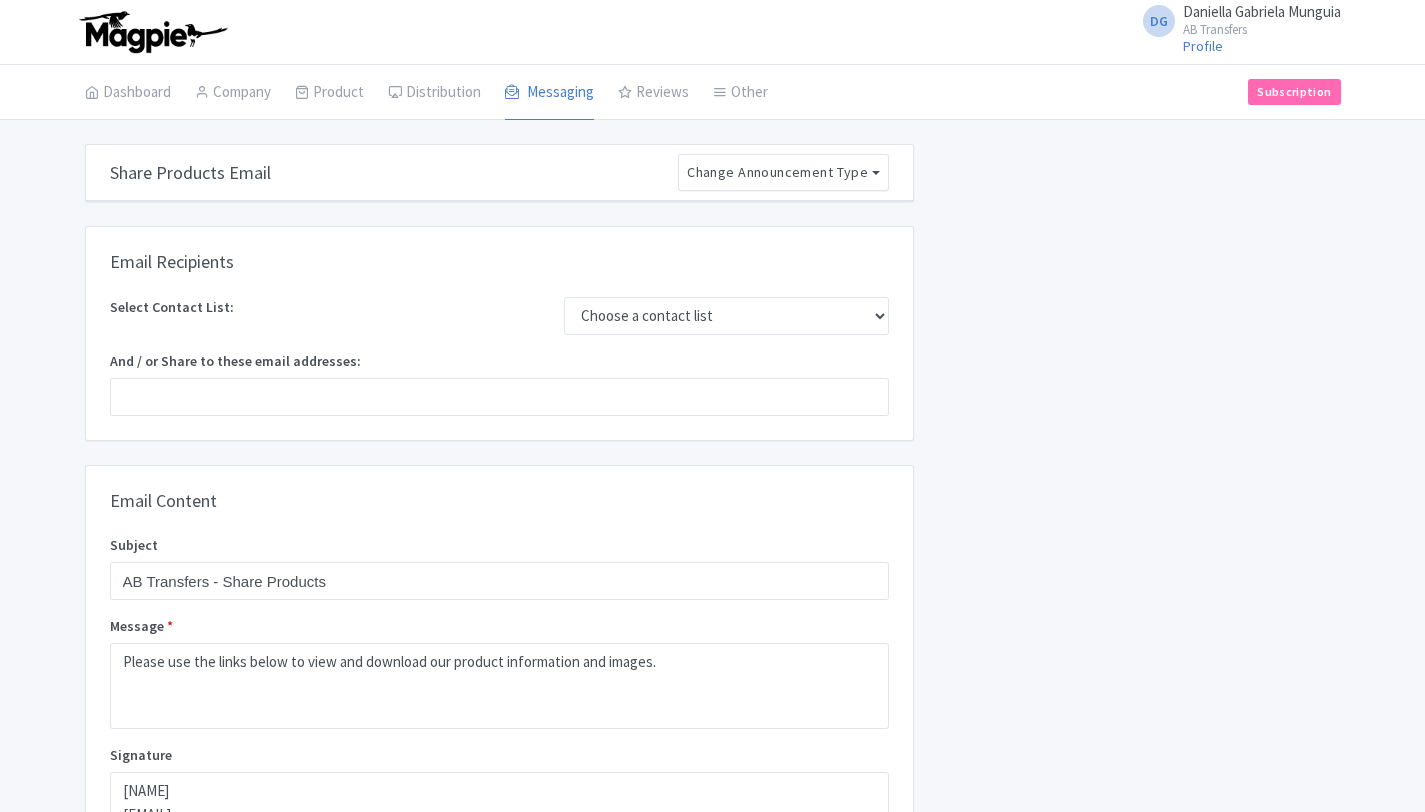 scroll, scrollTop: 0, scrollLeft: 0, axis: both 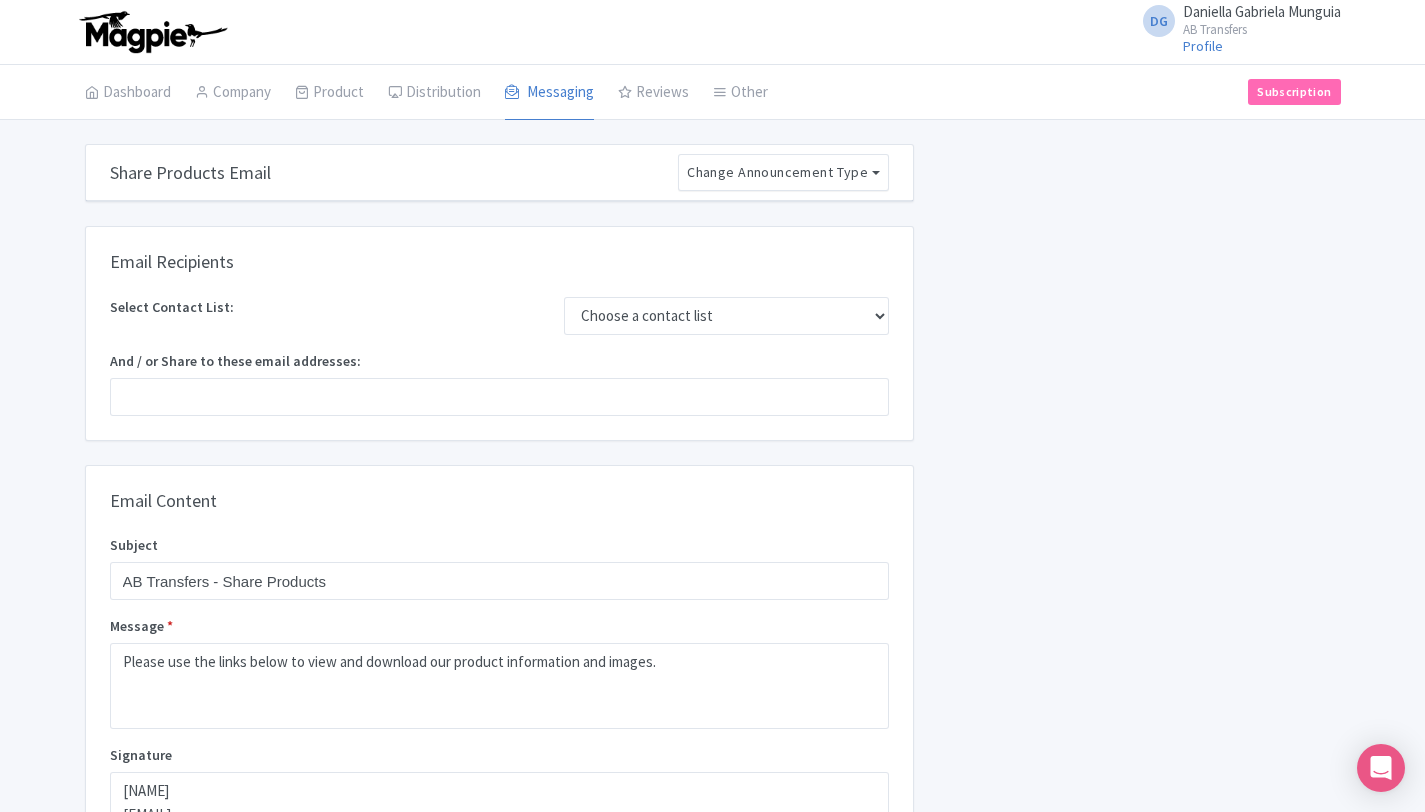 click at bounding box center [499, 397] 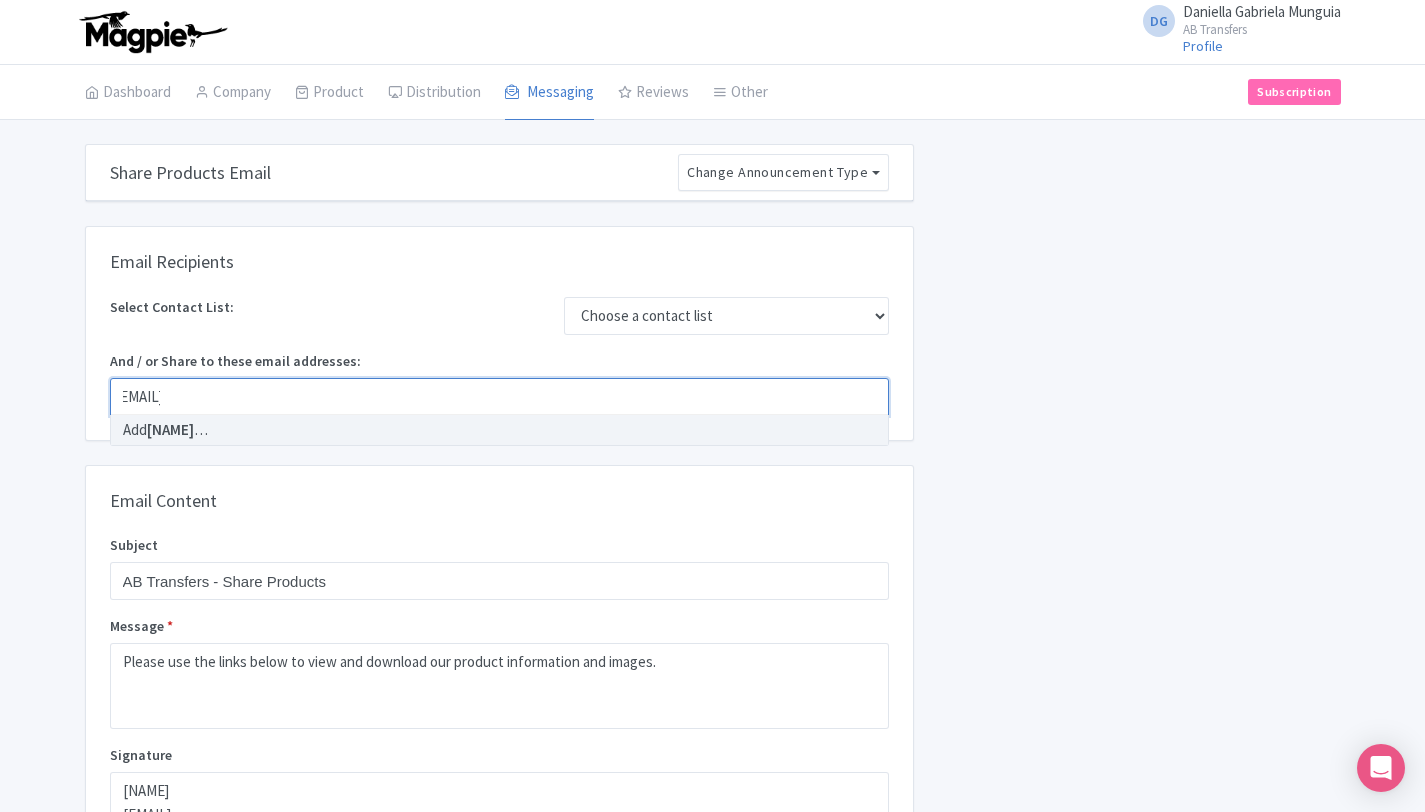 scroll, scrollTop: 0, scrollLeft: 0, axis: both 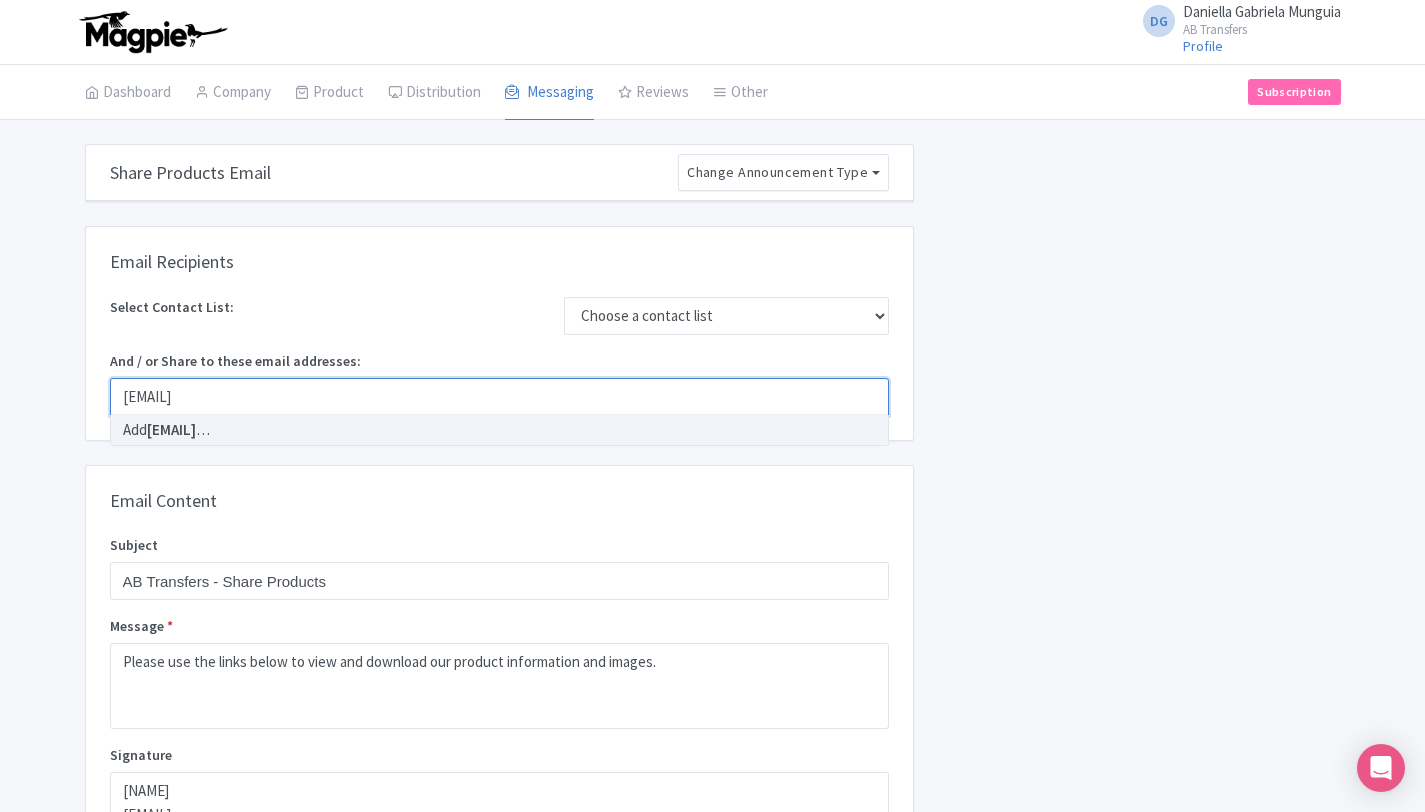 type on "lukas@abtransfers.mx" 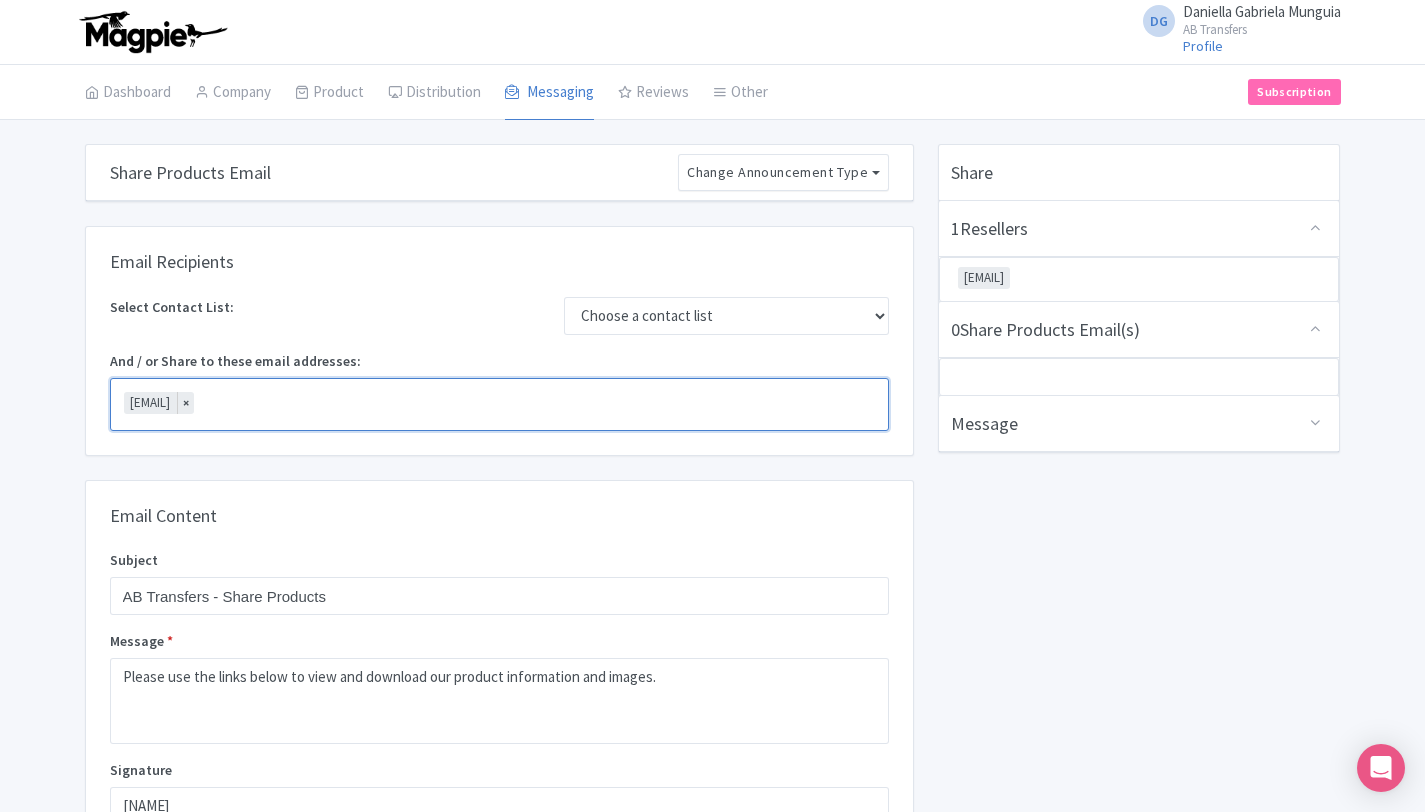 click on "Select Contact List:
Choose a contact list" at bounding box center (499, 316) 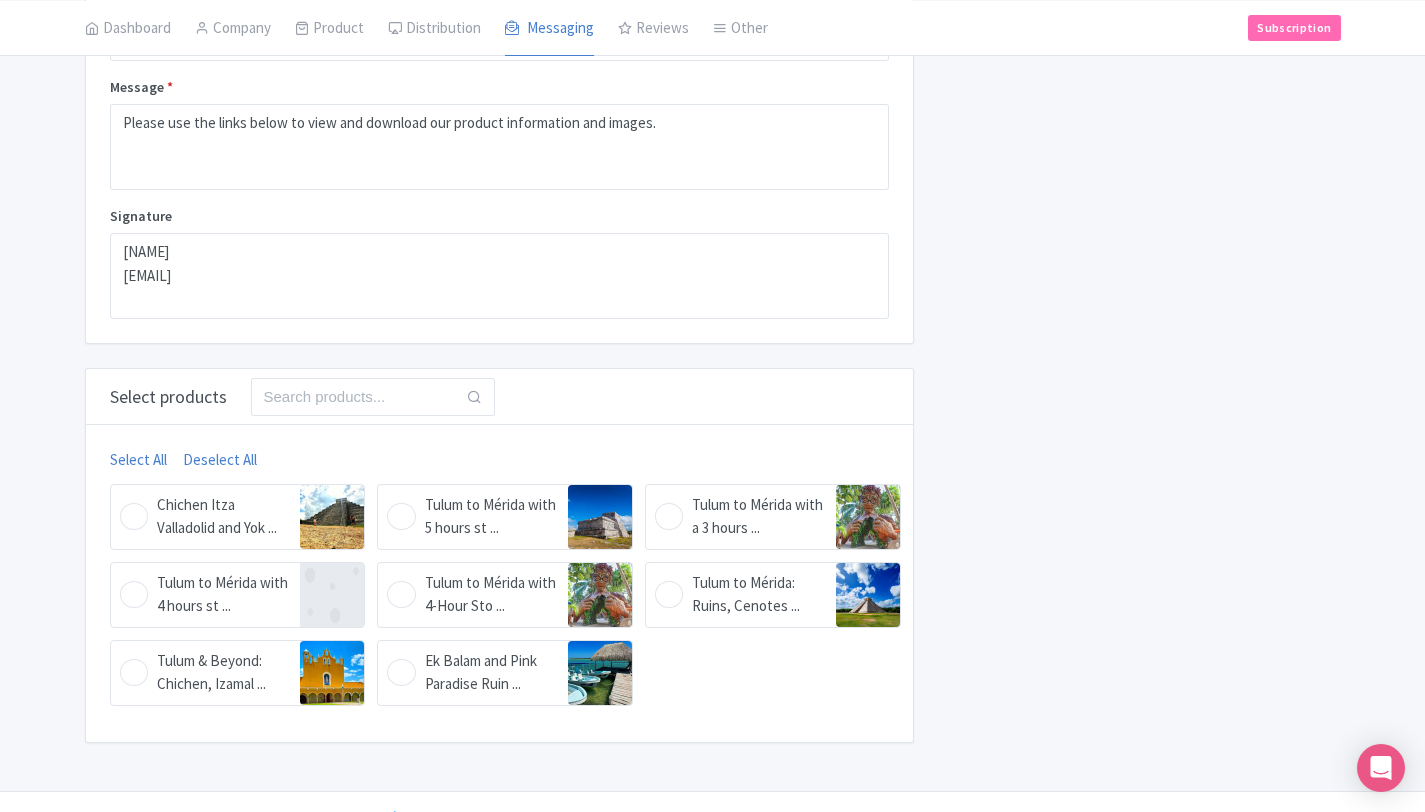 scroll, scrollTop: 594, scrollLeft: 0, axis: vertical 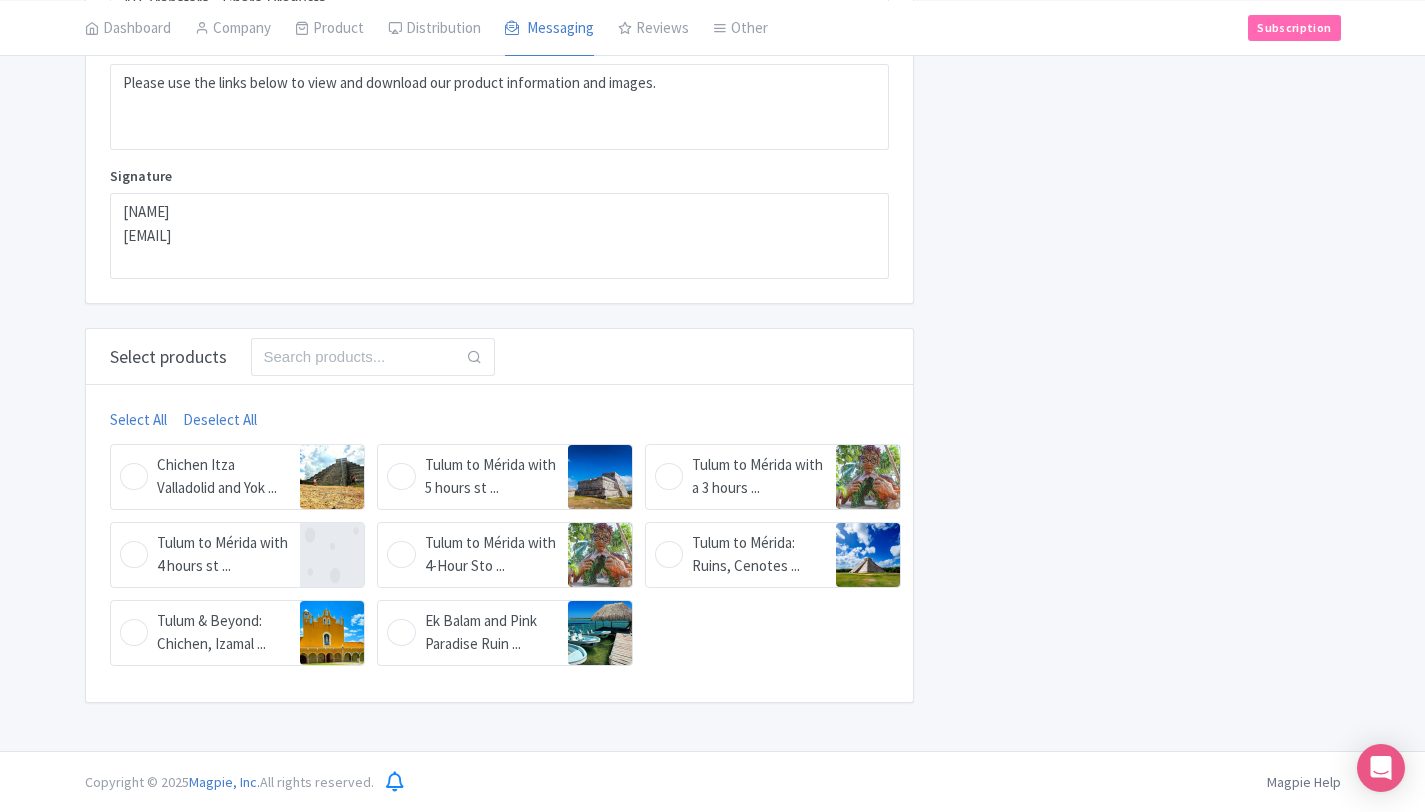 click on "Tulum to Mérida with a 3 hours  ...
Tulum to Mérida with a 3 hours stop in Valladolid" at bounding box center [773, 477] 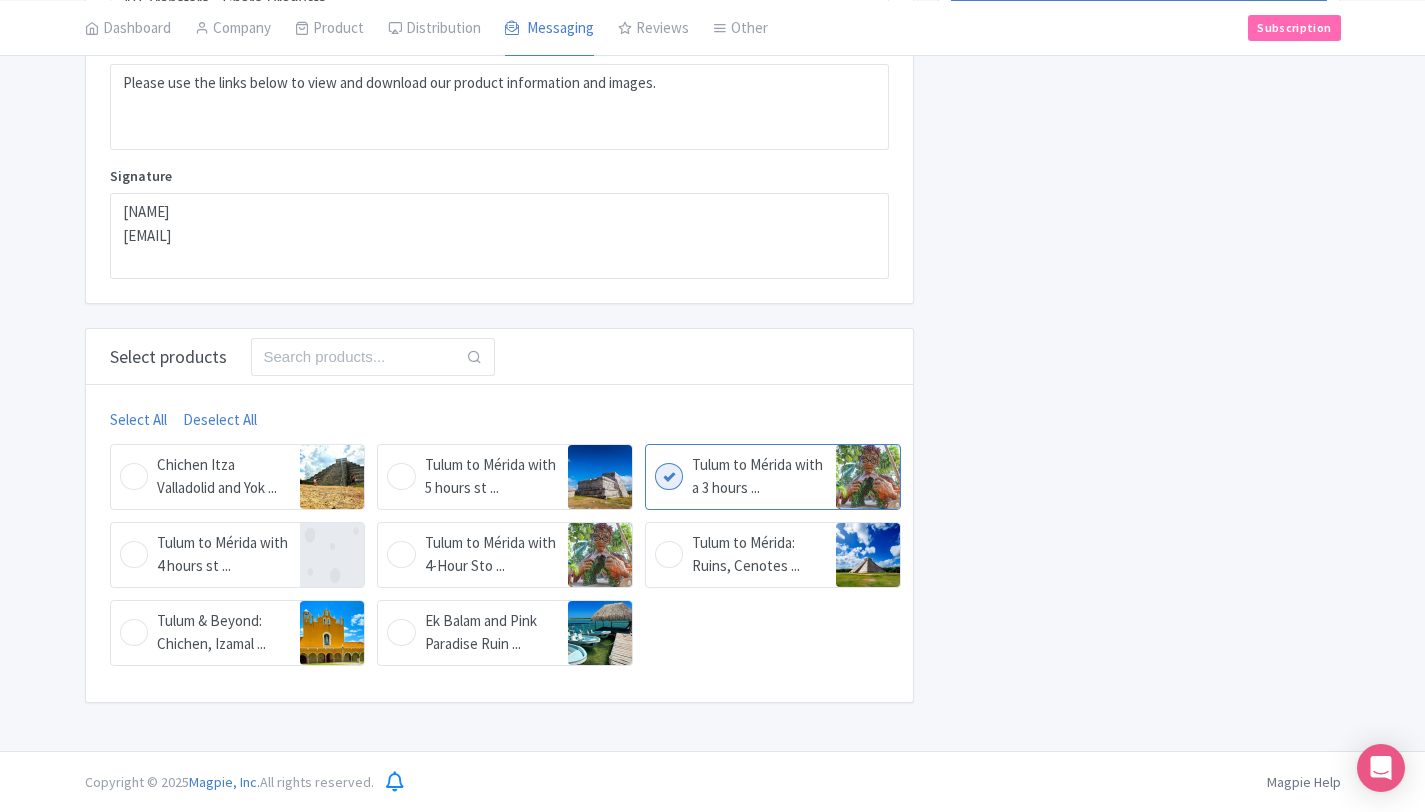 click on "Tulum to Mérida: Ruins, Cenotes ...
Tulum to Mérida: Ruins, Cenotes & Local Flavors" at bounding box center (773, 555) 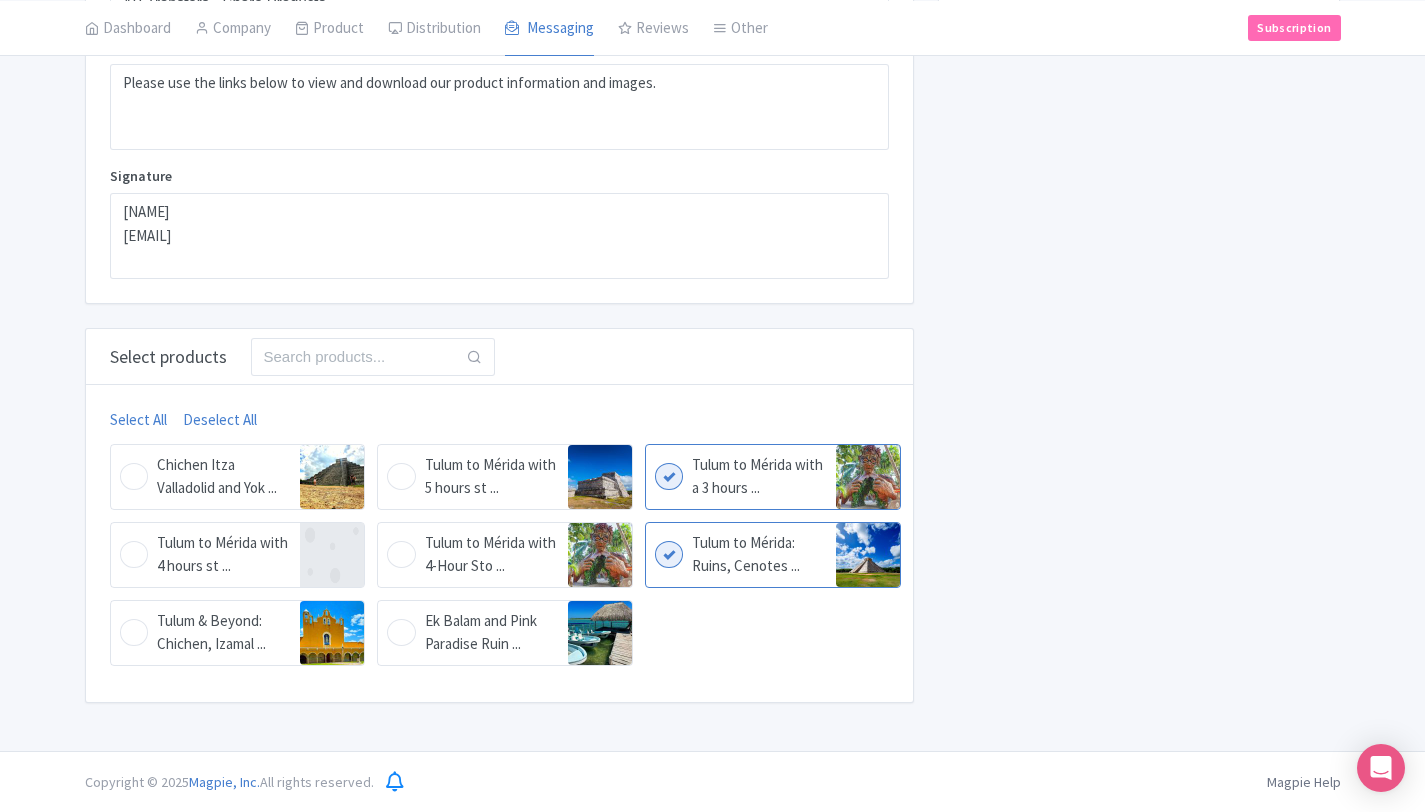 click on "Tulum to Mérida with 5 hours st ...
Tulum to Mérida with 5 hours stop in Cenote Hubiku" at bounding box center [505, 477] 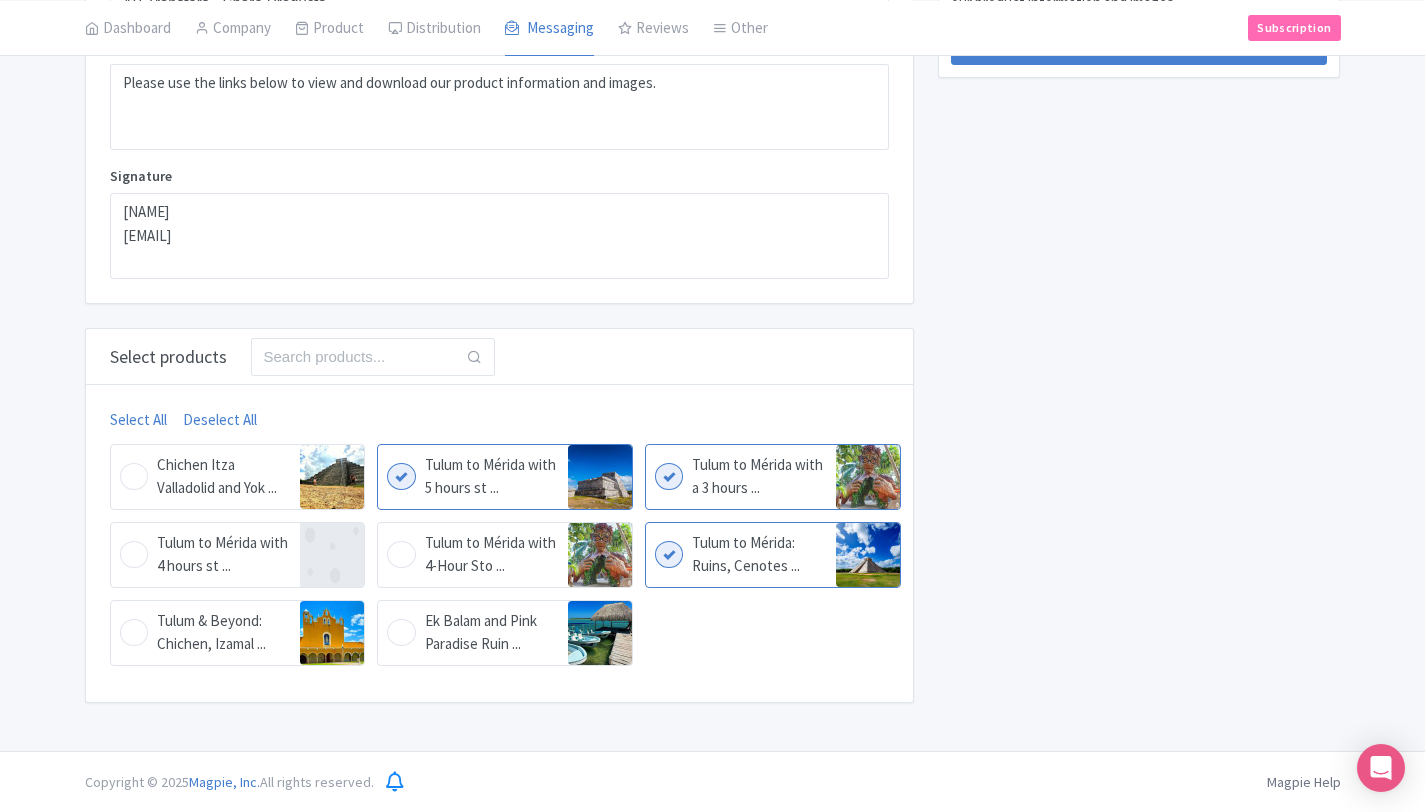 click on "Tulum to Mérida with 4-Hour Sto ...
Tulum to Mérida with 4-Hour Stop in Izamal & Mixology Experience" at bounding box center (505, 555) 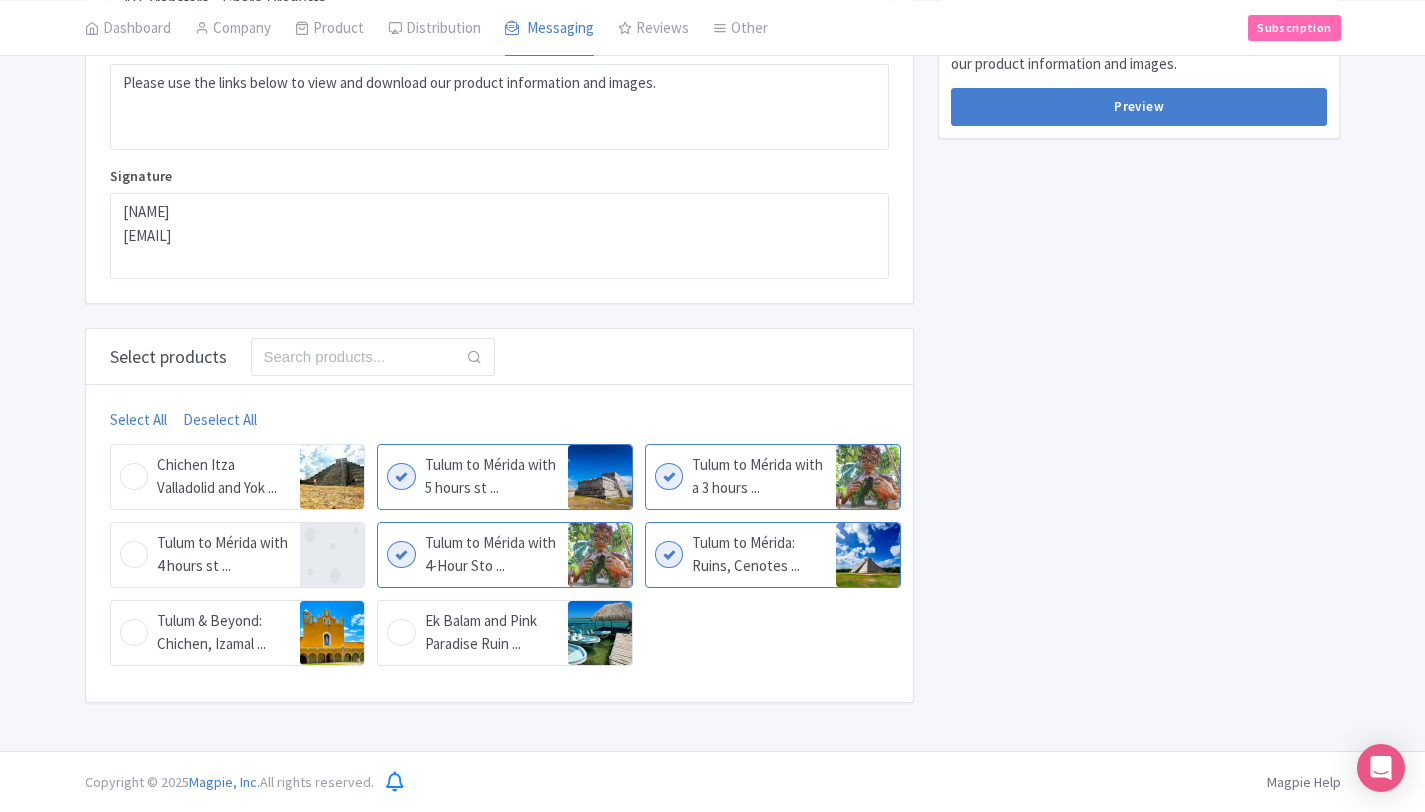 click on "Ek Balam and Pink Paradise Ruin ...
Ek Balam and Pink Paradise Ruins to Rainbow Lakes" at bounding box center [505, 633] 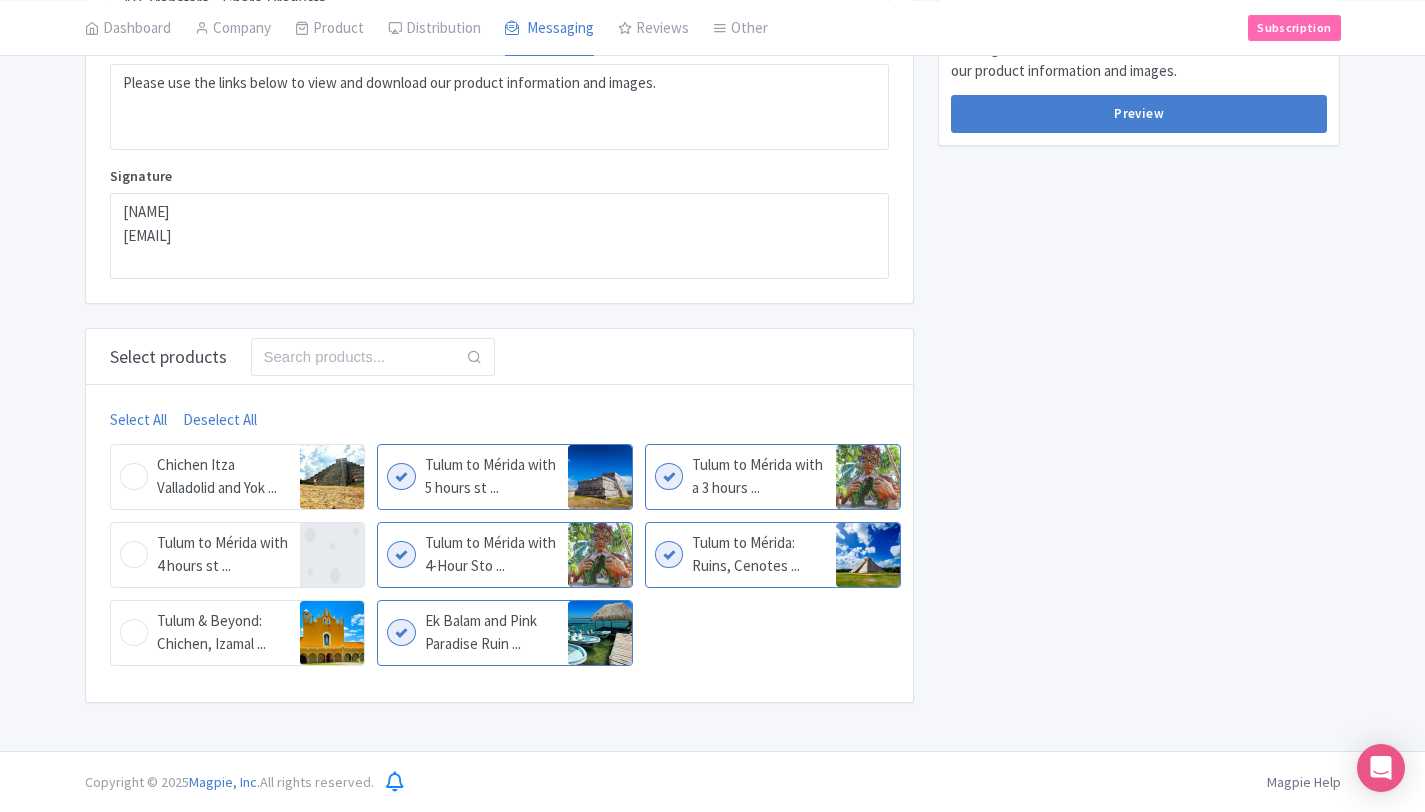 click on "Chichen Itza Valladolid and Yok ...
Chichen Itza Valladolid and Yokdzonot Cenote Excursion" at bounding box center (238, 477) 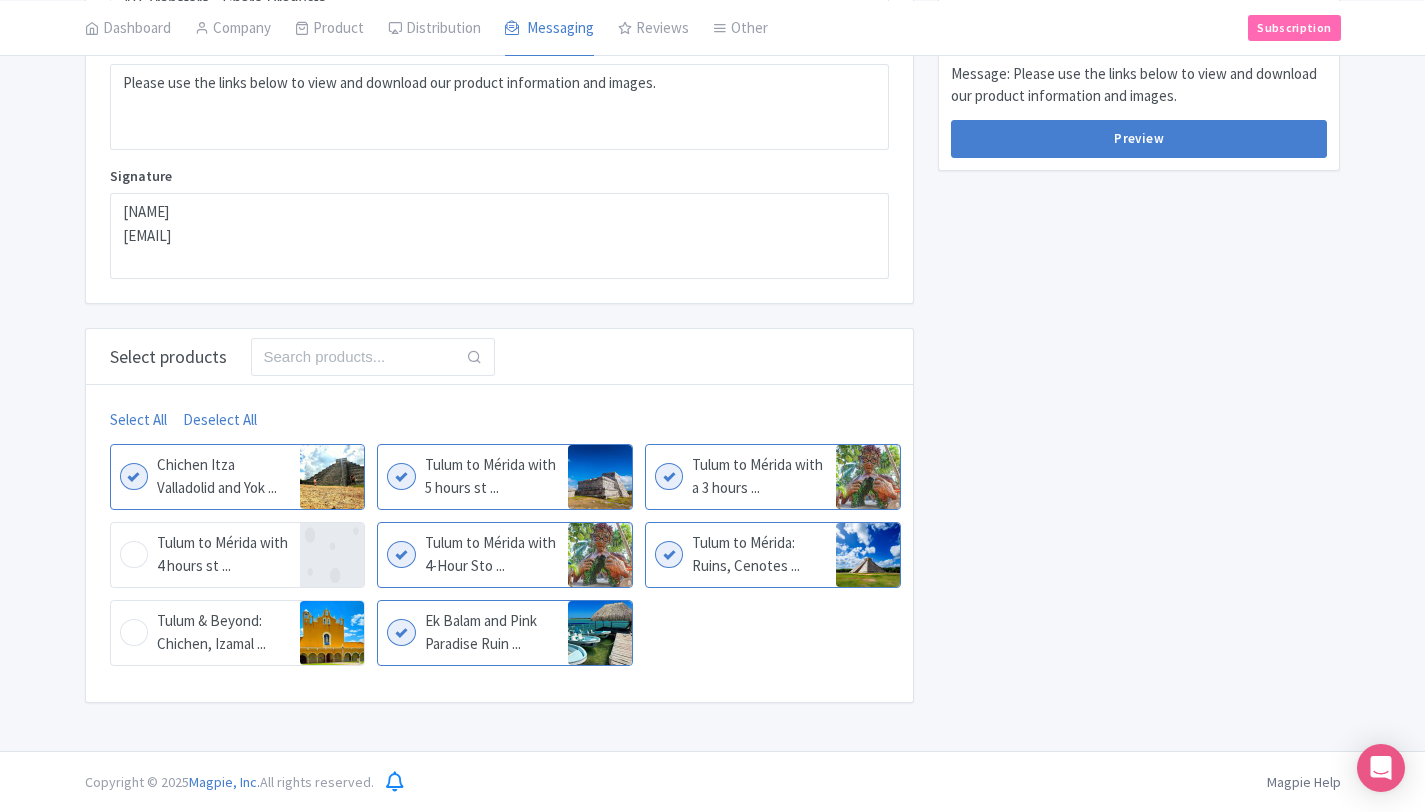 click on "Tulum to Mérida with 4 hours st ...
Tulum to Mérida with 4 hours stop Sukán Santuario de vida" at bounding box center (238, 555) 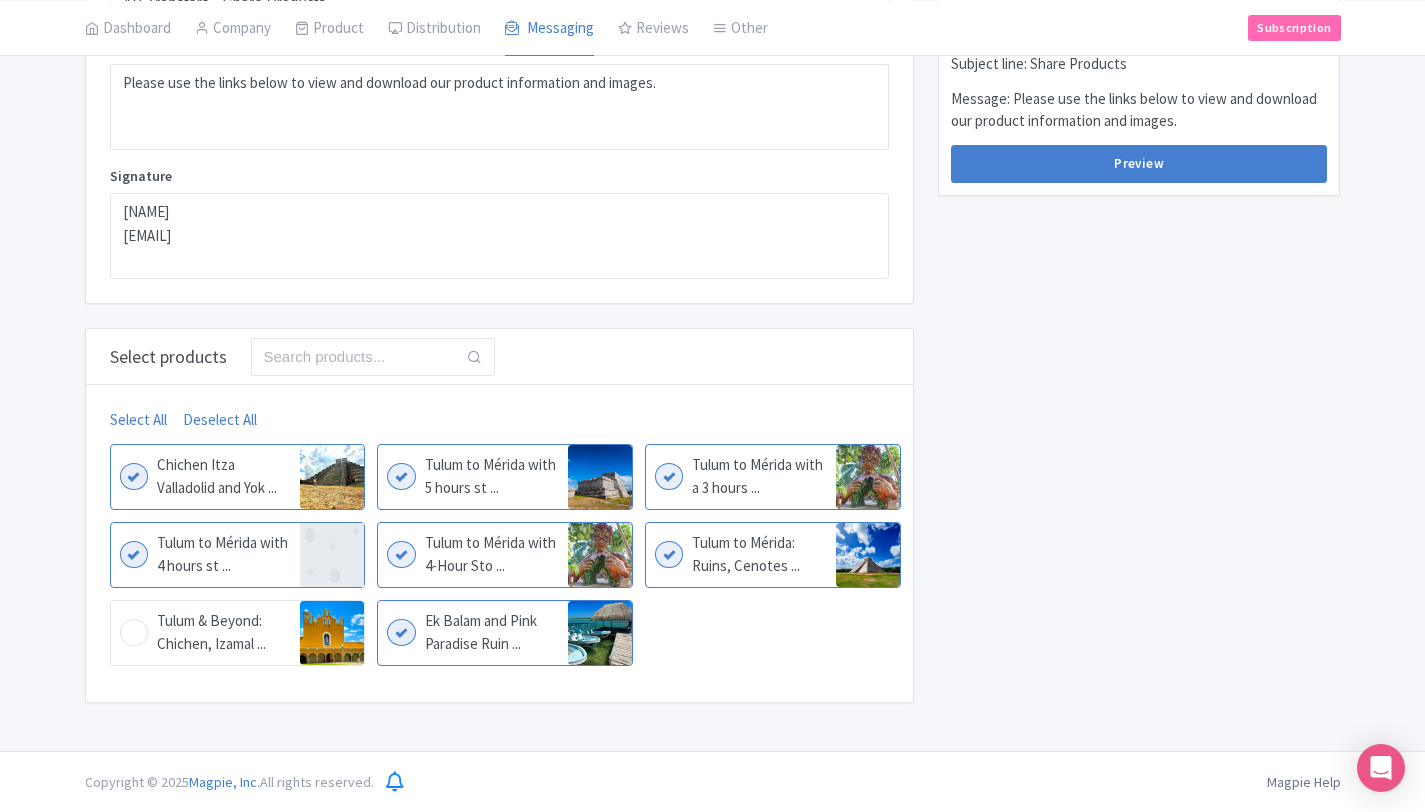 click on "Tulum & Beyond: Chichen, Izamal ...
Tulum & Beyond: Chichen, Izamal, Valladolid and Tacos" at bounding box center (238, 633) 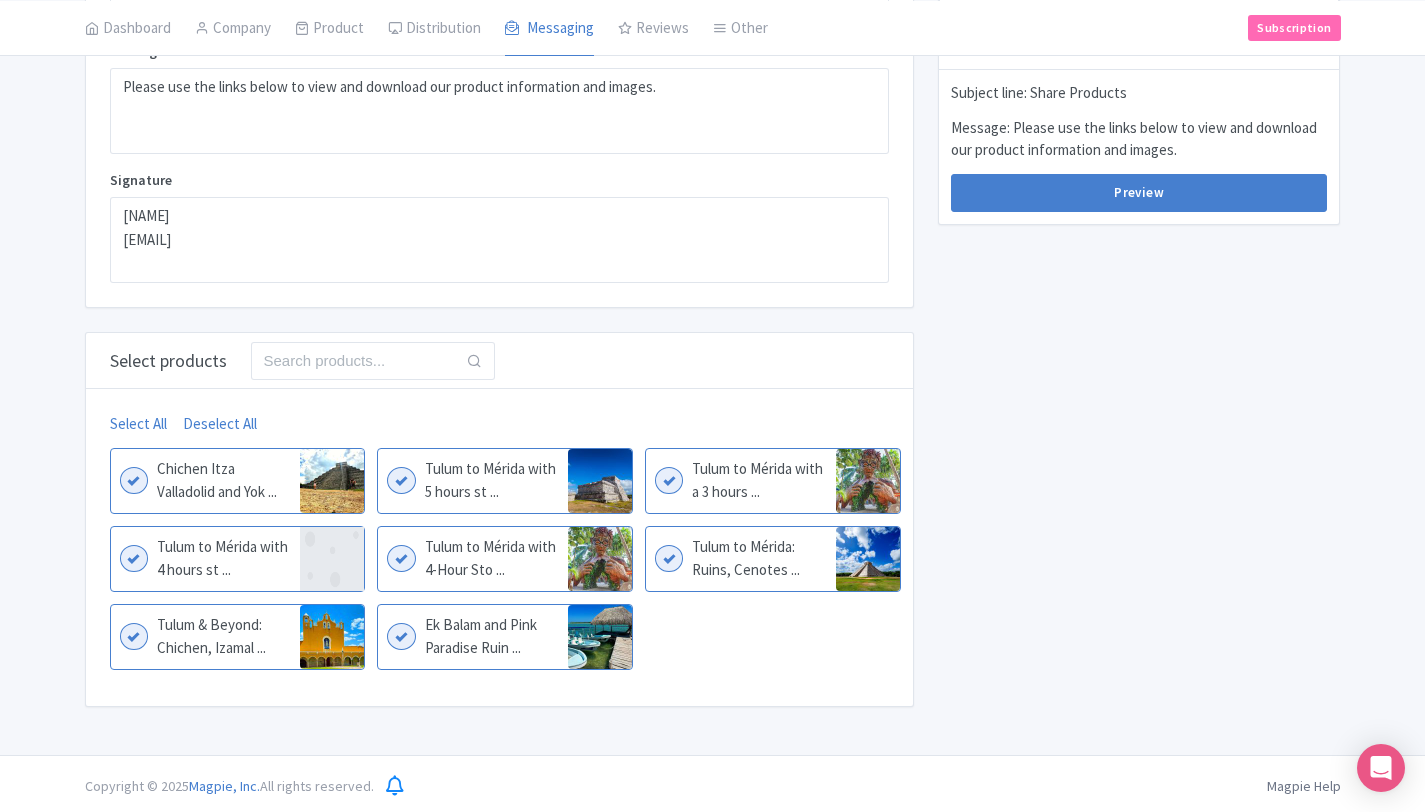 scroll, scrollTop: 594, scrollLeft: 0, axis: vertical 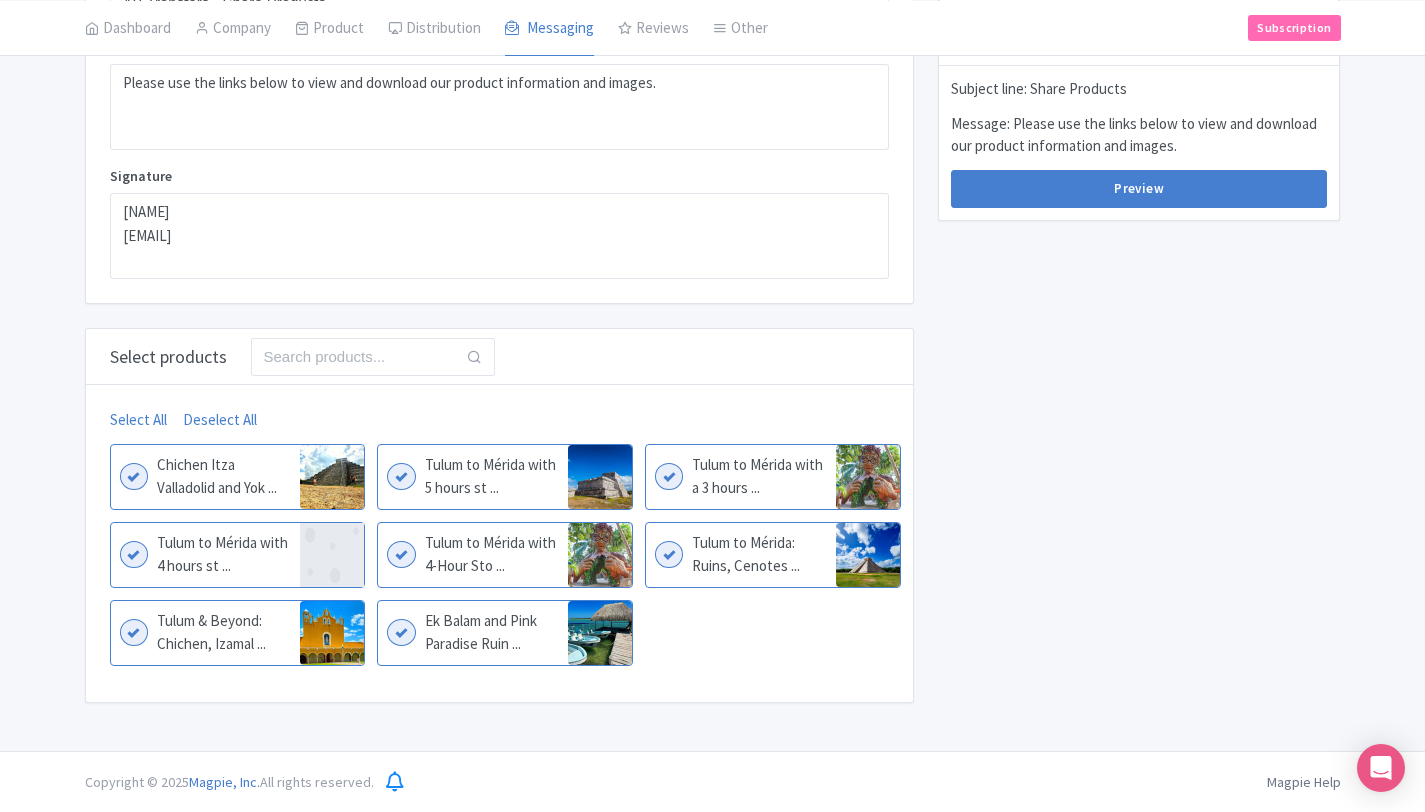 click on "Share
1
Resellers
MISSING INFO
lukas@abtransfers.mx
8
Share Products Email(s)
MISSING INFO
Tulum to Mérida with a 3 hours stop in Valladolid  Tulum to Mérida: Ruins, Cenotes & Local Flavors Tulum to Mérida with 5 hours stop in Cenote Hubiku  Tulum to Mérida with 4-Hour Stop in Izamal & Mixology Experience Ek Balam and Pink Paradise Ruins to Rainbow Lakes Chichen Itza Valladolid and Yokdzonot Cenote Excursion Tulum to Mérida with 4 hours stop Sukán Santuario de vida Tulum & Beyond: Chichen, Izamal, Valladolid and Tacos  Tulum to Mérida with a 3 hours stop in Valladolid  Tulum to Mérida: Ruins, Cenotes & Local Flavors Tulum to Mérida with 5 hours stop in Cenote Hubiku  Tulum to Mérida with 4-Hour Stop in Izamal & Mixology Experience Ek Balam and Pink Paradise Ruins to Rainbow Lakes Chichen Itza Valladolid and Yokdzonot Cenote Excursion Tulum to Mérida with 4 hours stop Sukán Santuario de vida
Message" at bounding box center (1139, 138) 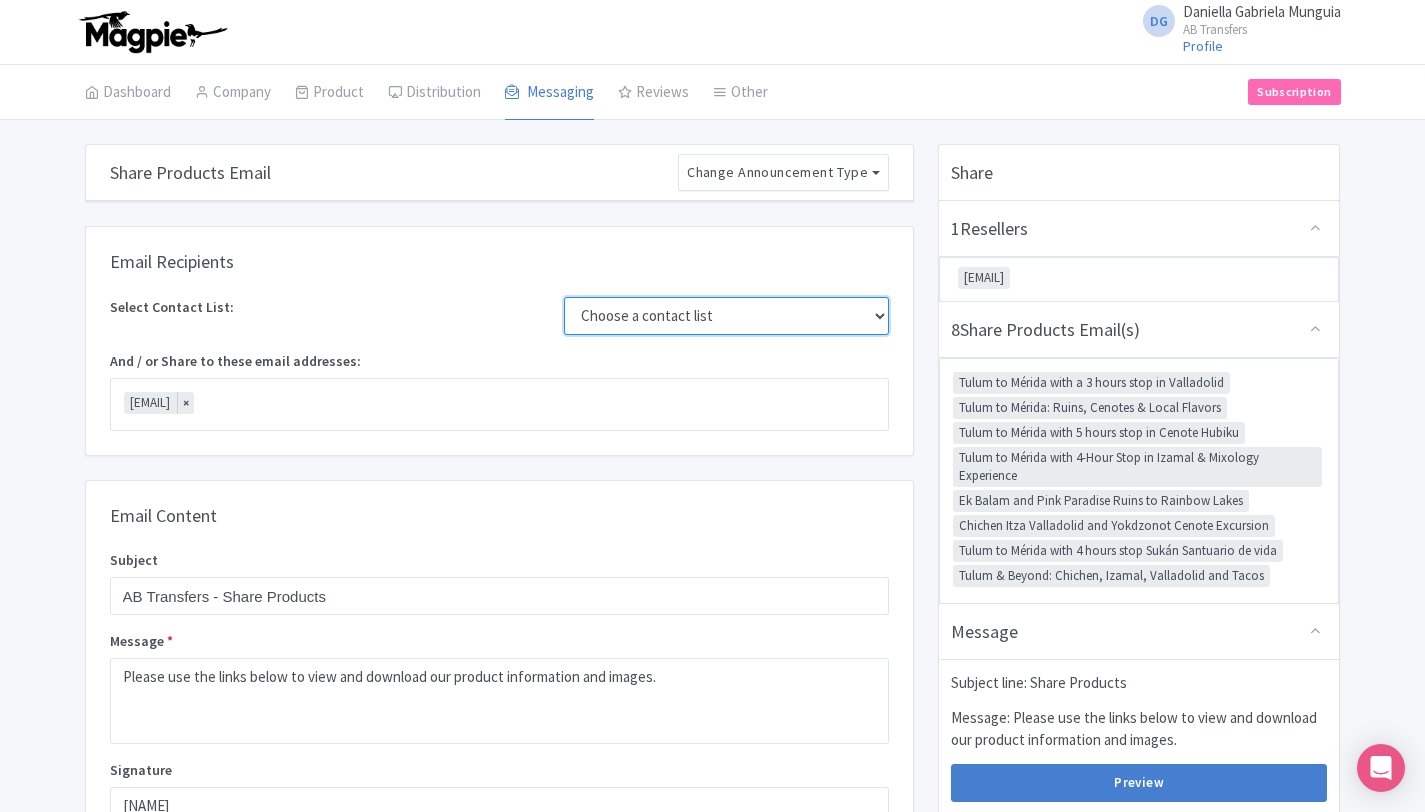 click on "Choose a contact list" at bounding box center (726, 316) 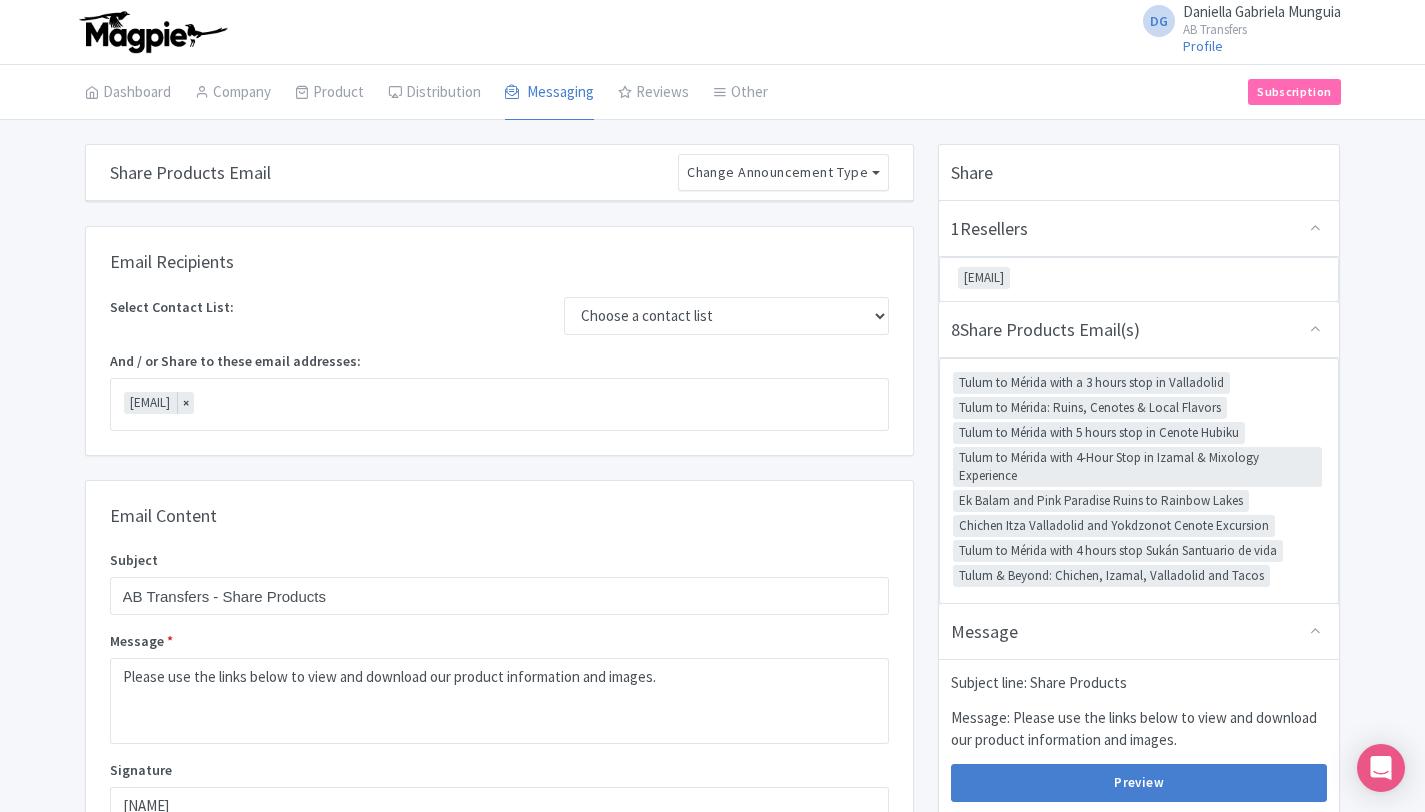 click on "Email Content" at bounding box center [499, 516] 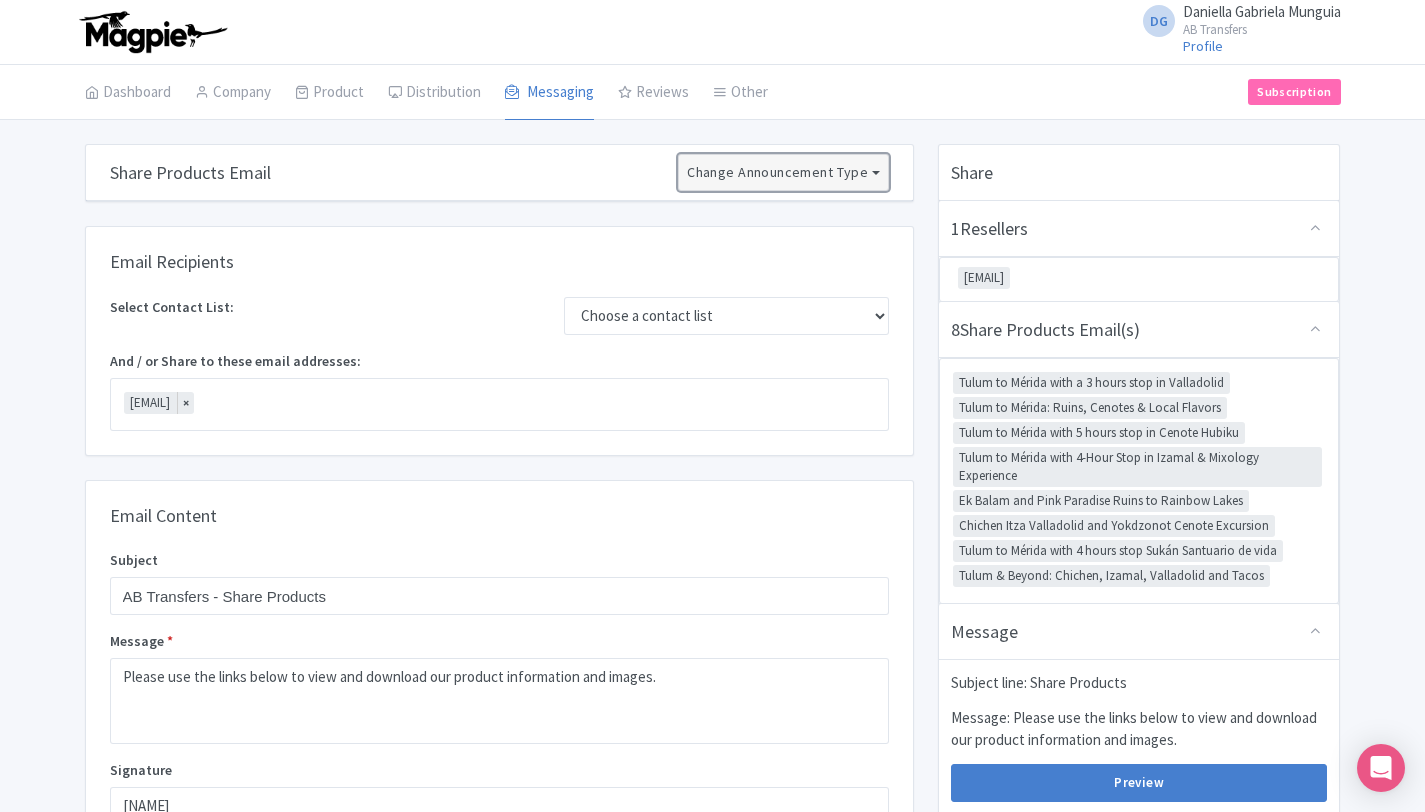 click on "Change Announcement Type" at bounding box center [783, 172] 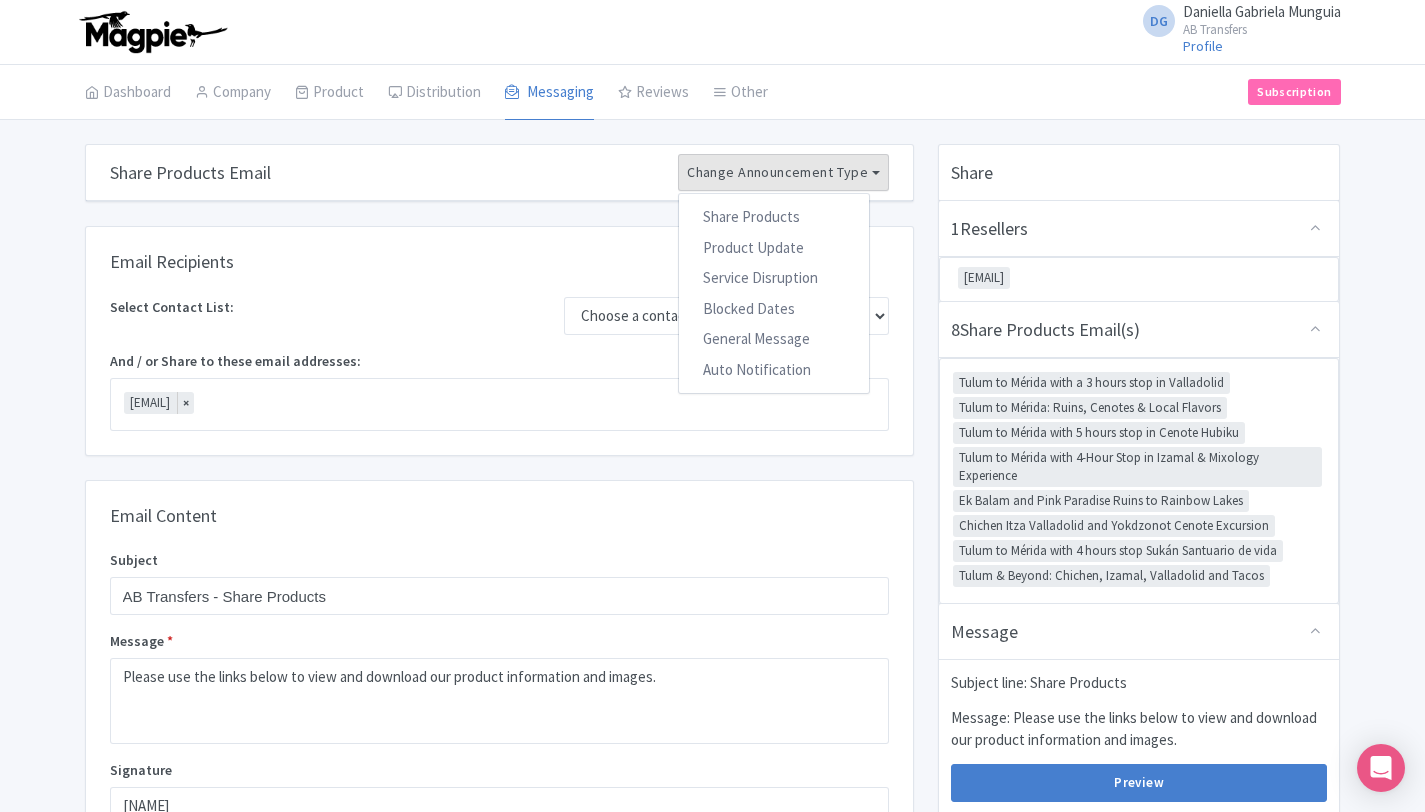 click on "share_products
Share Products Email
Change Announcement Type
Share Products
Product Update
Service Disruption
Blocked Dates
General Message
Auto Notification
Email Recipients
Select Contact List:
Choose a contact list
And / or Share to these email addresses: lukas@abtransfers.mx lukas@abtransfers.mx ×
Email Content
Subject AB Transfers - Share Products
Message   * Please use the links below to view and download our product information and images.
Signature Daniella Gabriela Munguia
abtransfers@abtransfers.mx
Select products
MISSING INFO
Select All
Deselect All
Chichen Itza Valladolid and Yok ...
Chichen Itza Valladolid and Yokdzonot Cenote Excursion
Tulum to Mérida with 5 hours st ...
Tulum to Mérida with 5 hours stop in Cenote Hubiku" at bounding box center (712, 732) 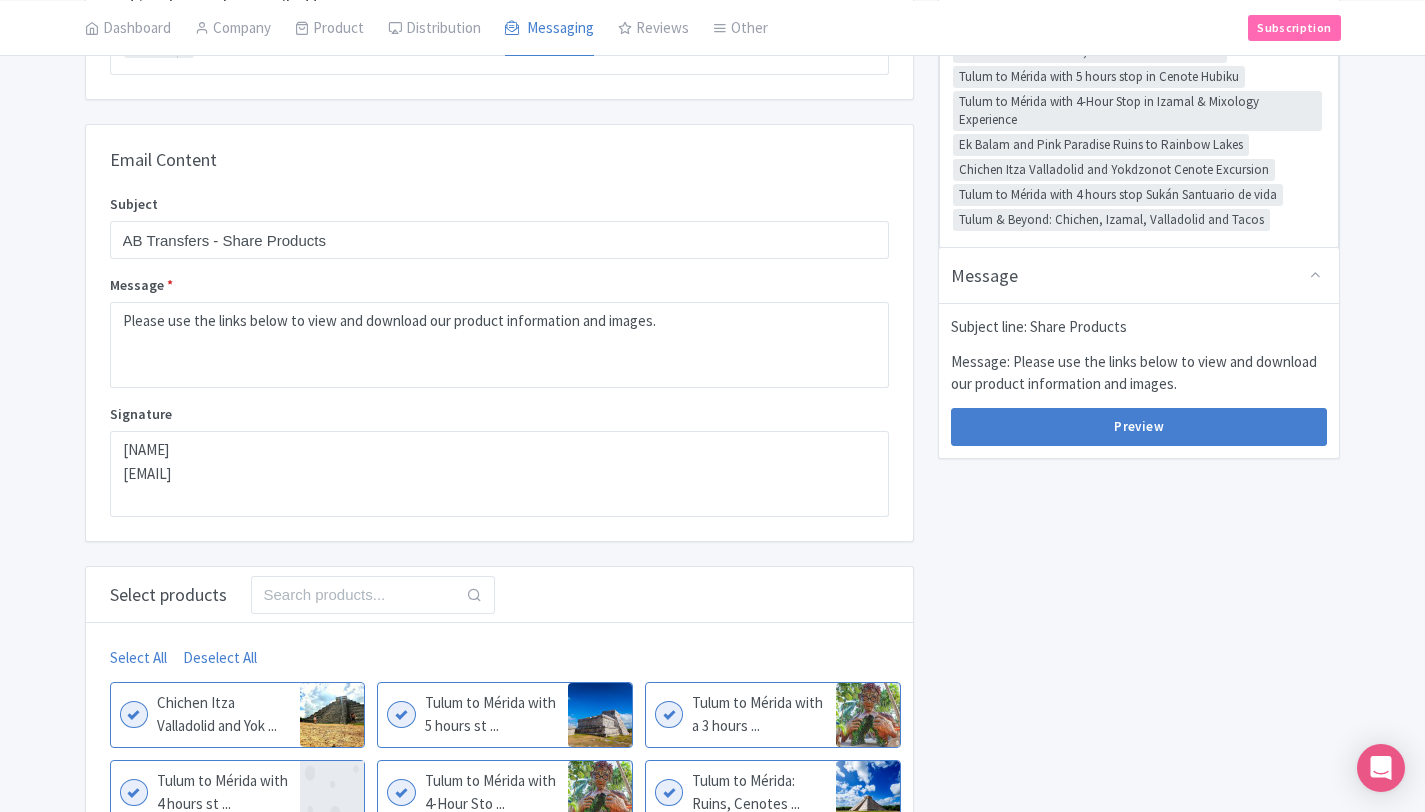 scroll, scrollTop: 594, scrollLeft: 0, axis: vertical 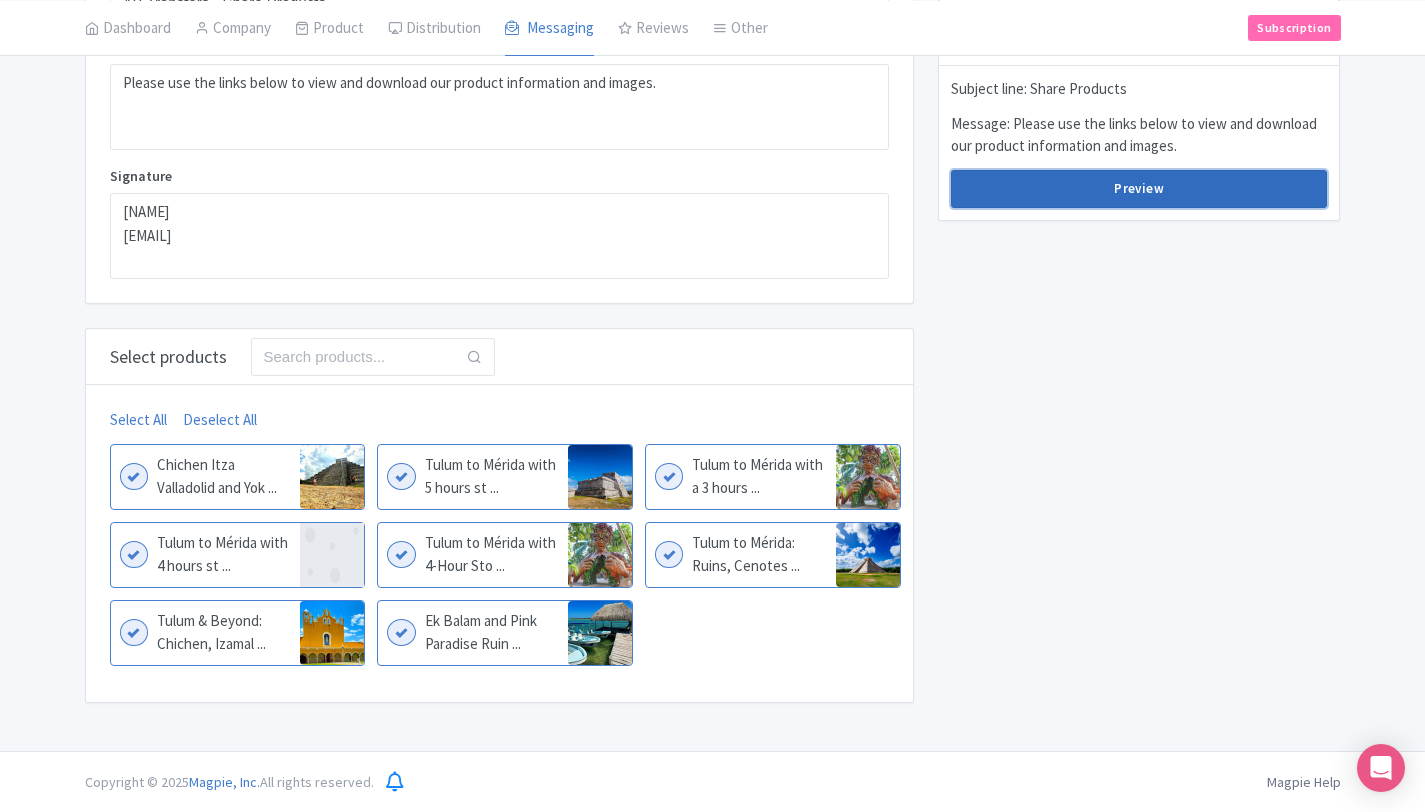 click on "Preview" at bounding box center (1139, 189) 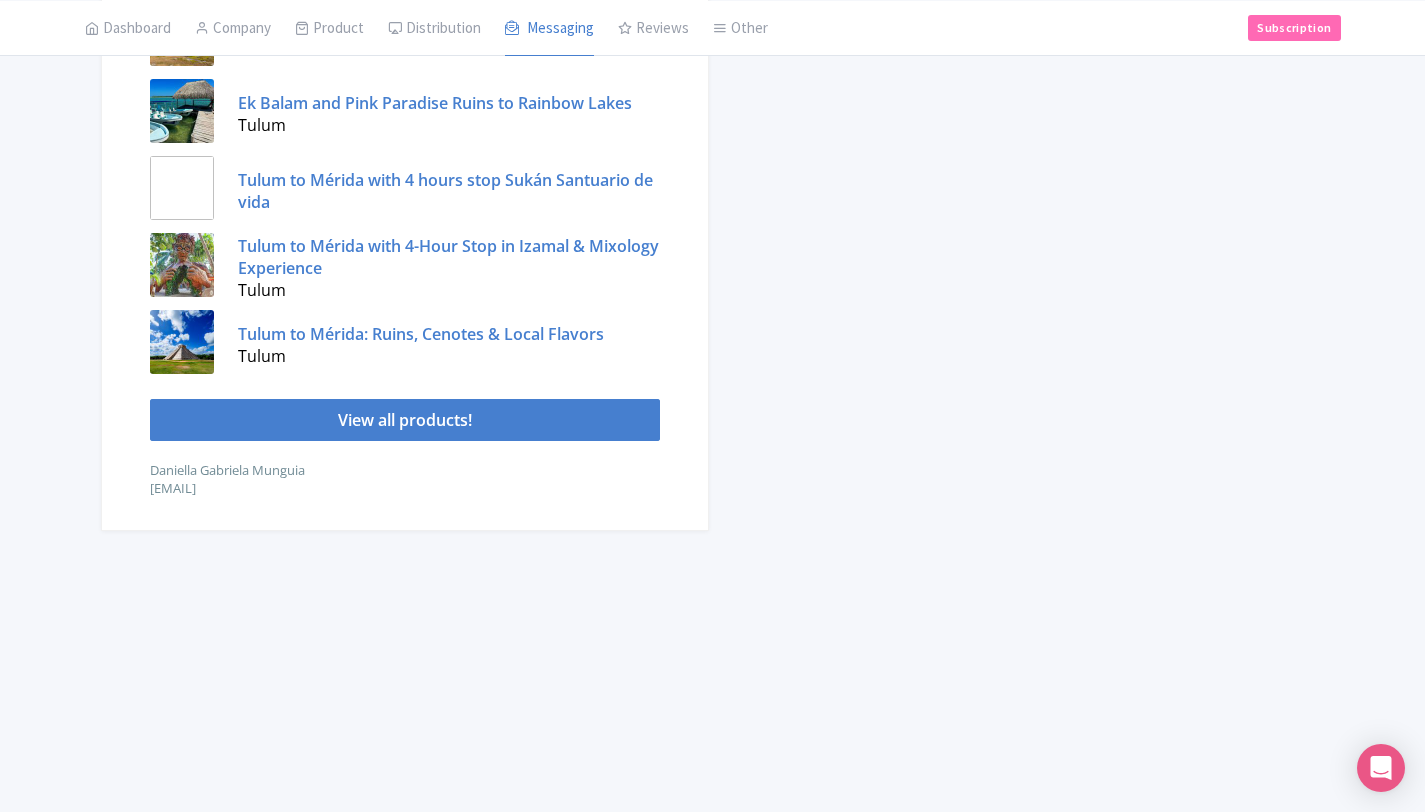 scroll, scrollTop: 814, scrollLeft: 0, axis: vertical 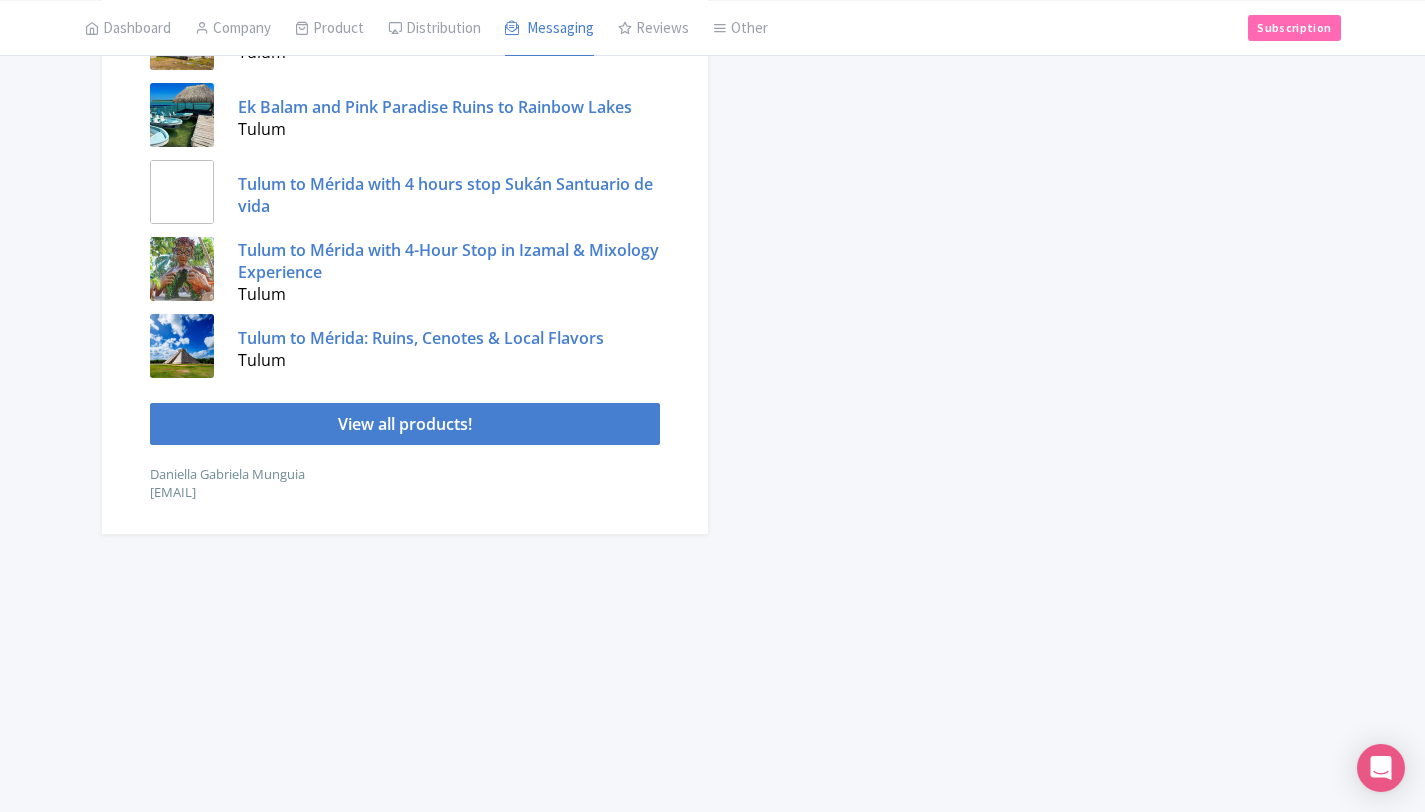 click on "View all products!" at bounding box center [404, 424] 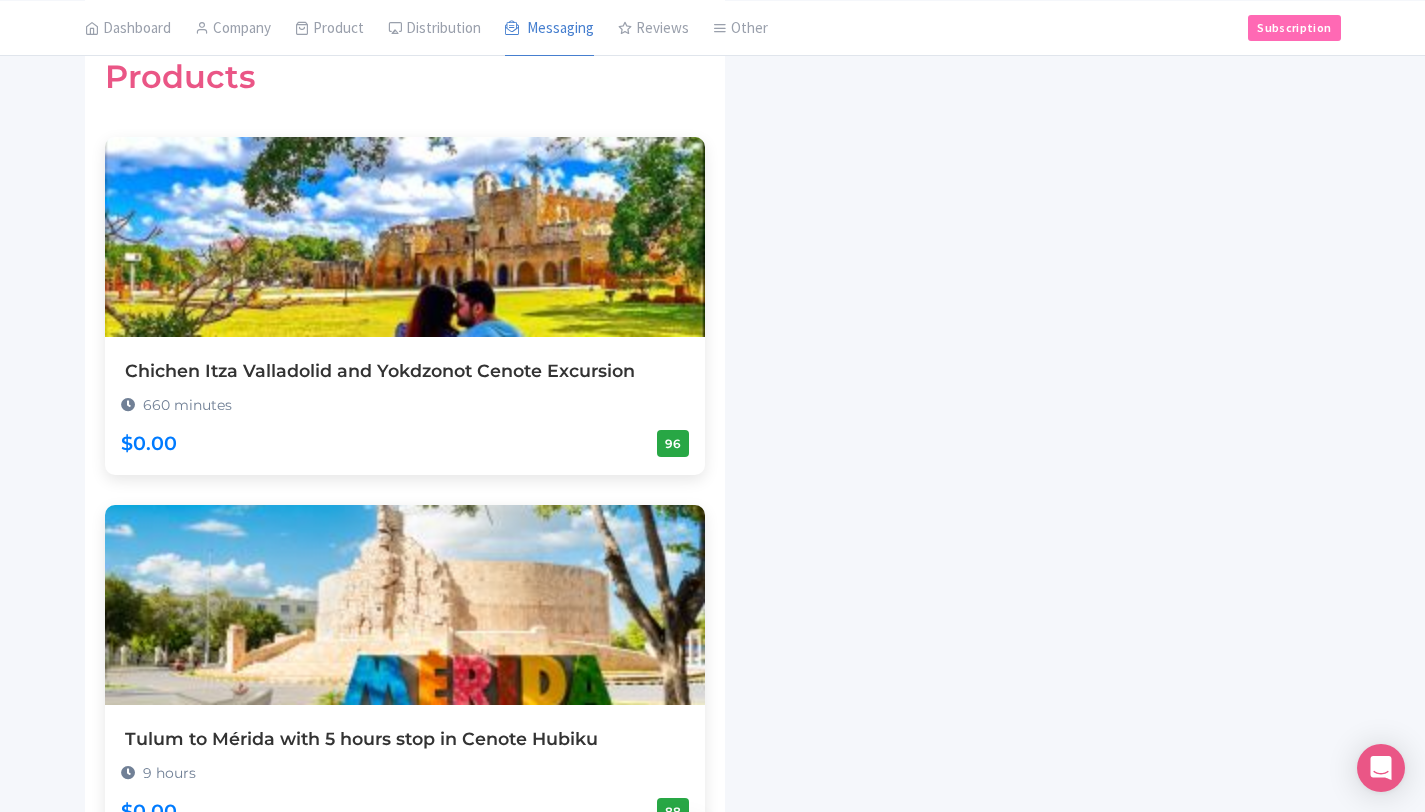 scroll, scrollTop: 1638, scrollLeft: 0, axis: vertical 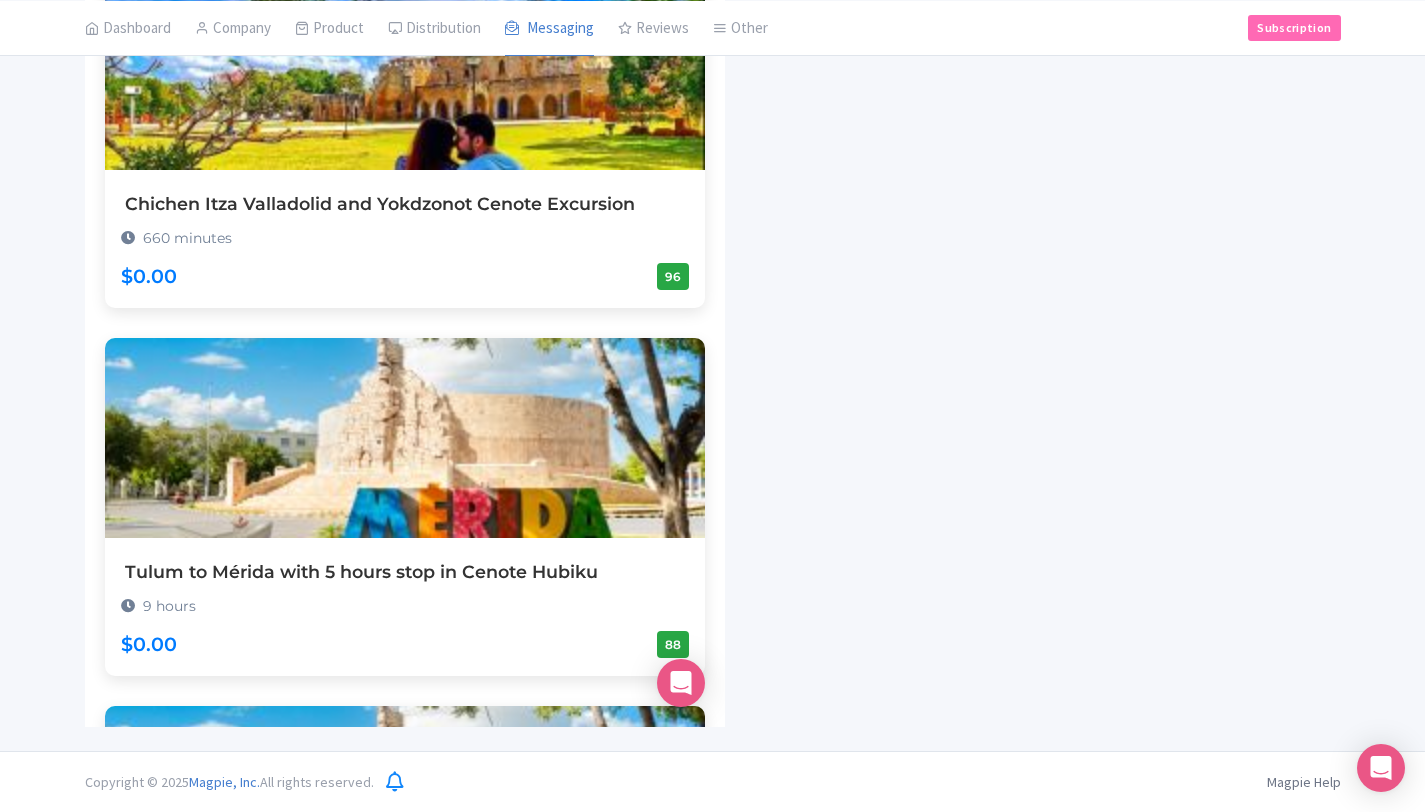 click on "← Edit Details
Email Preview
Send Email
Add Attachments
Add a Price sheet
From your Magpie Price / Rate sheets
Add other file
From your computer
Files attached:
Primary
Google TTD
Attach price sheet
Subject:
AB Transfers - Share Products" at bounding box center (713, -384) 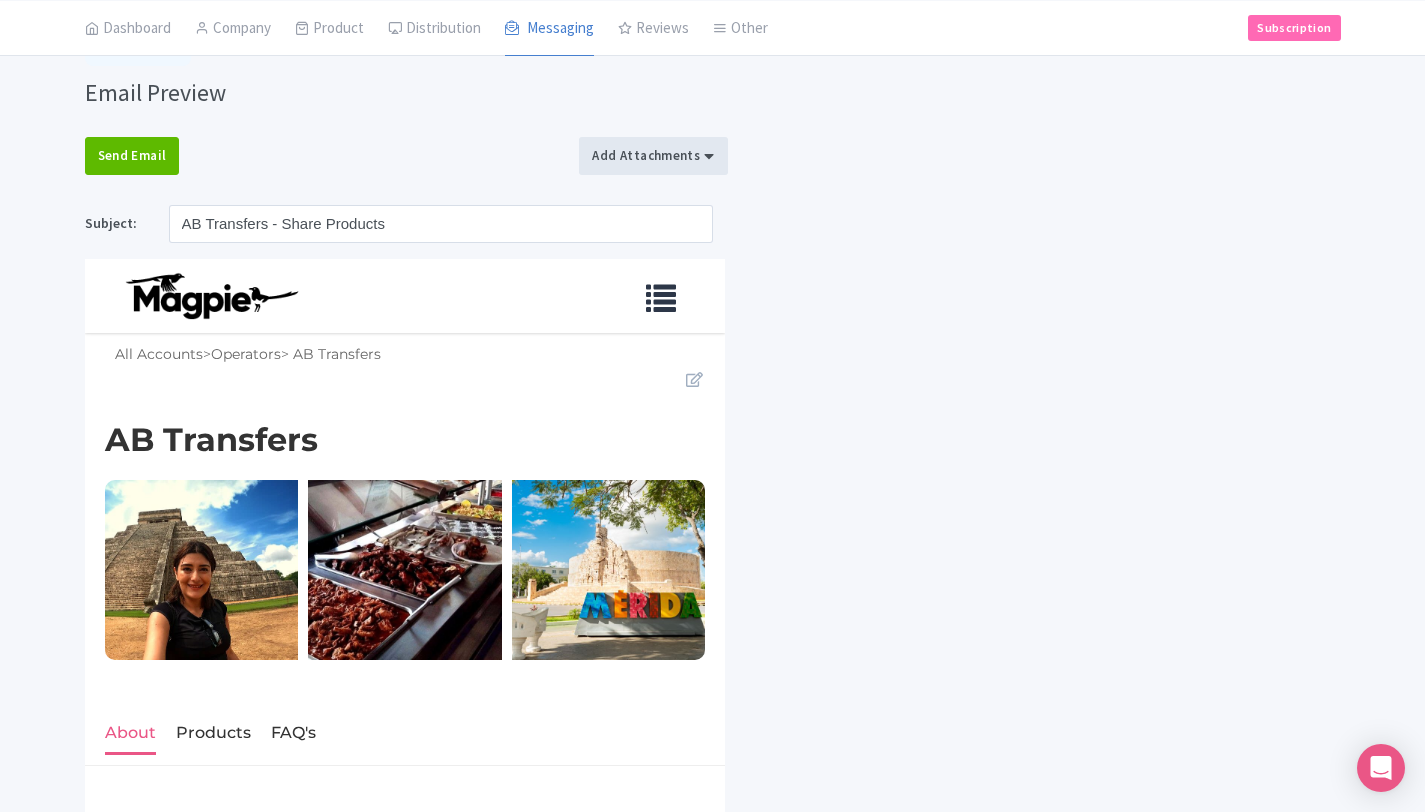 scroll, scrollTop: 0, scrollLeft: 0, axis: both 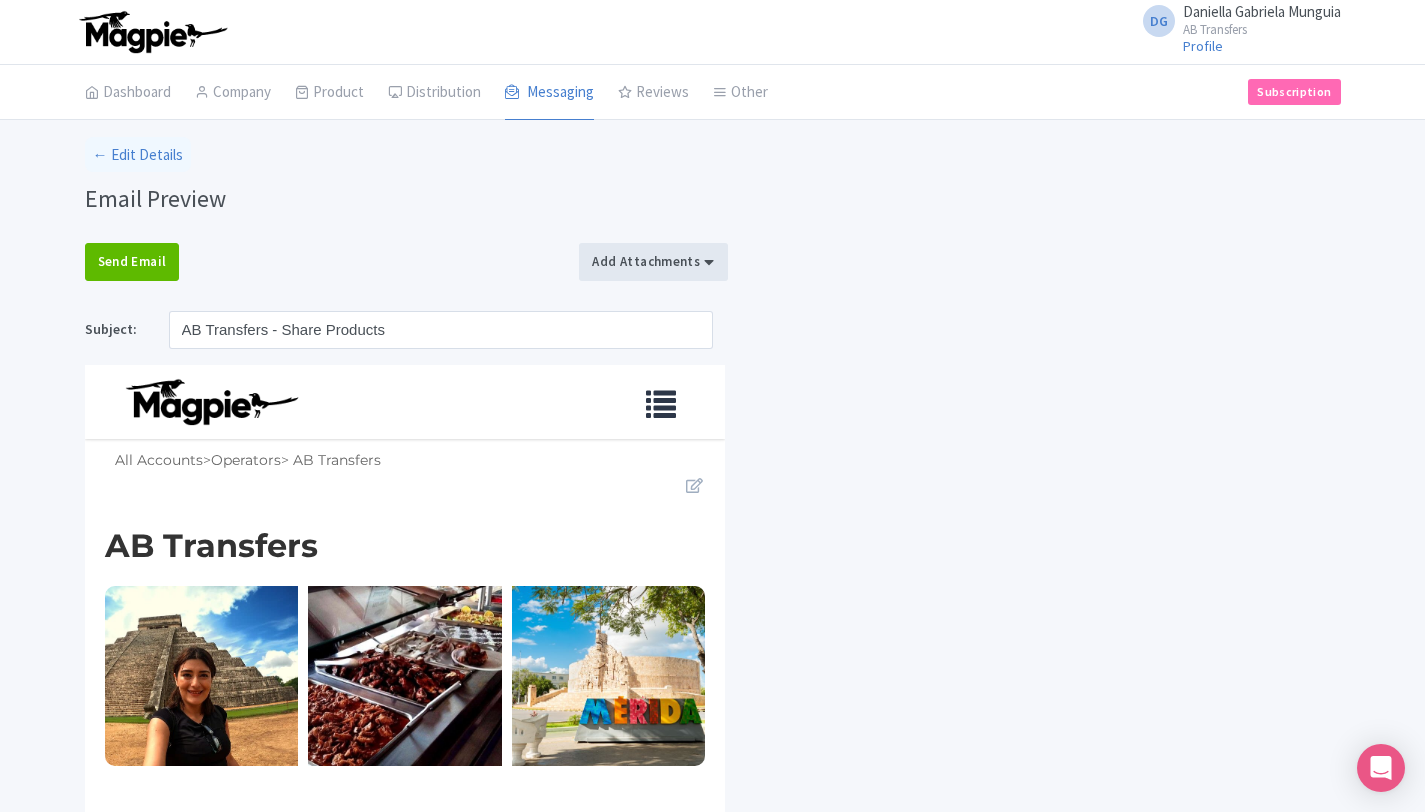 click on "Add Attachments" at bounding box center (653, 262) 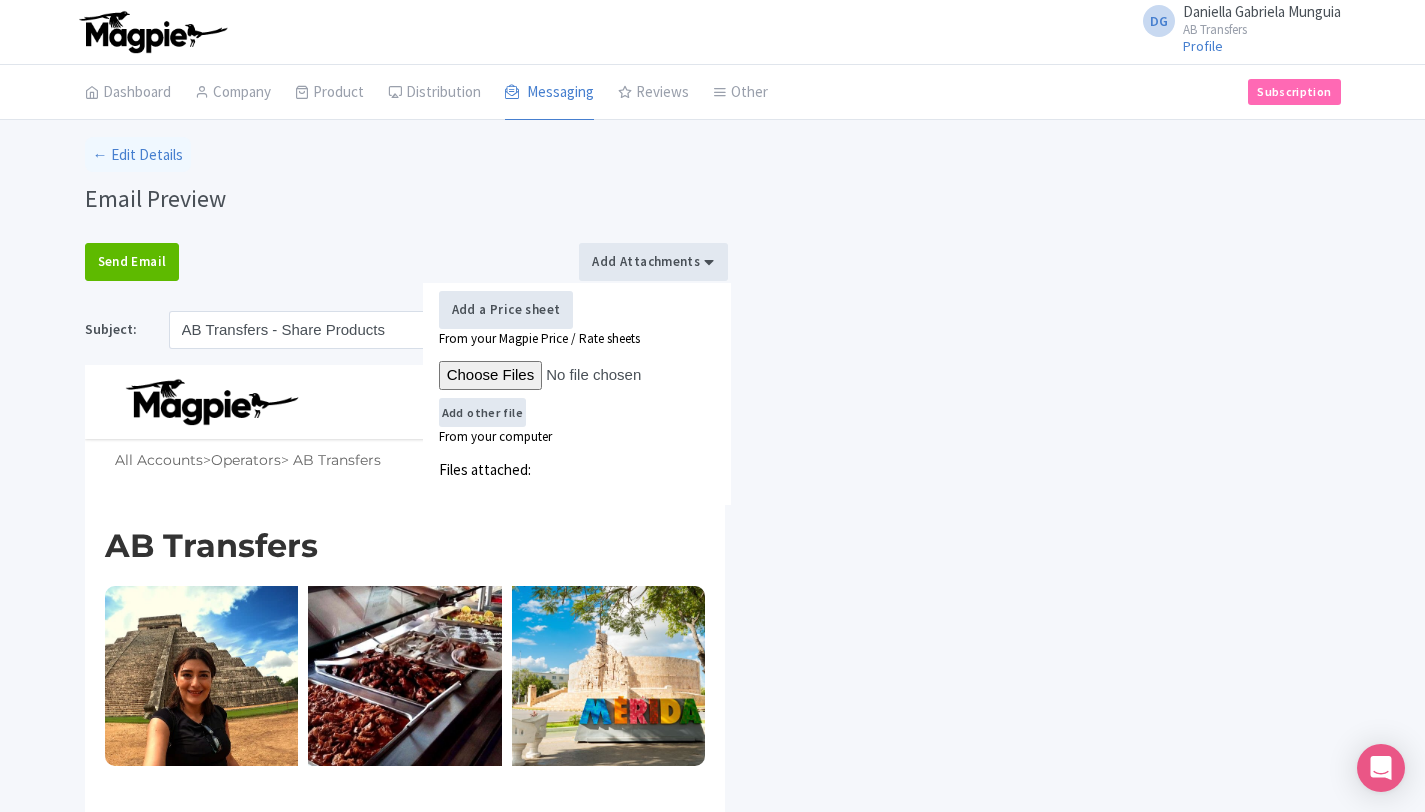 click on "Email Preview" at bounding box center (713, 199) 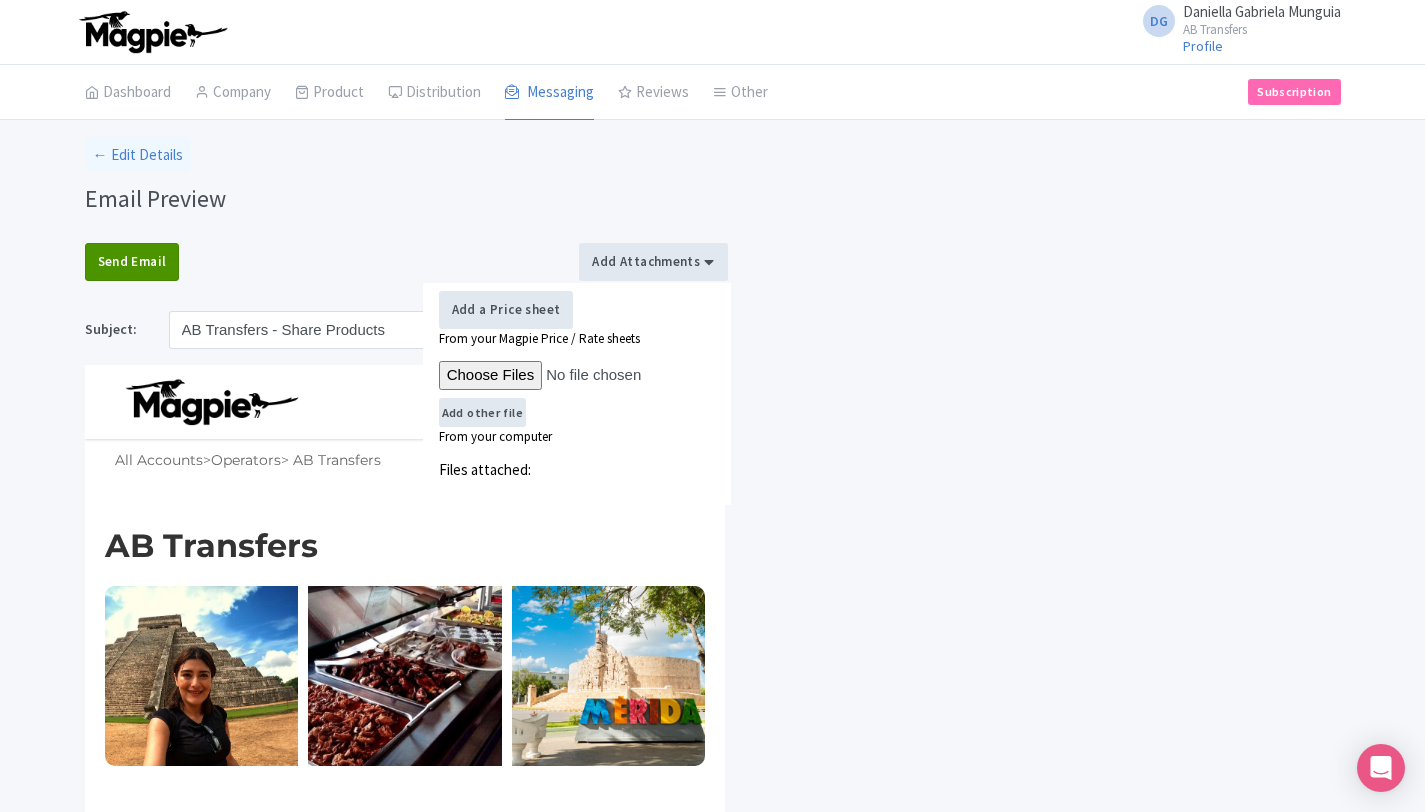 click on "Send Email" at bounding box center [132, 262] 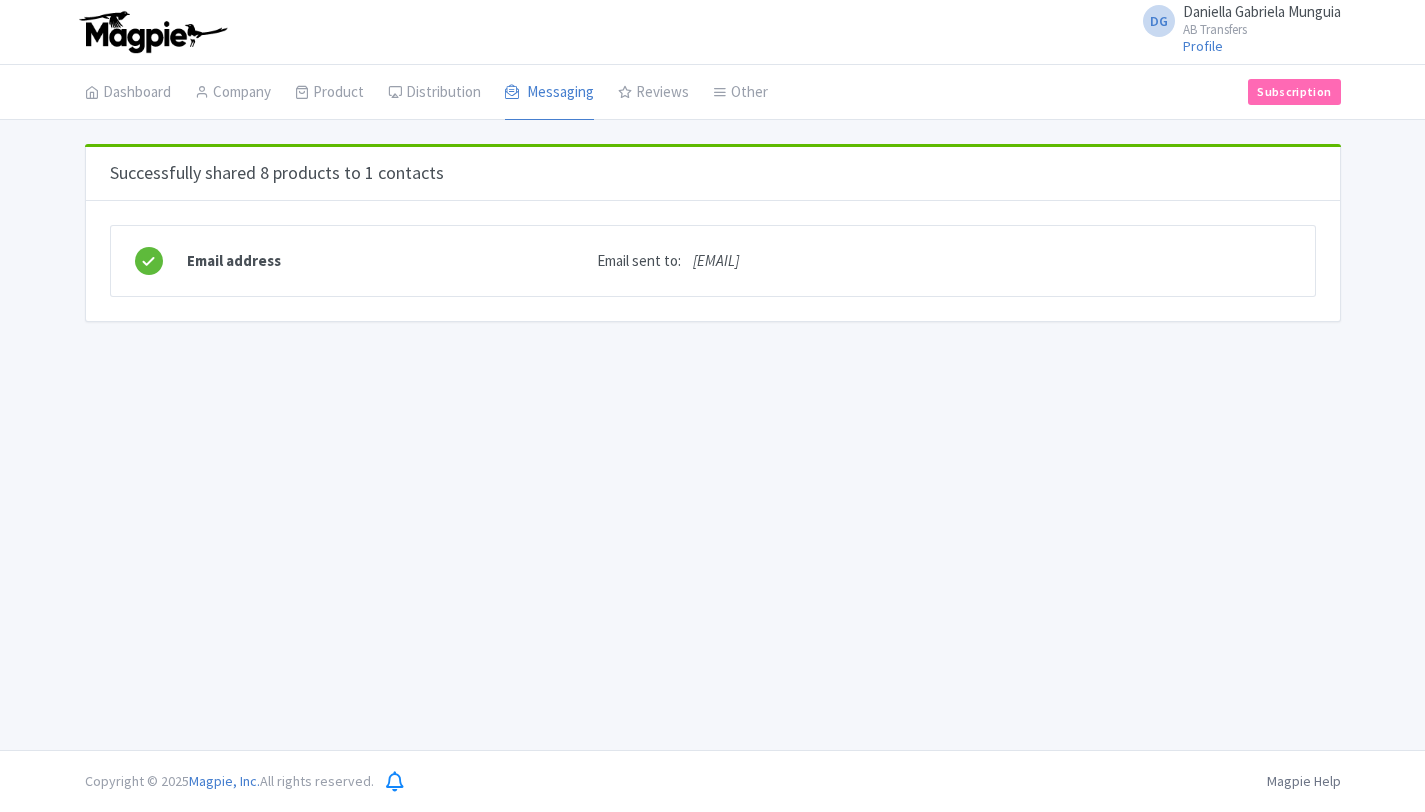 scroll, scrollTop: 0, scrollLeft: 0, axis: both 